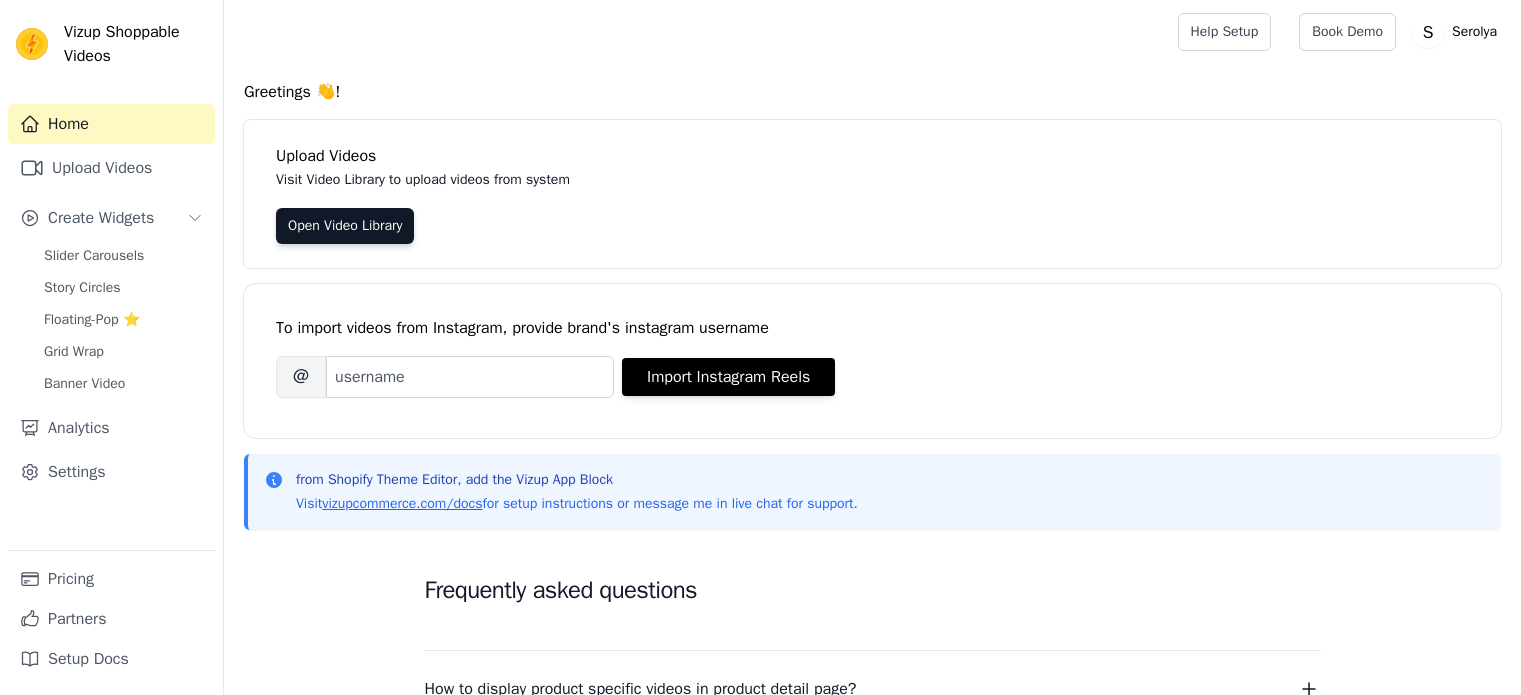 scroll, scrollTop: 0, scrollLeft: 0, axis: both 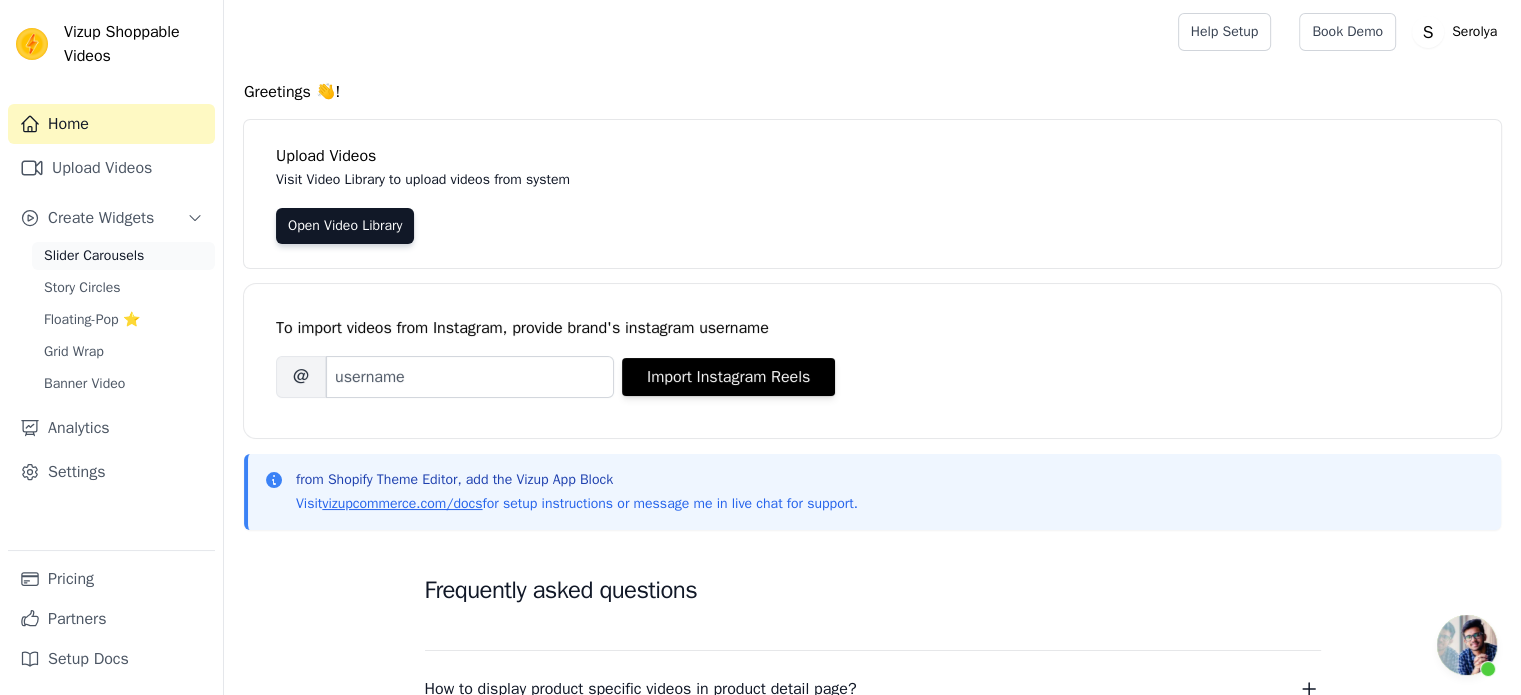 click on "Slider Carousels" at bounding box center [94, 256] 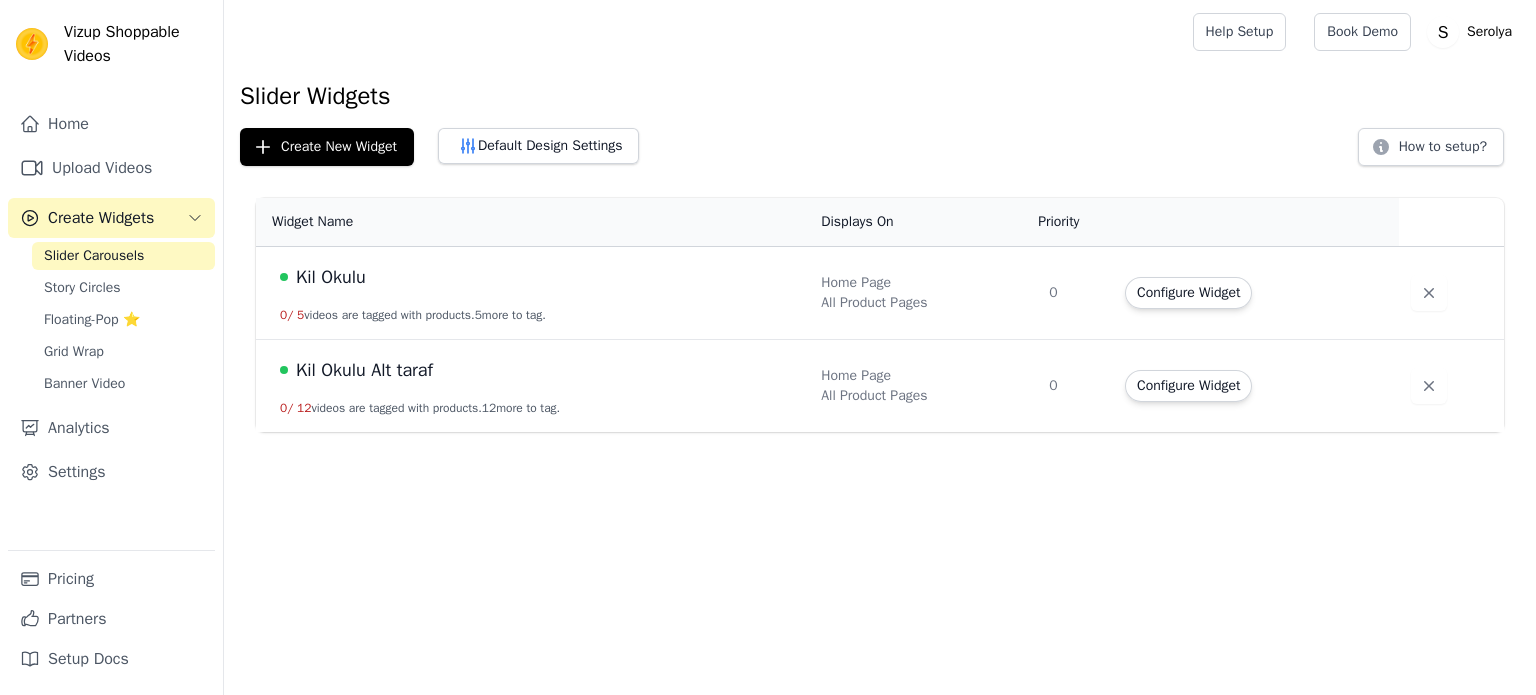 scroll, scrollTop: 0, scrollLeft: 0, axis: both 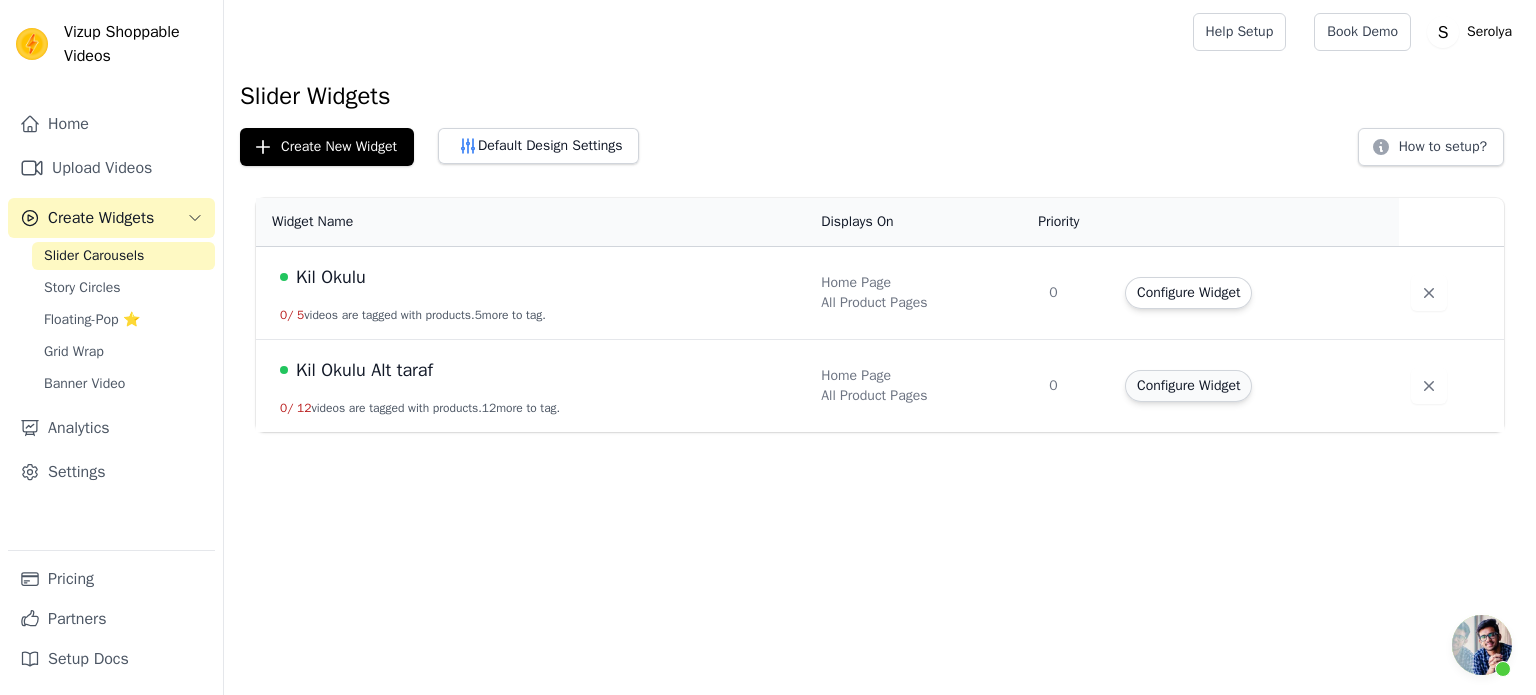 click on "Configure Widget" at bounding box center [1188, 386] 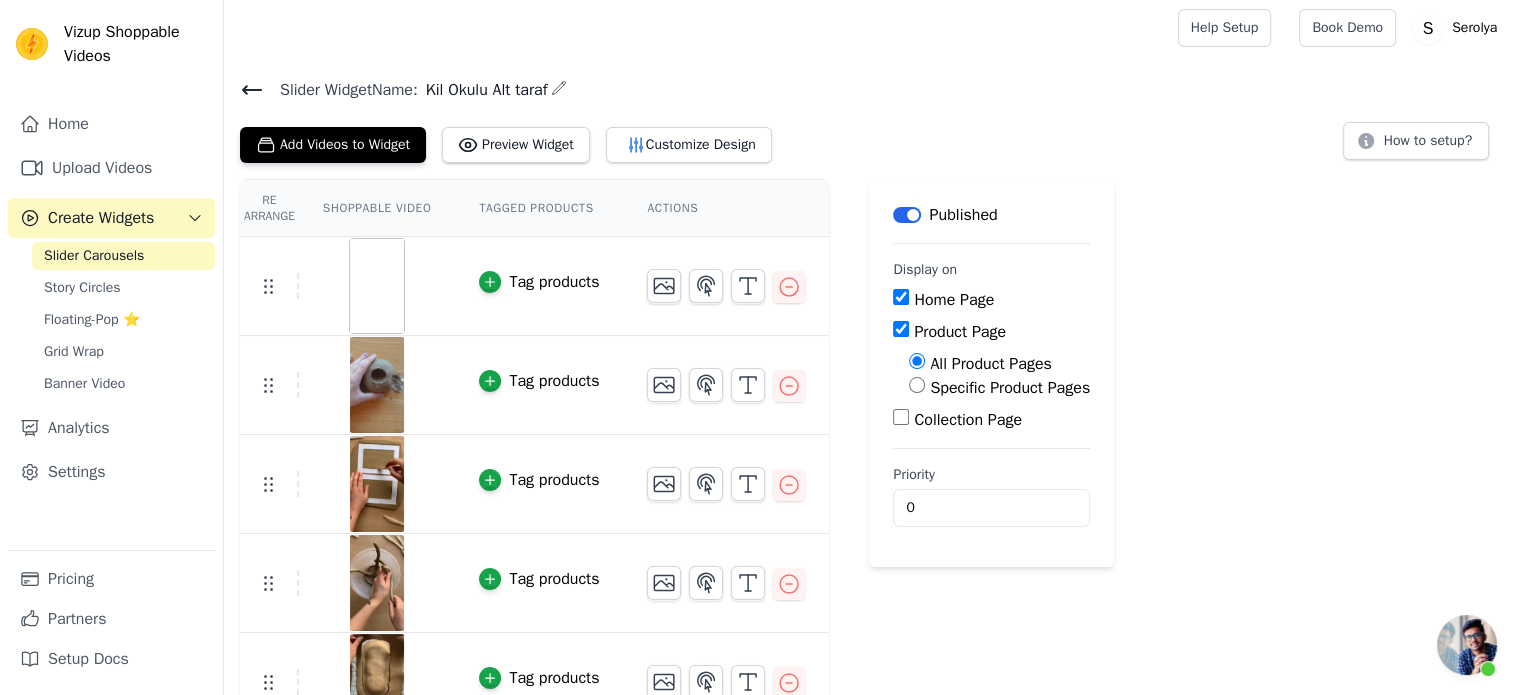 scroll, scrollTop: 0, scrollLeft: 0, axis: both 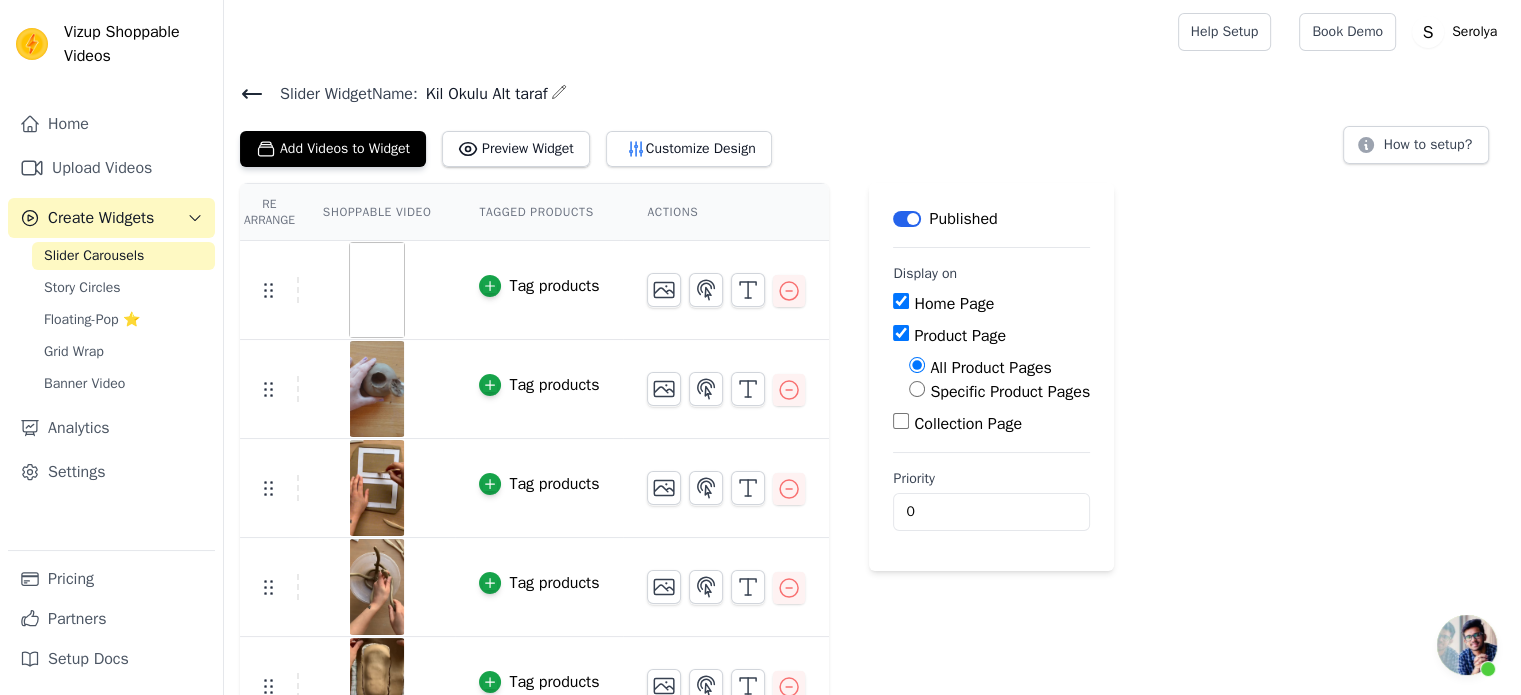 click at bounding box center [726, 282] 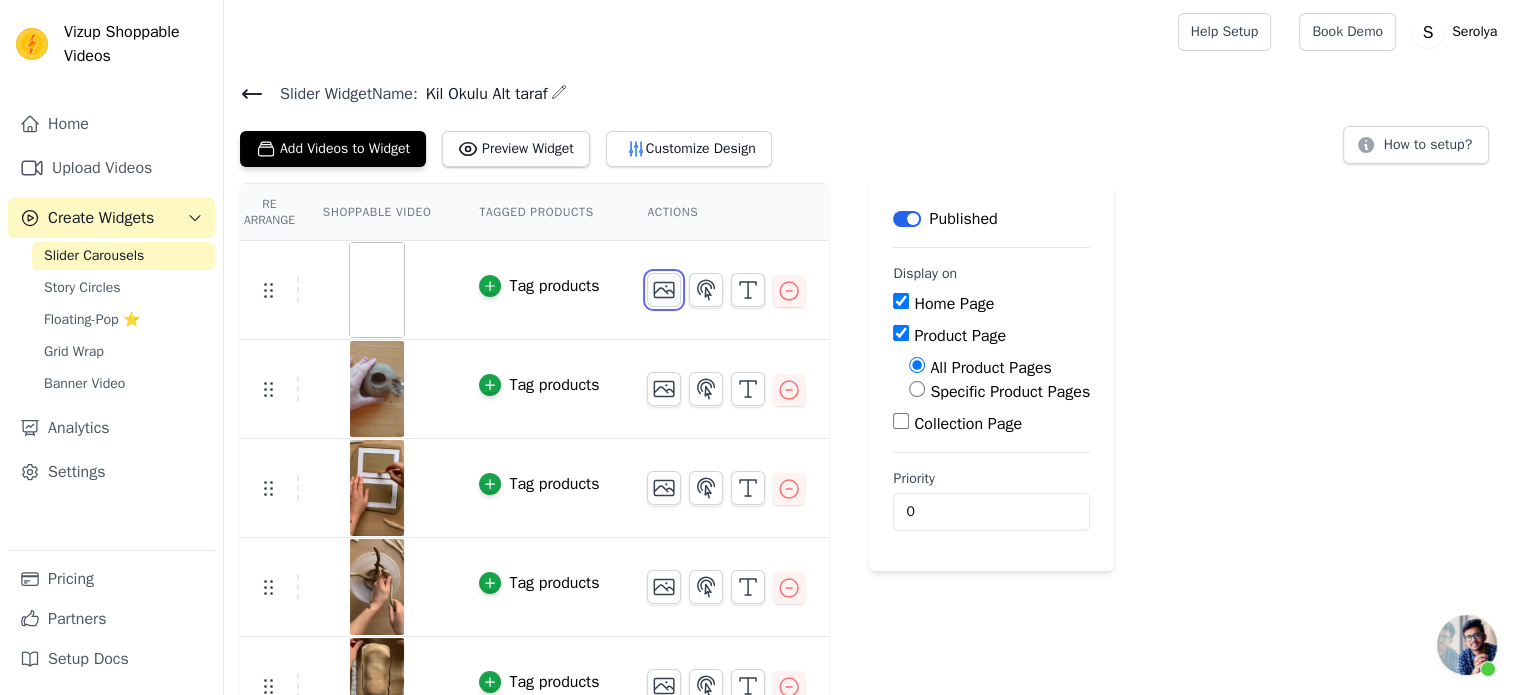 click at bounding box center (664, 290) 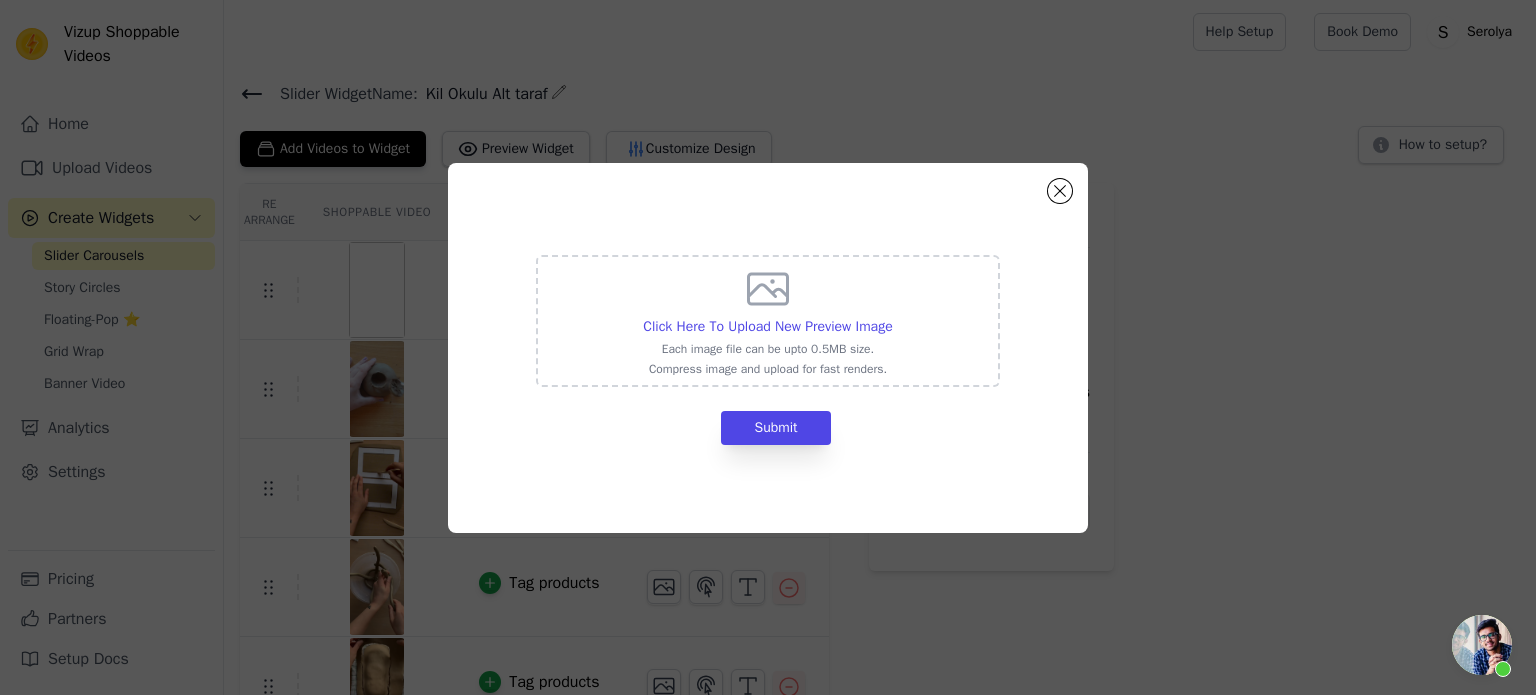 click on "Click Here To Upload New Preview Image     Each image file can be upto 0.5MB size.   Compress image and upload for fast renders.     Submit" at bounding box center [768, 348] 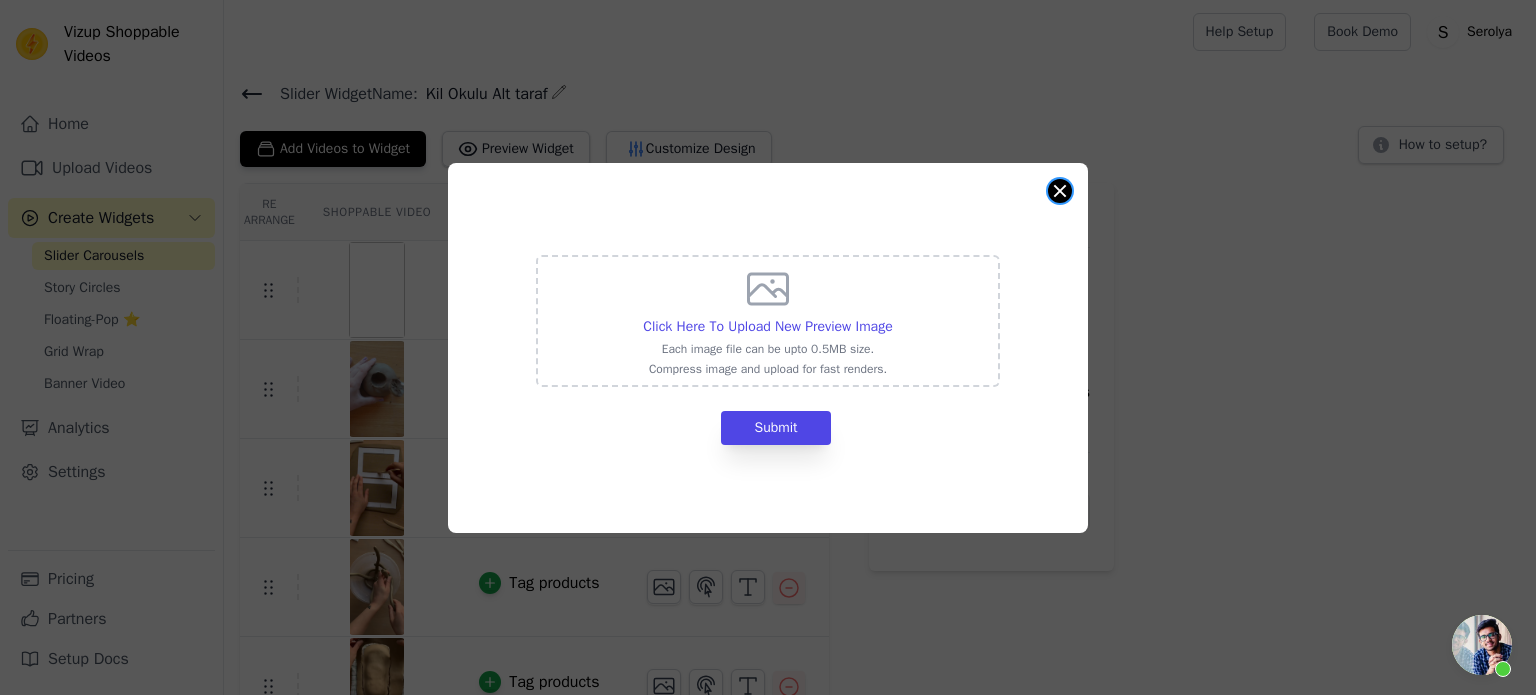 click at bounding box center [1060, 191] 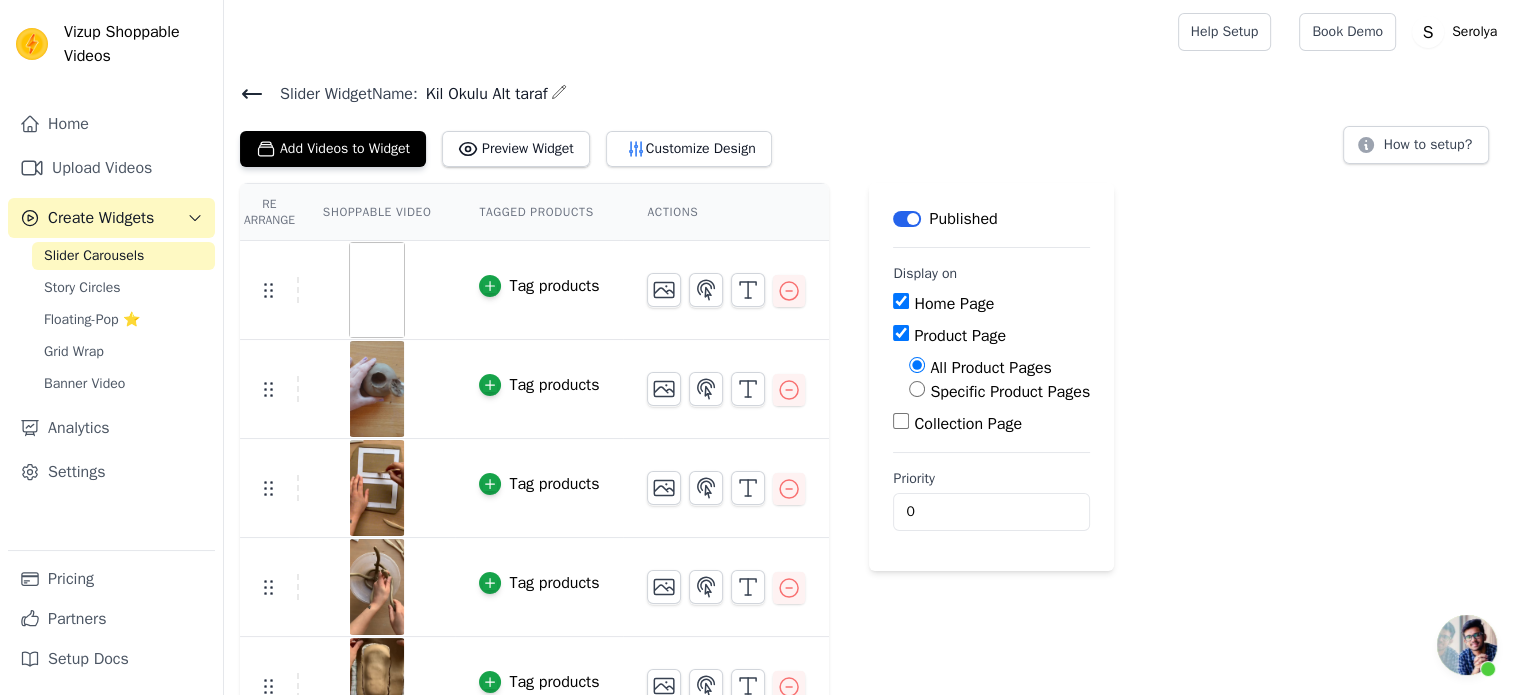 click at bounding box center (377, 290) 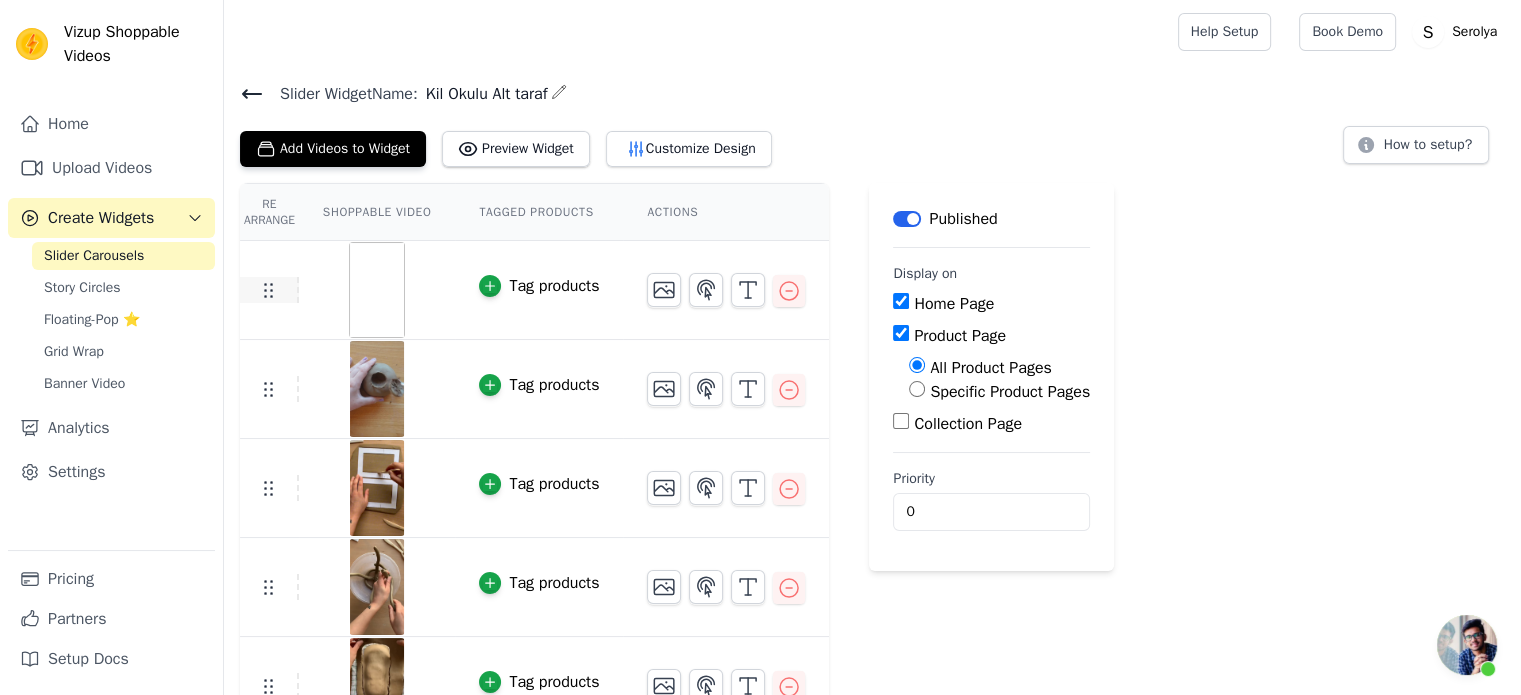 click at bounding box center (269, 290) 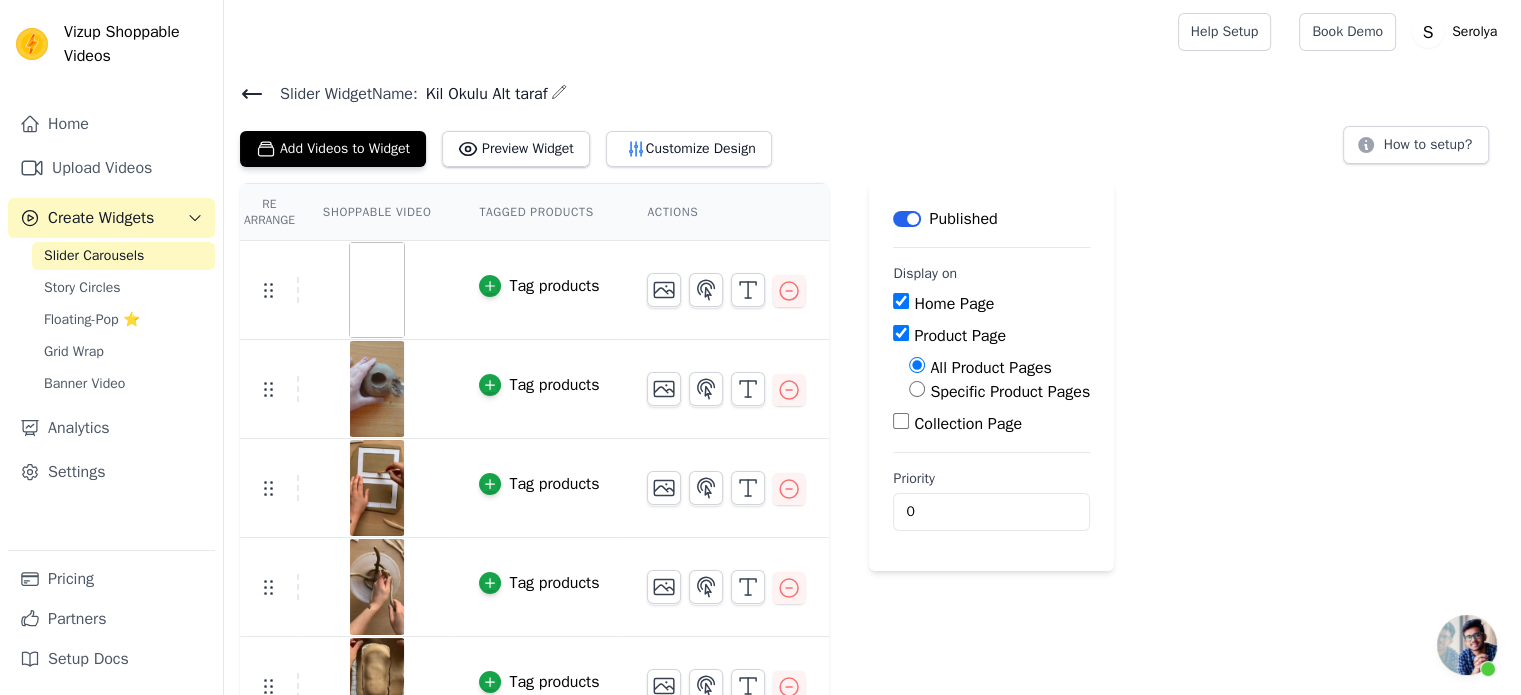 click on "Tag products" at bounding box center [554, 286] 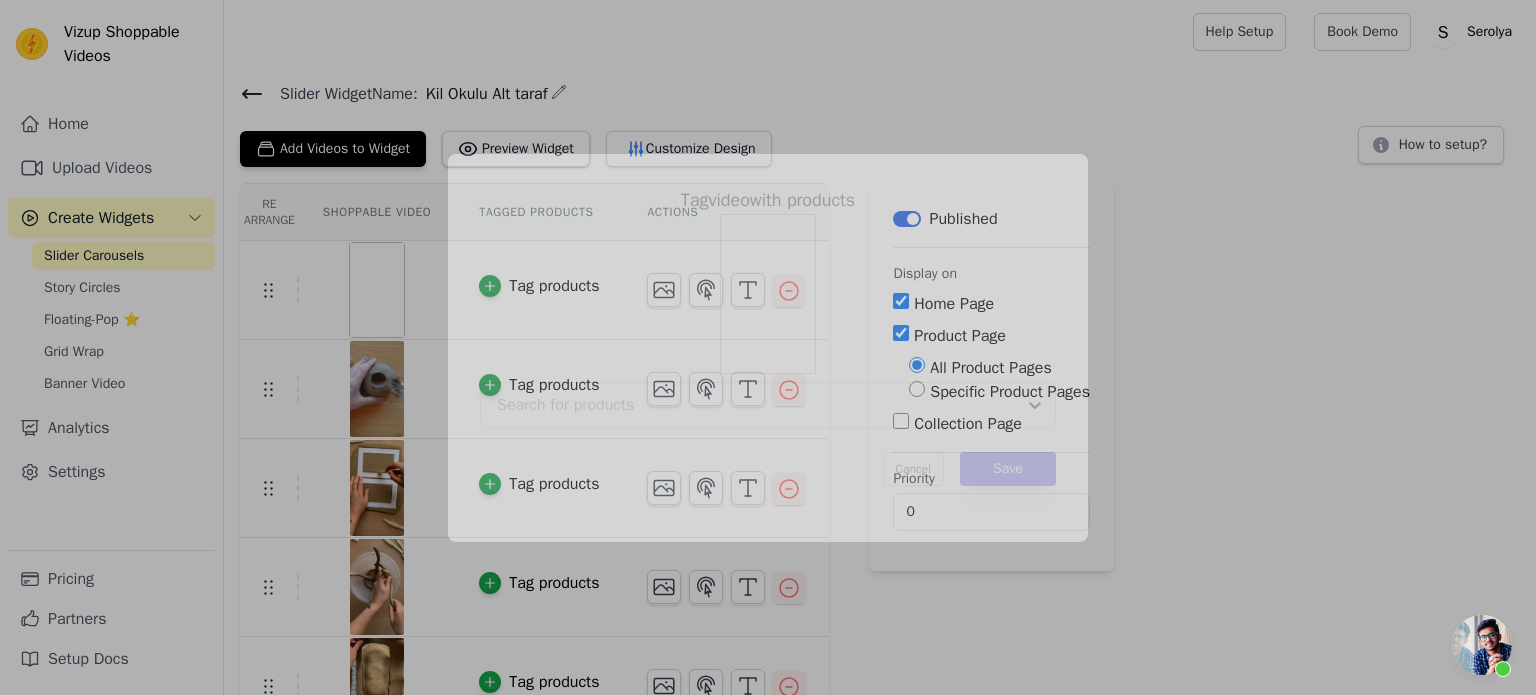 click at bounding box center (768, 321) 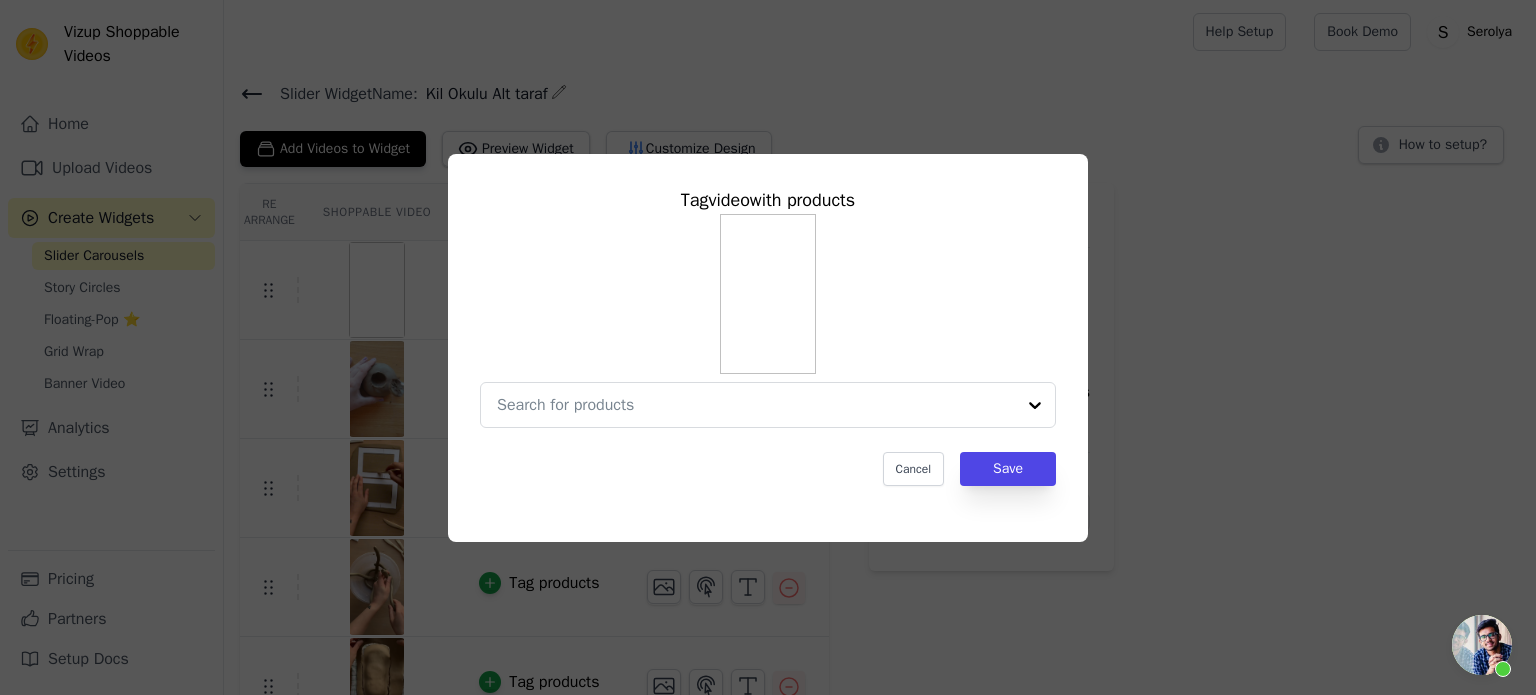 click at bounding box center (768, 294) 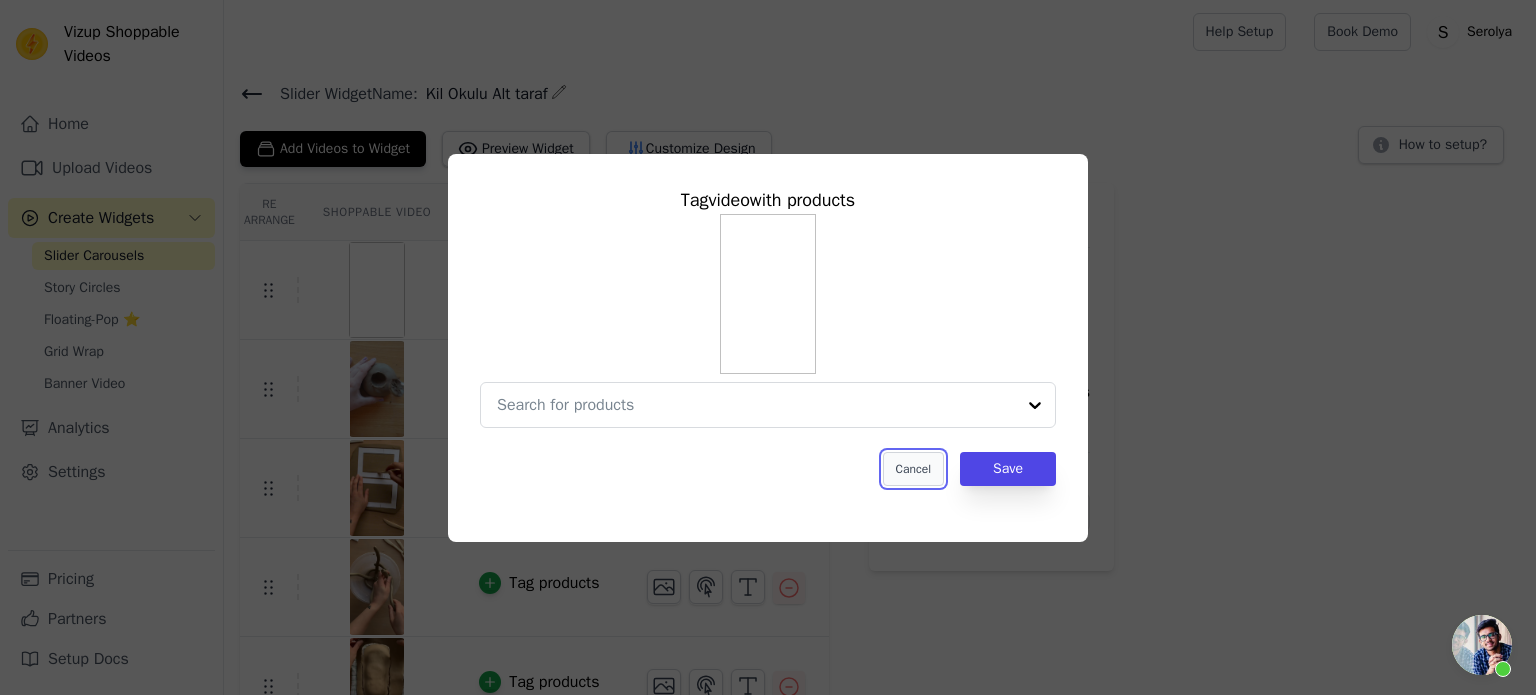 click on "Cancel" at bounding box center (913, 469) 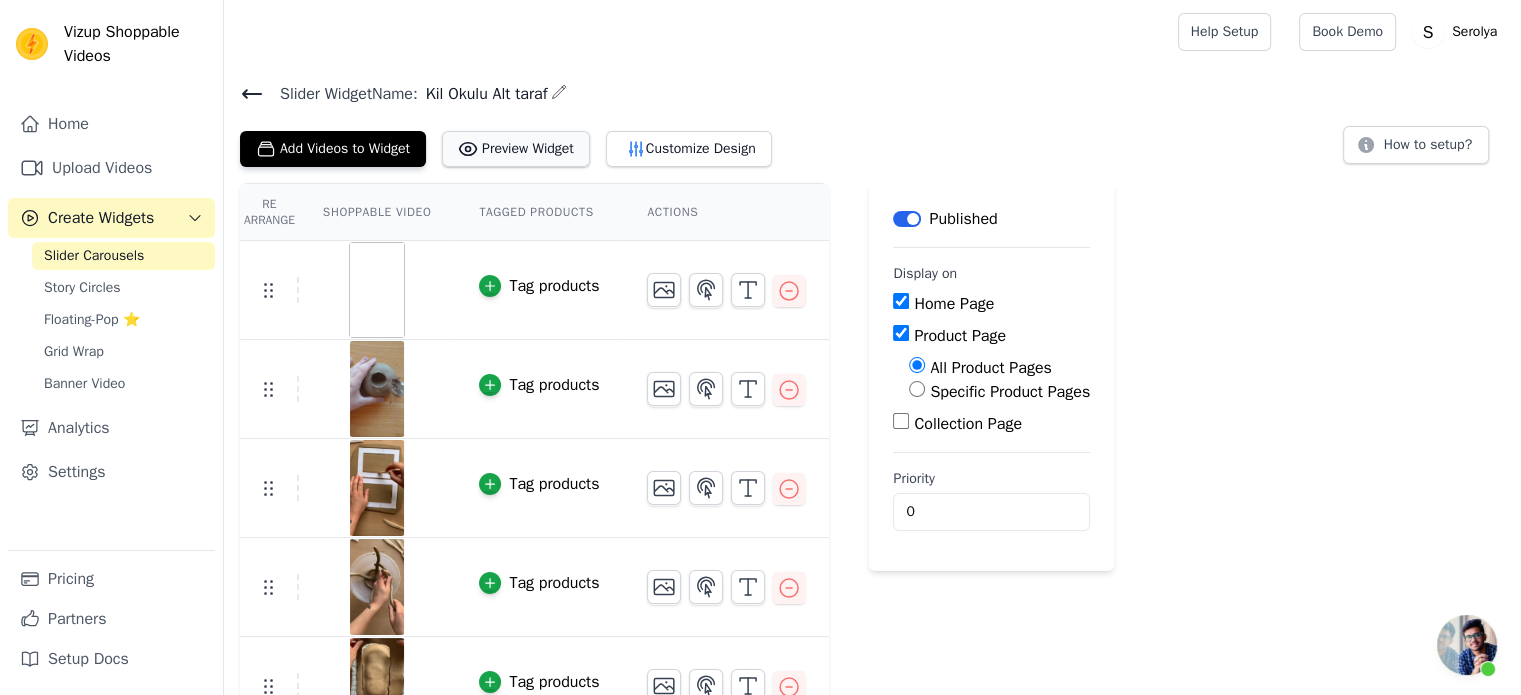 click on "Preview Widget" at bounding box center (516, 149) 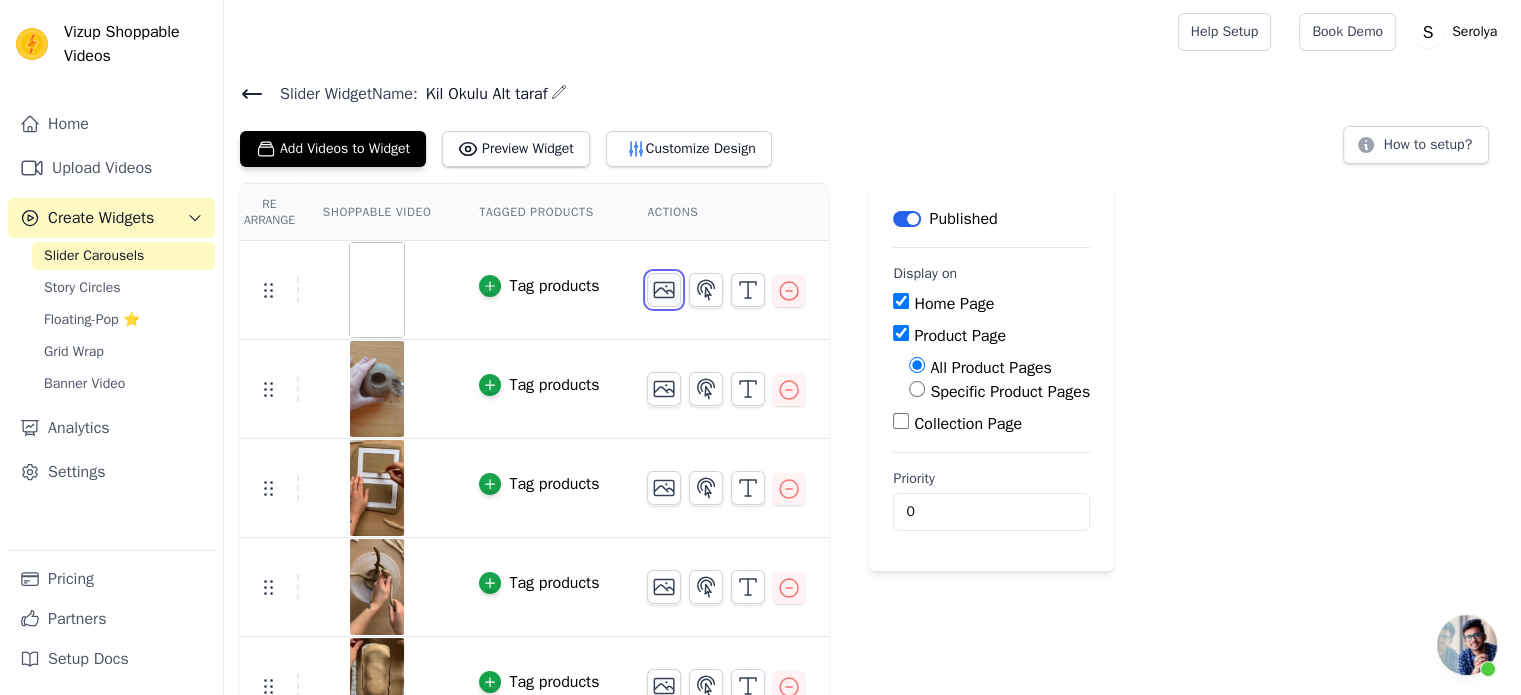 click 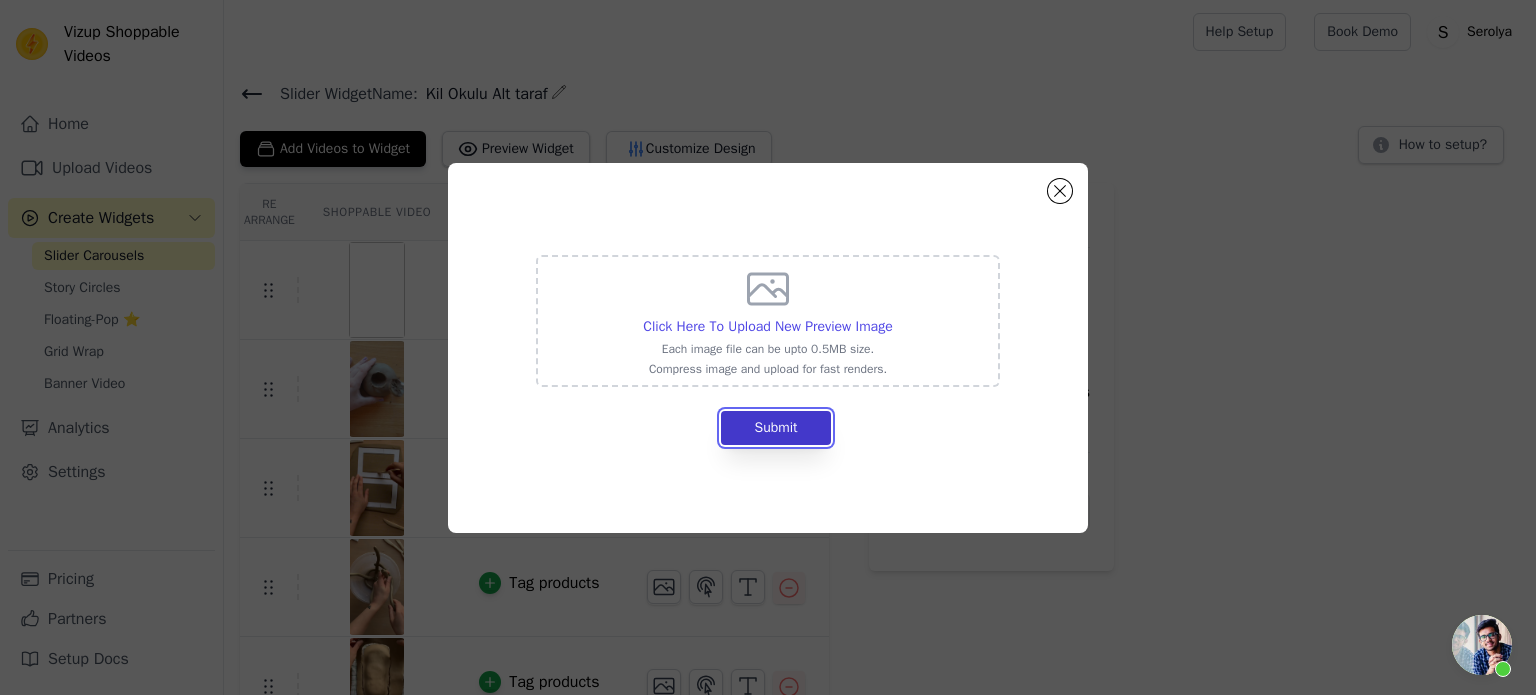 click on "Submit" at bounding box center (775, 428) 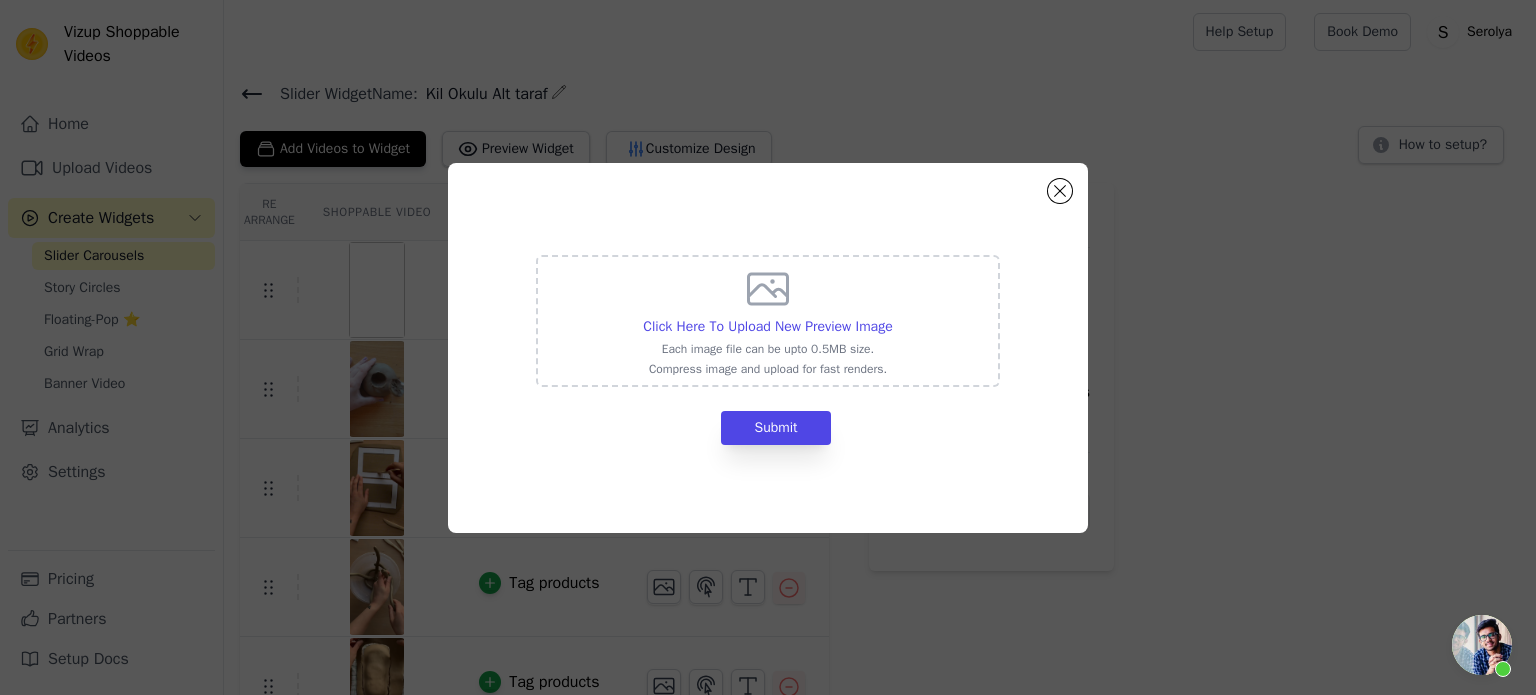 click on "Each image file can be upto 0.5MB size." at bounding box center (767, 349) 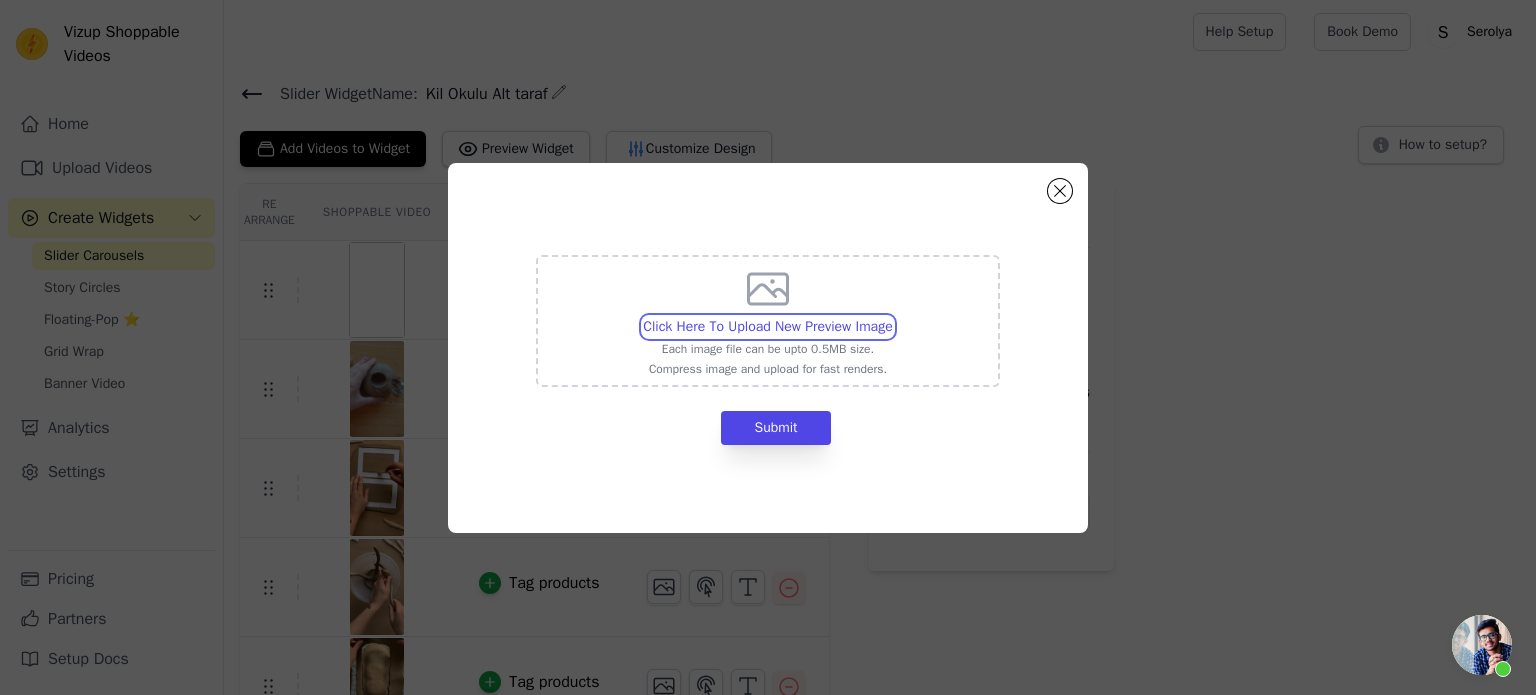 click on "Click Here To Upload New Preview Image     Each image file can be upto 0.5MB size.   Compress image and upload for fast renders." at bounding box center (892, 316) 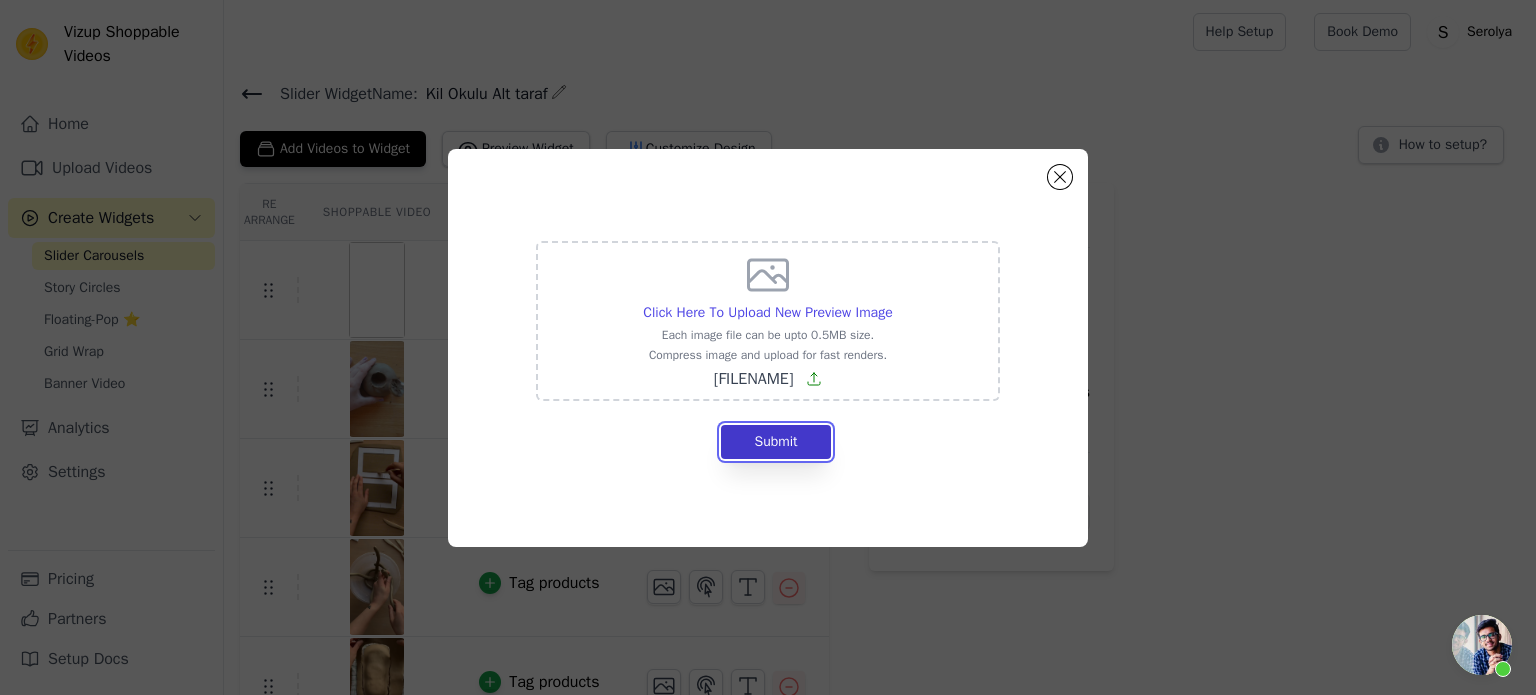 click on "Submit" at bounding box center [775, 442] 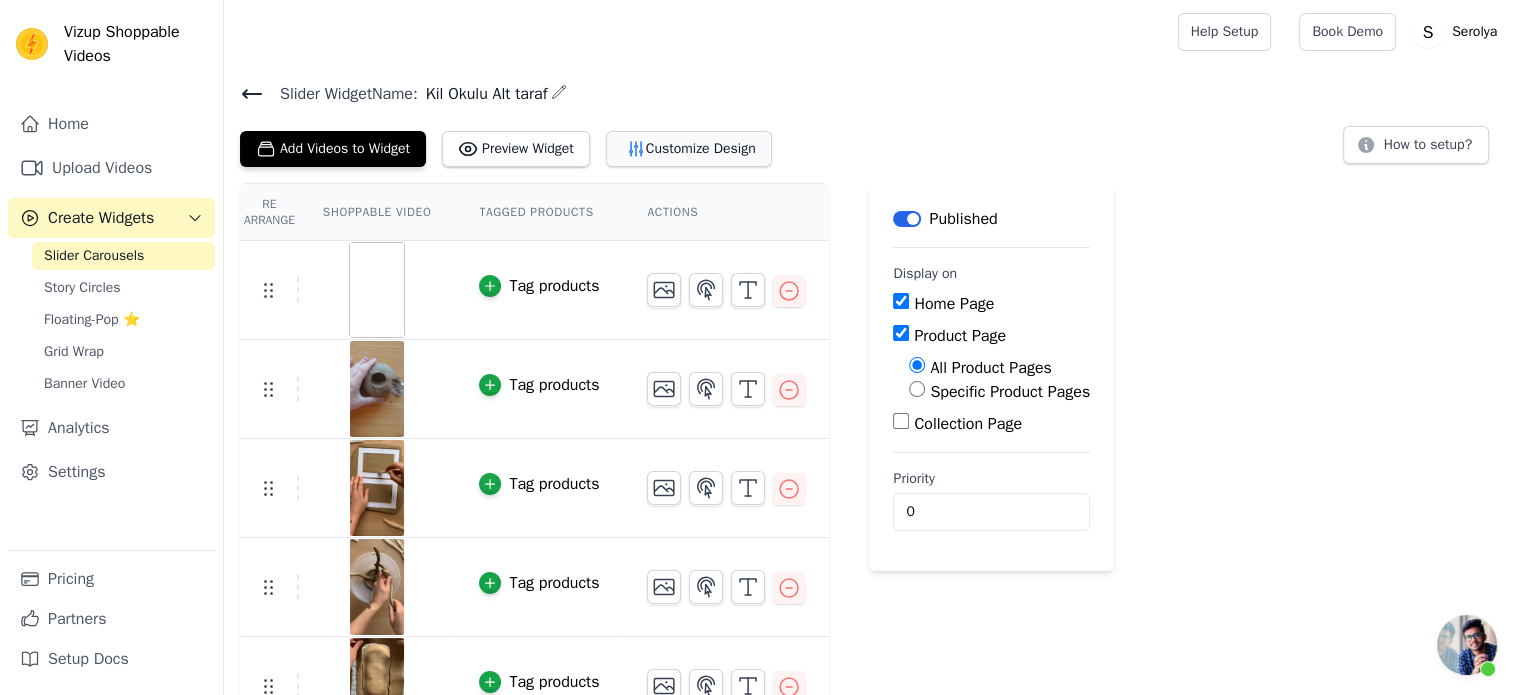 click on "Customize Design" at bounding box center (689, 149) 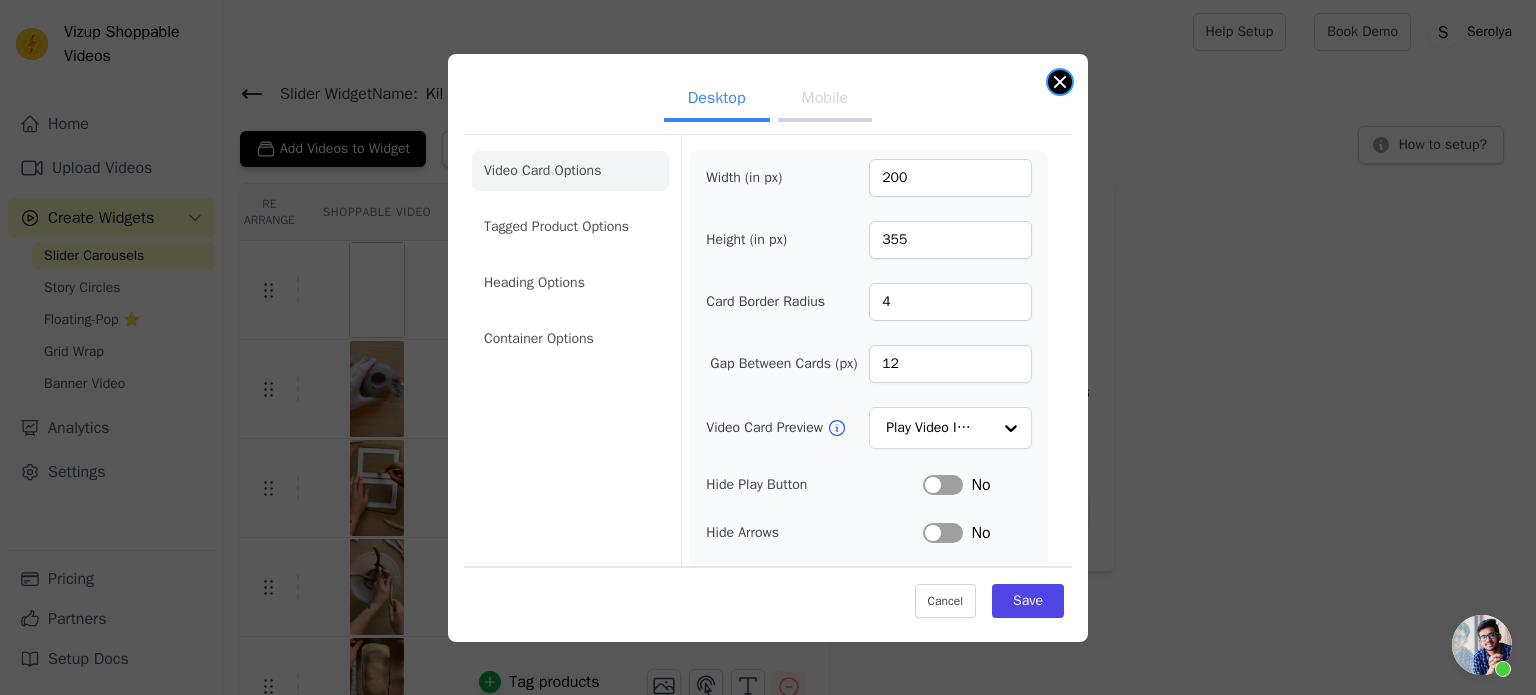 click at bounding box center (1060, 82) 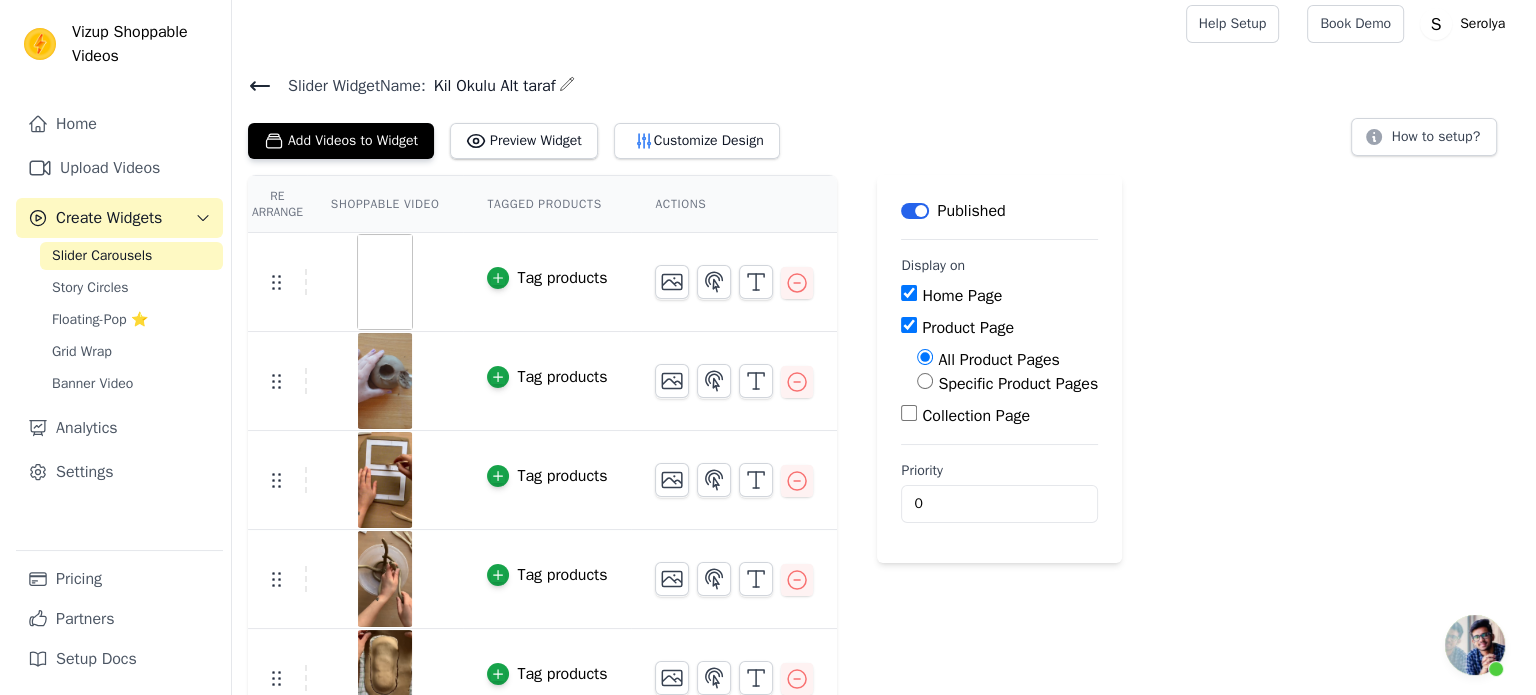 scroll, scrollTop: 0, scrollLeft: 0, axis: both 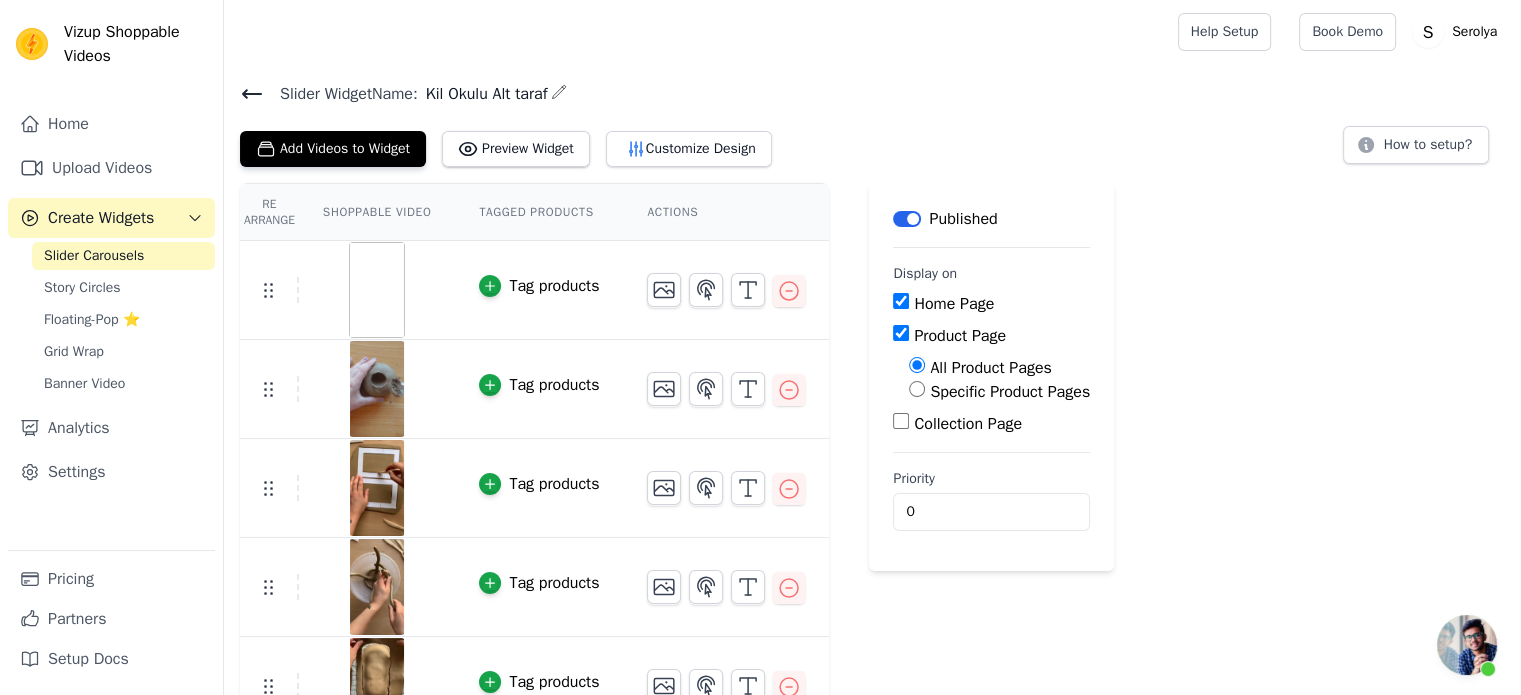 click 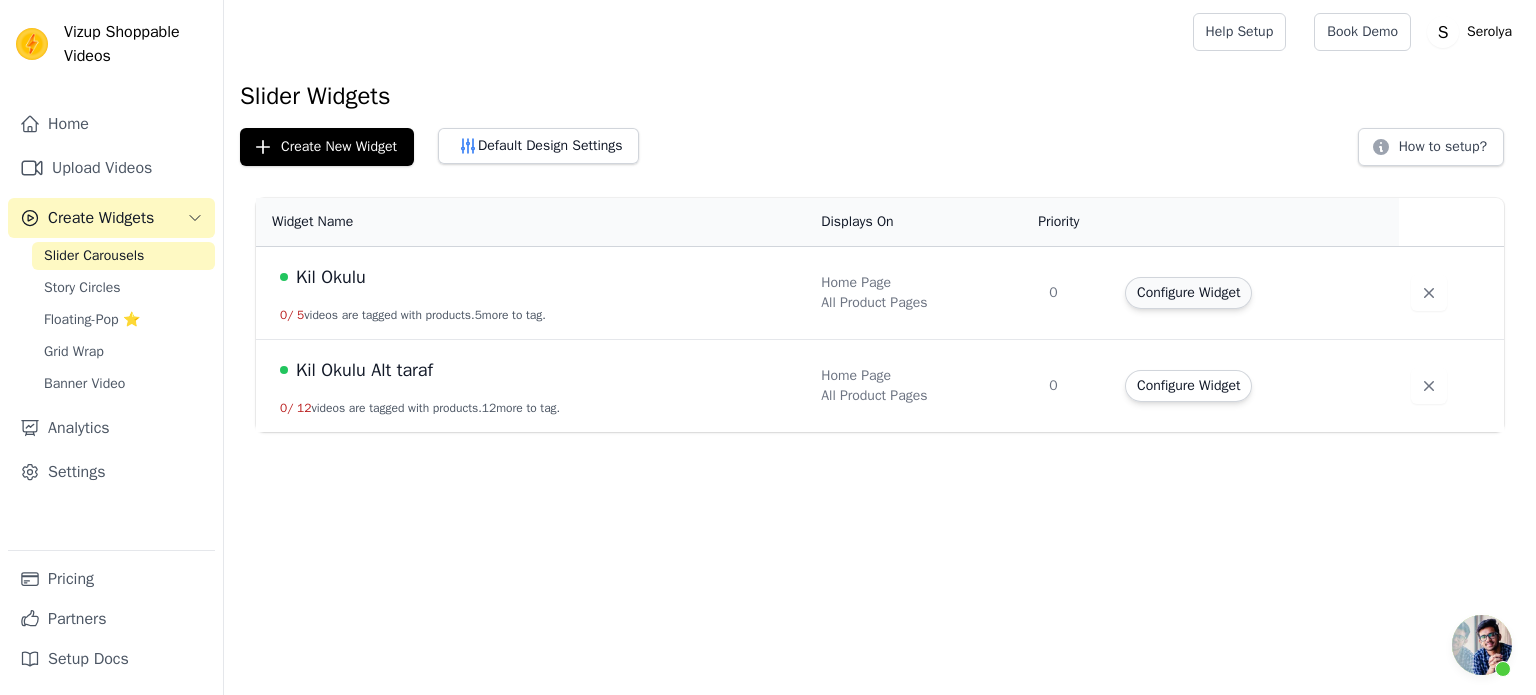 click on "Configure Widget" at bounding box center (1188, 293) 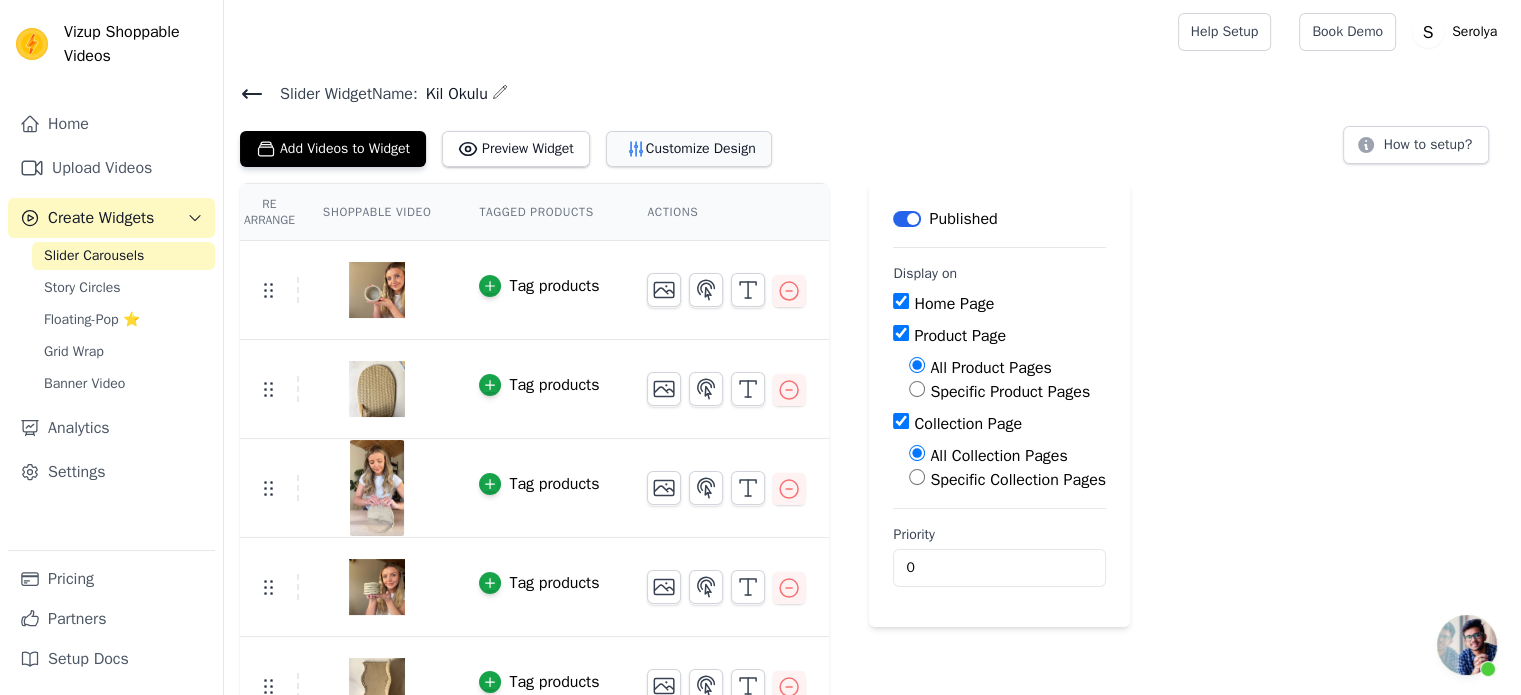 click on "Customize Design" at bounding box center [689, 149] 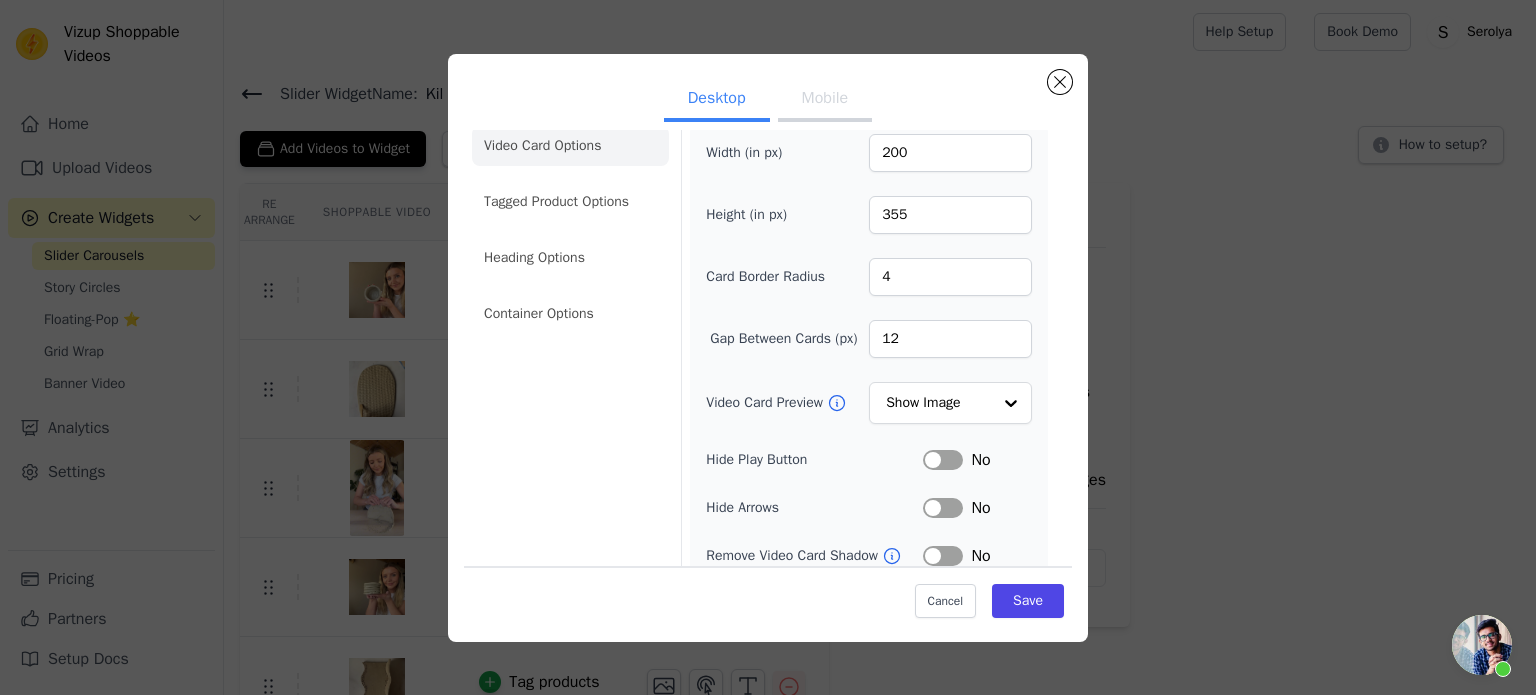 scroll, scrollTop: 0, scrollLeft: 0, axis: both 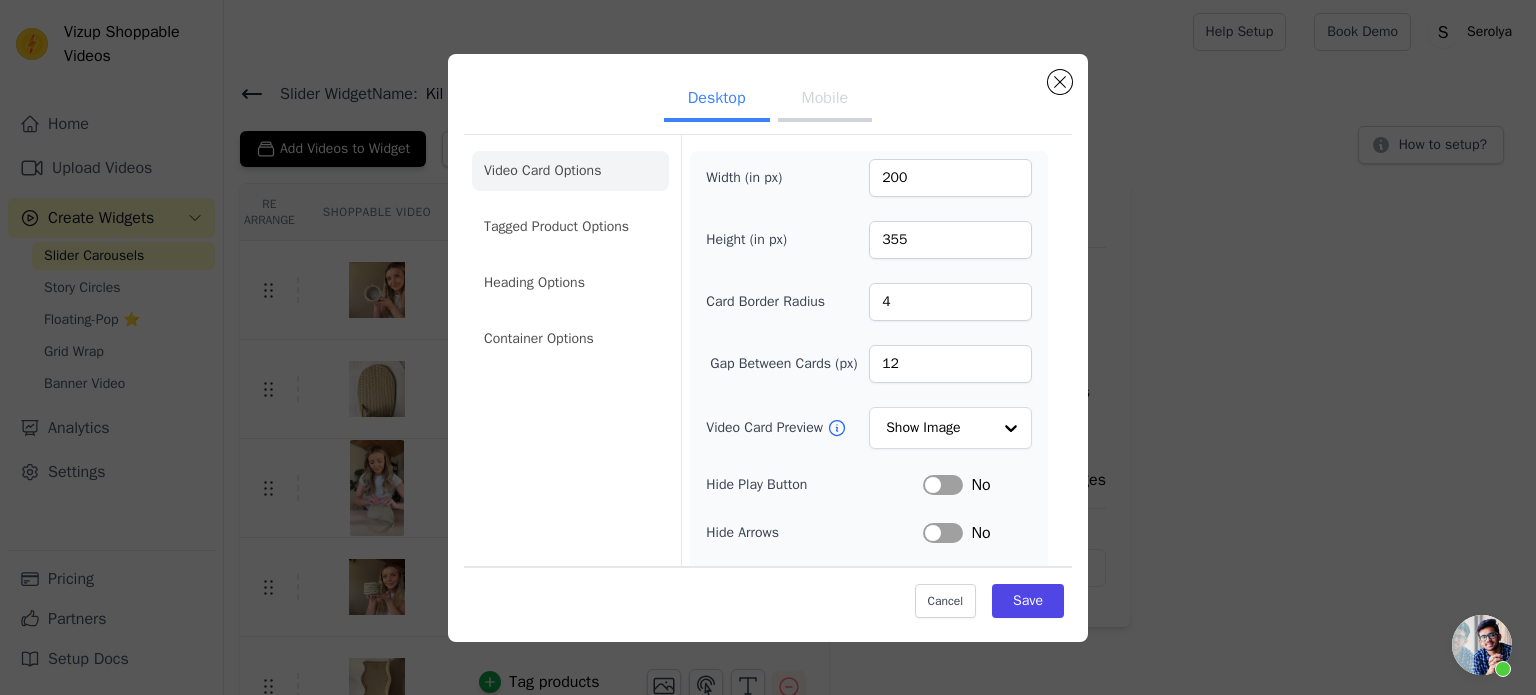type 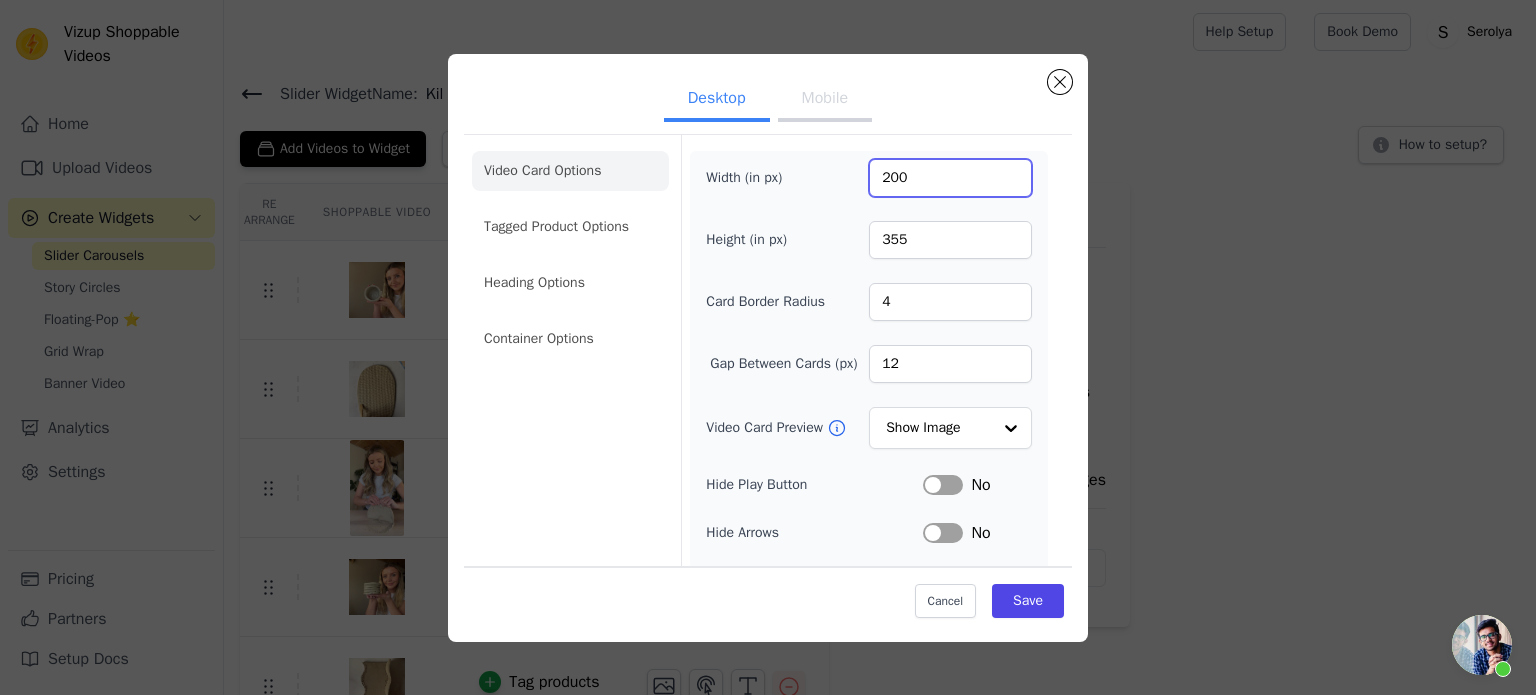 click on "Desktop Mobile   Video Card Options Tagged Product Options Heading Options Container Options   Width (in px)   200   Height (in px)   355   Card Border Radius   4   Gap Between Cards (px)   12   Video Card Preview           Show Image               Hide Play Button   Label     No   Hide Arrows   Label     No   Remove Video Card Shadow     Label     No   Auto Loop Slider     Label     No   Shopping Icon on Video Cards   Label     No   Add to Cart on Video Cards     Label     No   Cancel     Save" at bounding box center (768, 348) 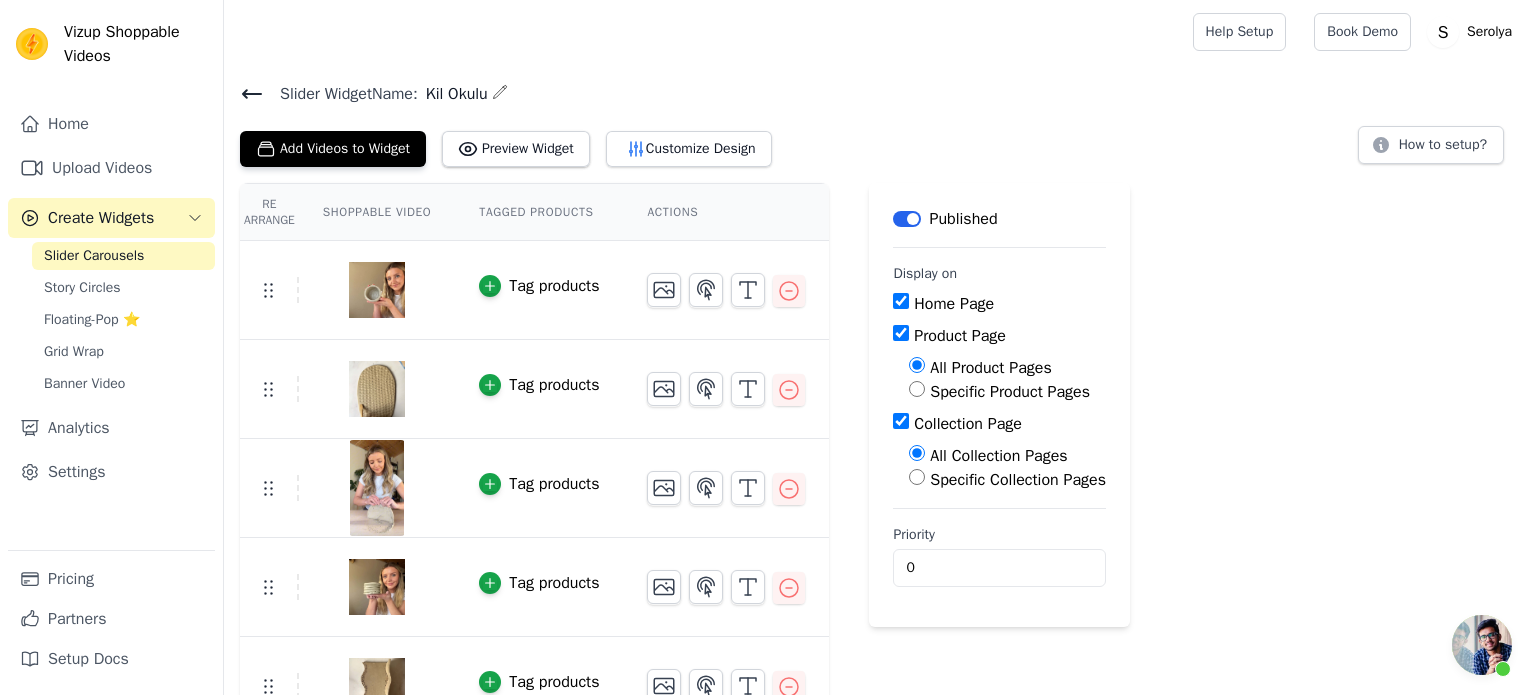 click on "Slider Carousels" at bounding box center [94, 256] 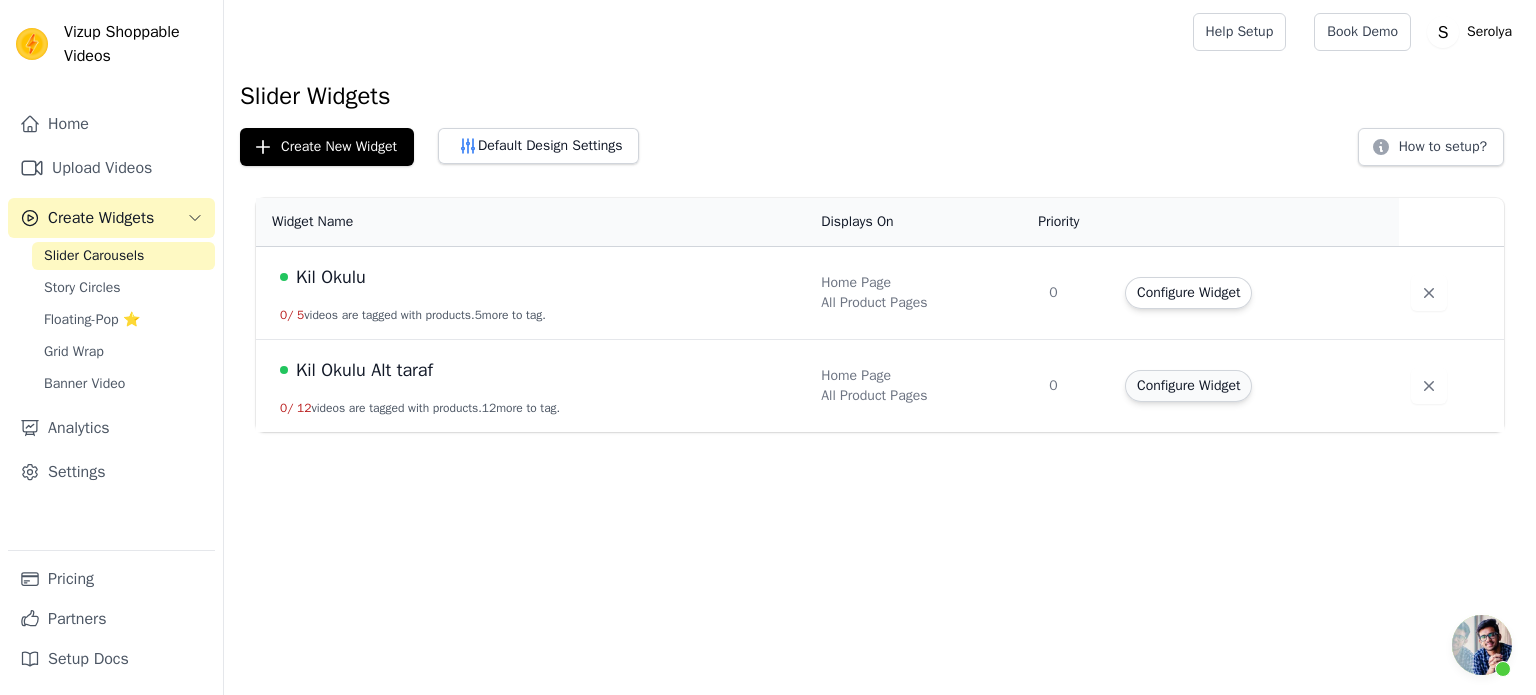 click on "Configure Widget" at bounding box center (1188, 386) 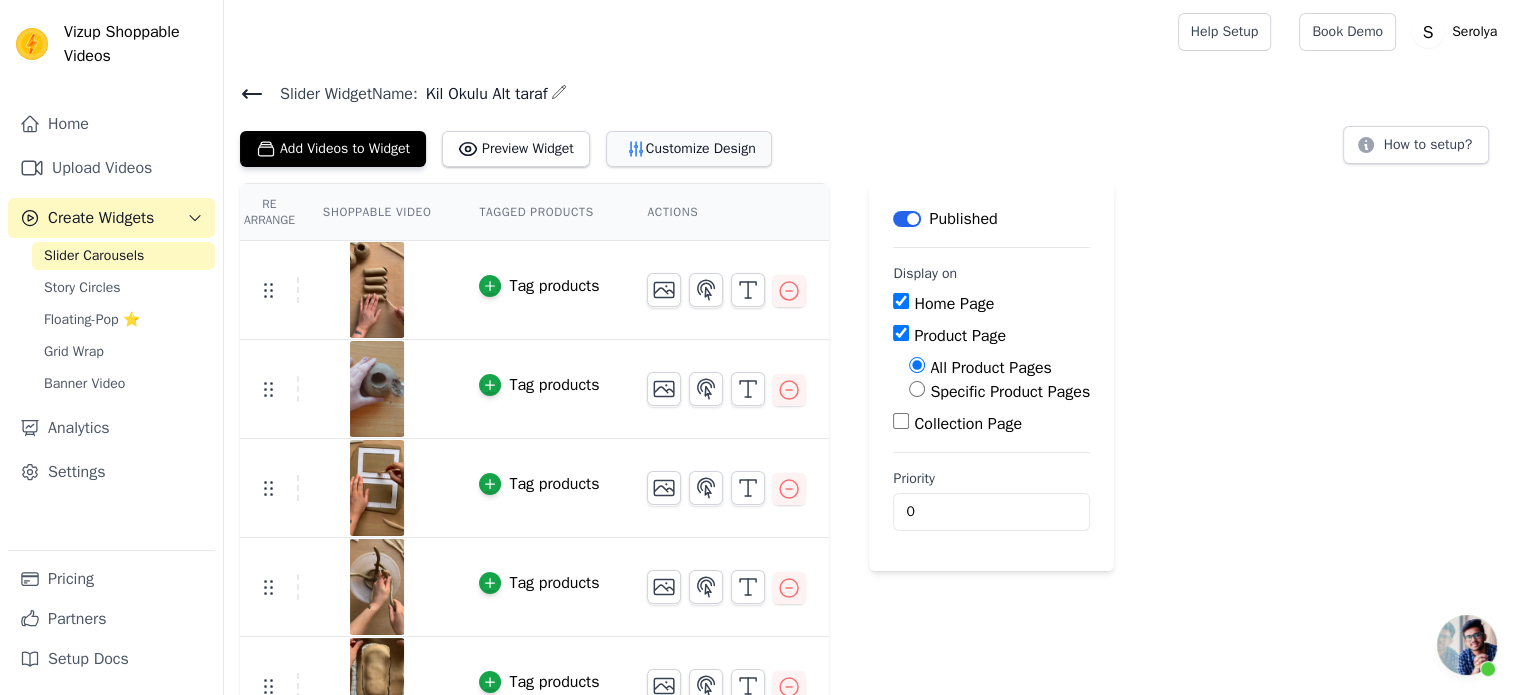 click on "Customize Design" at bounding box center (689, 149) 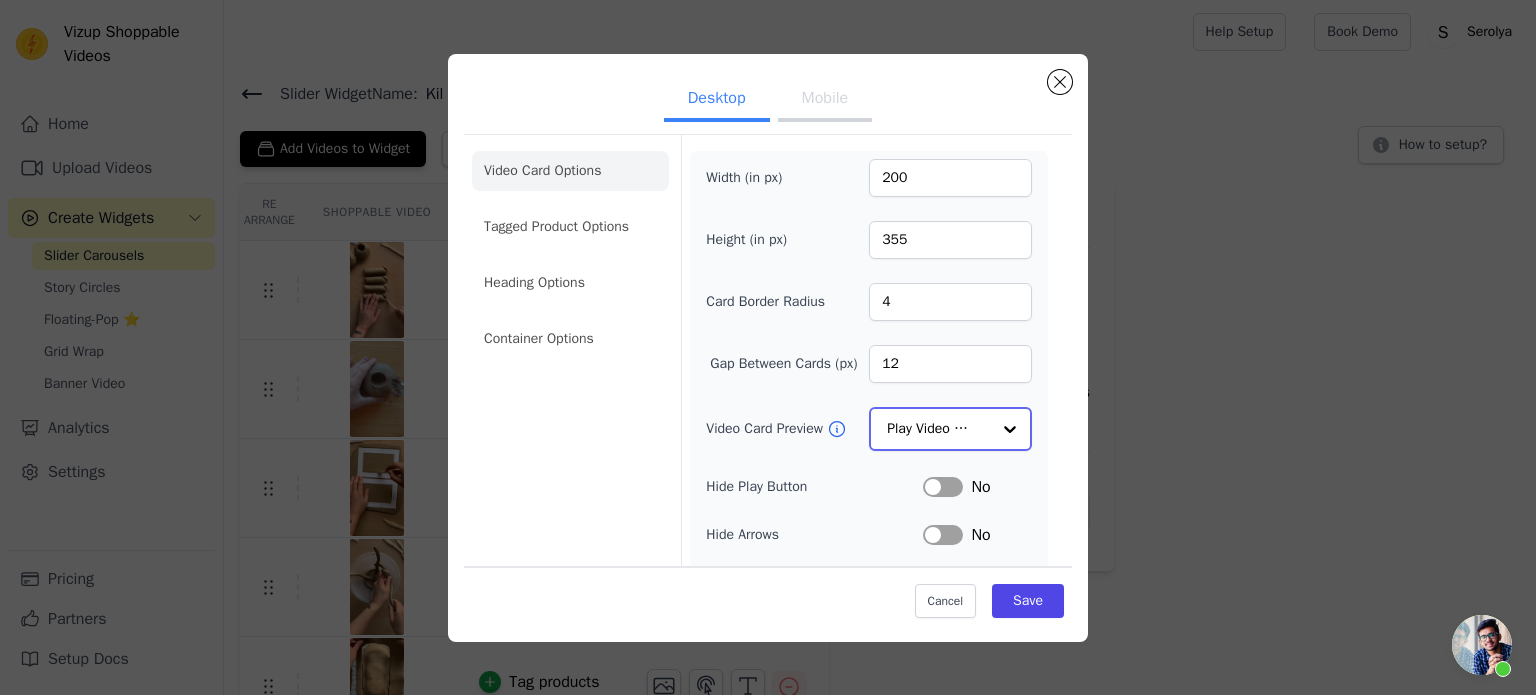 click on "Video Card Preview" 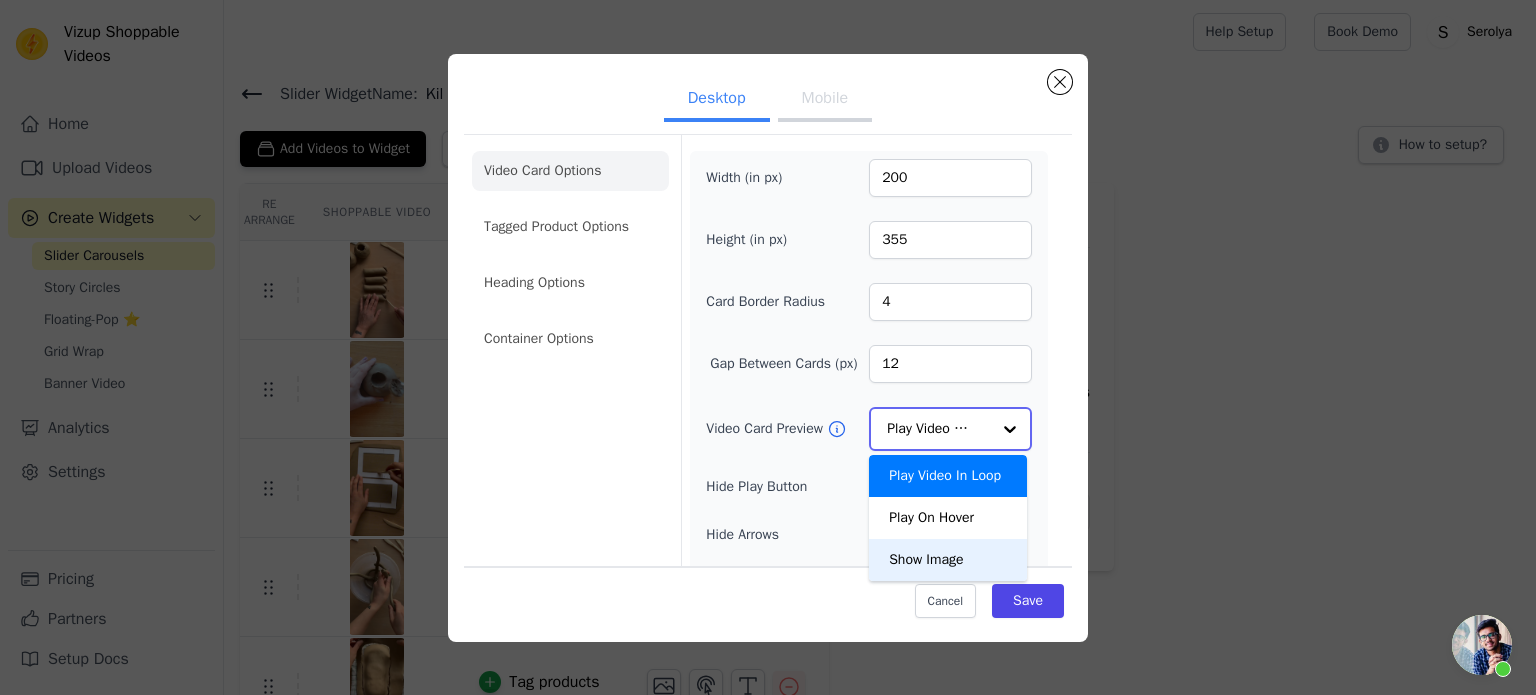 click on "Show Image" at bounding box center [948, 560] 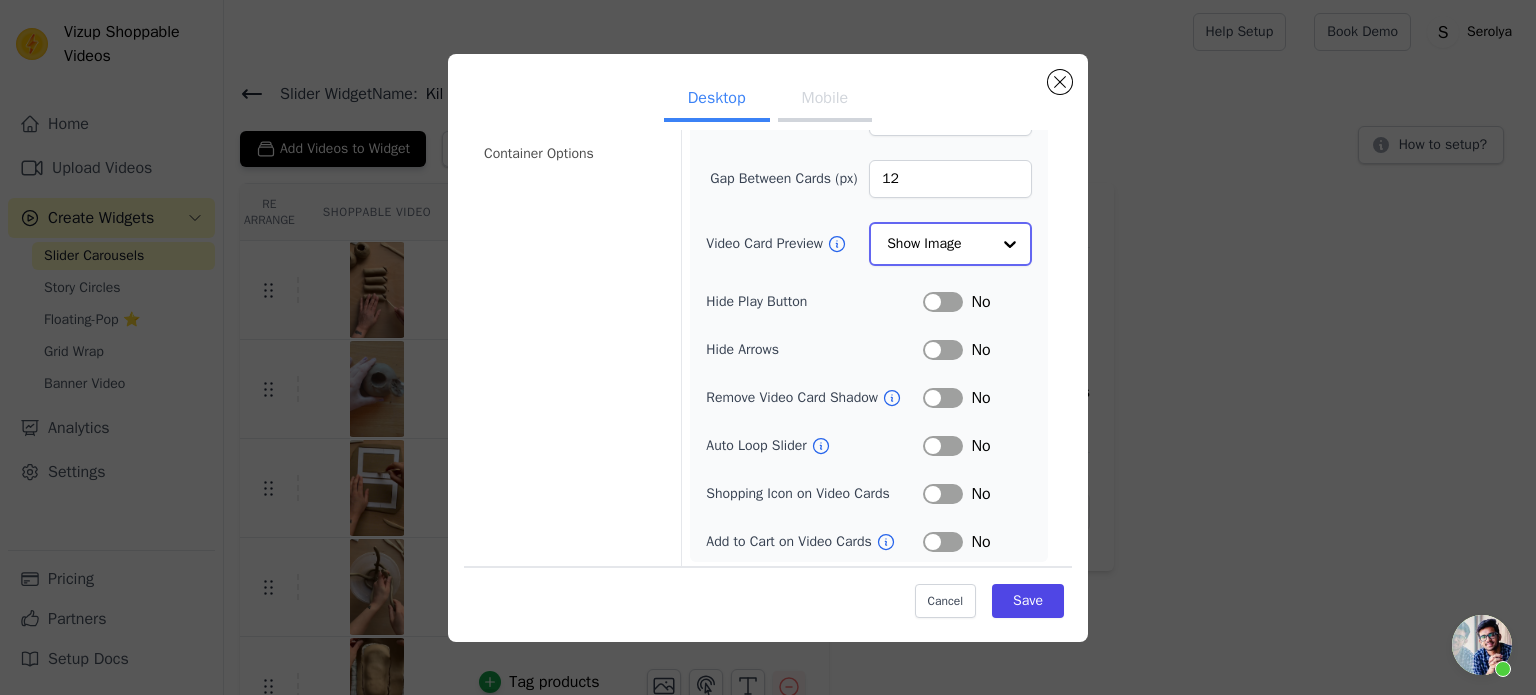 scroll, scrollTop: 0, scrollLeft: 0, axis: both 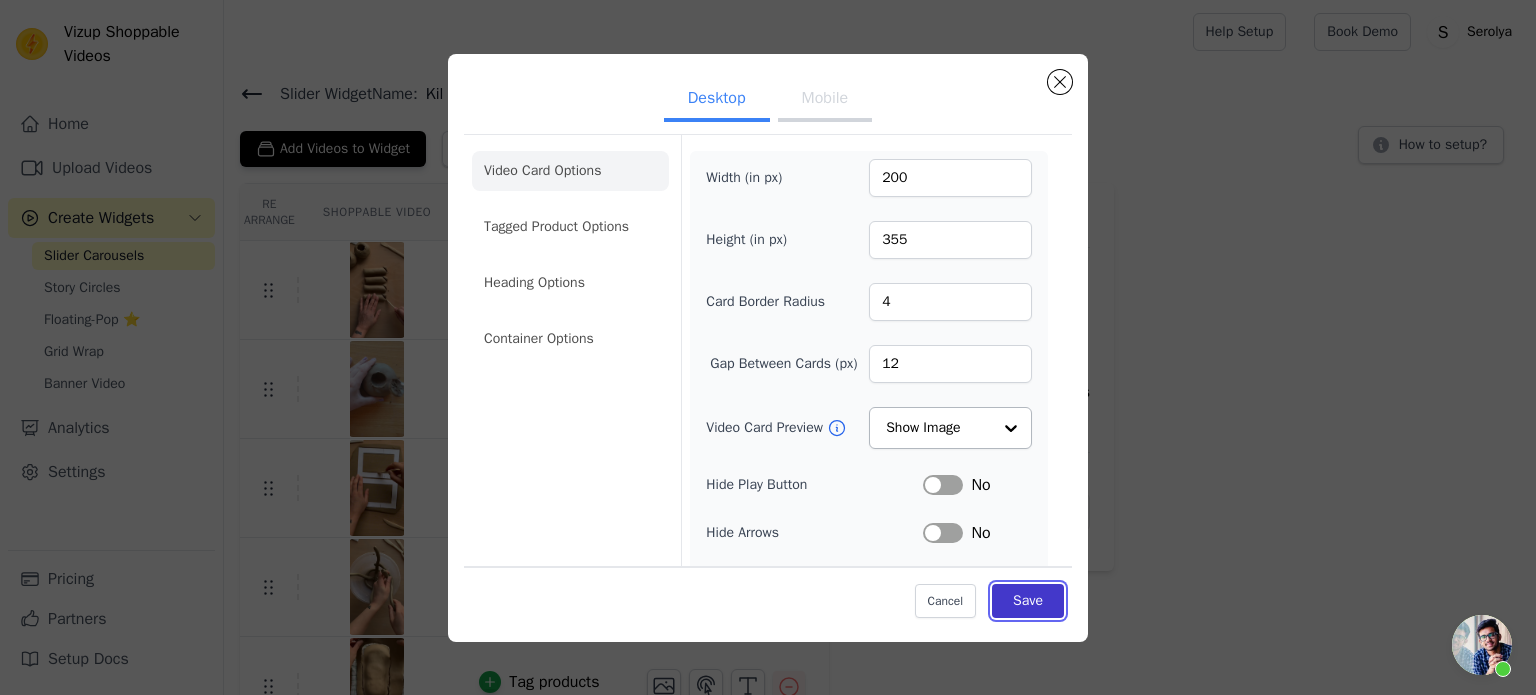 click on "Save" at bounding box center (1028, 601) 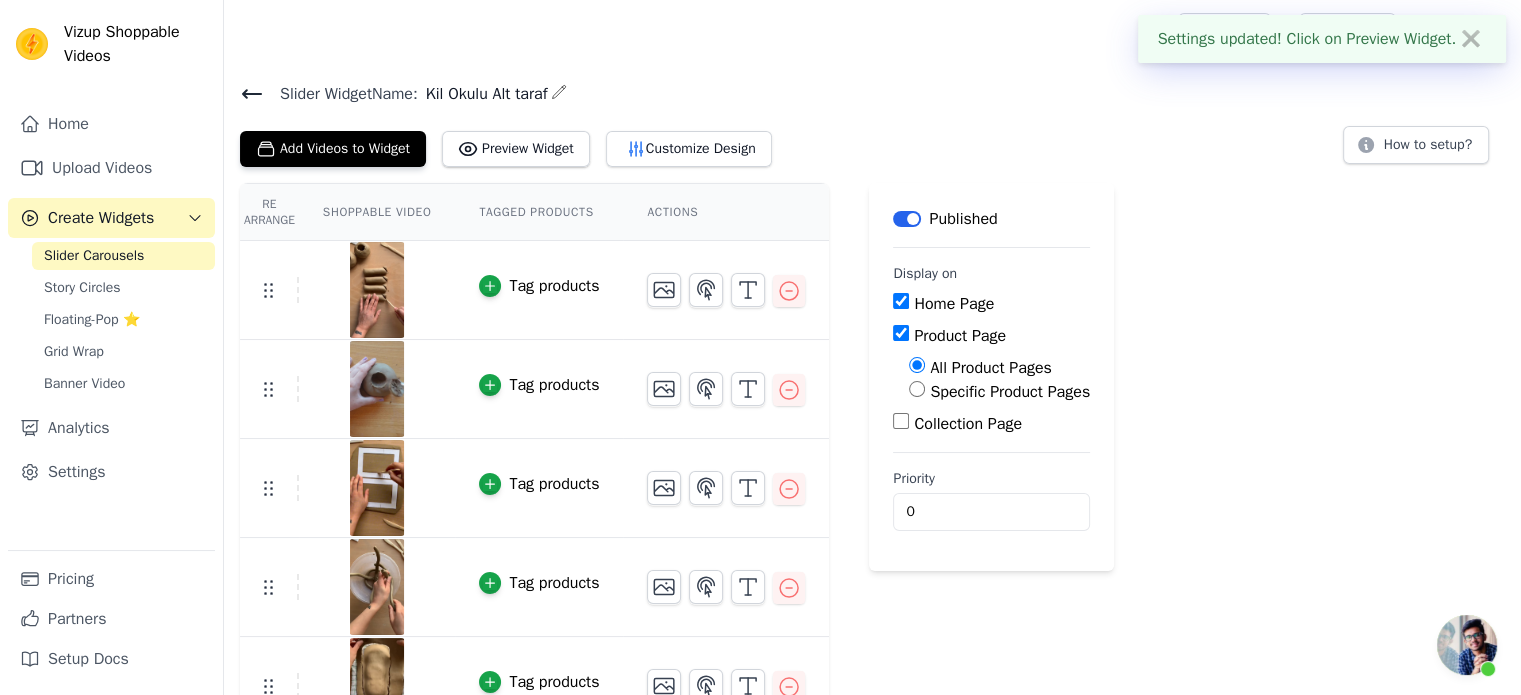 click 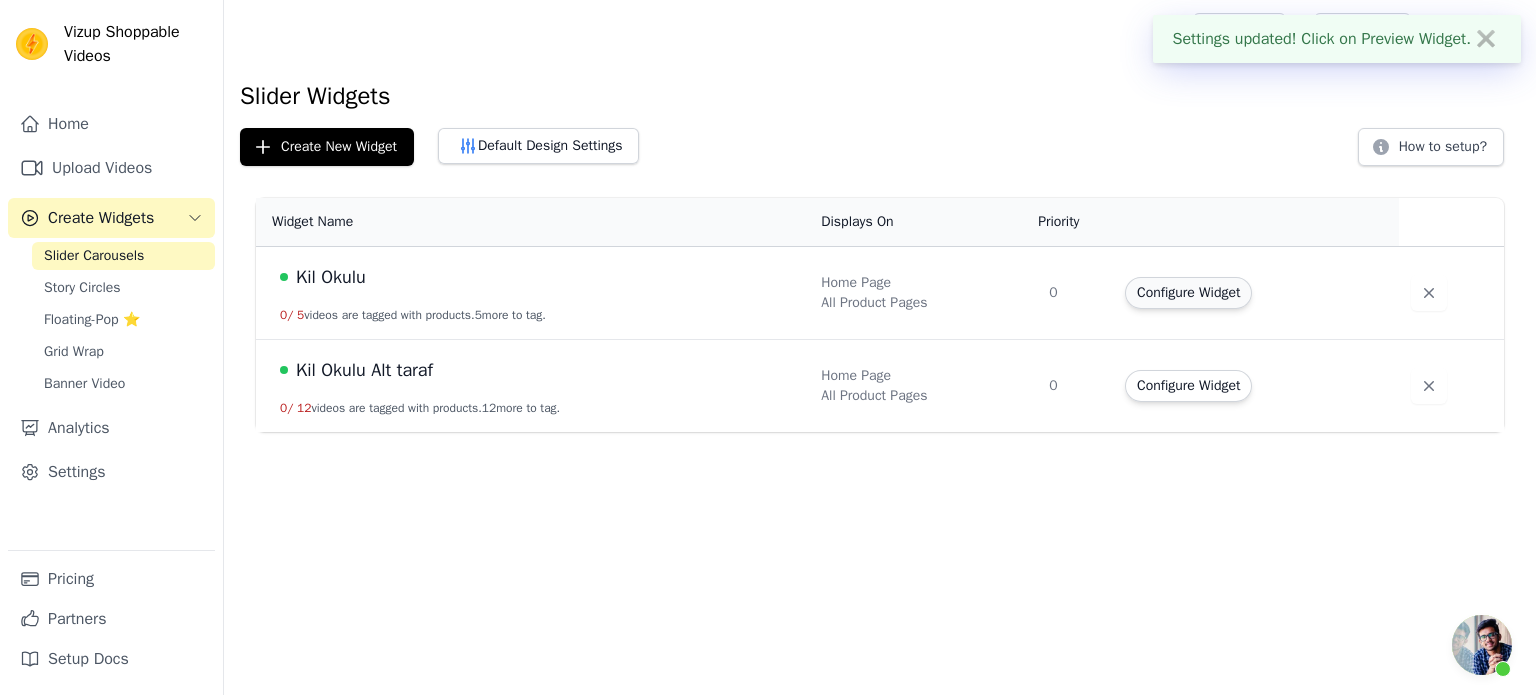 click on "Configure Widget" at bounding box center [1188, 293] 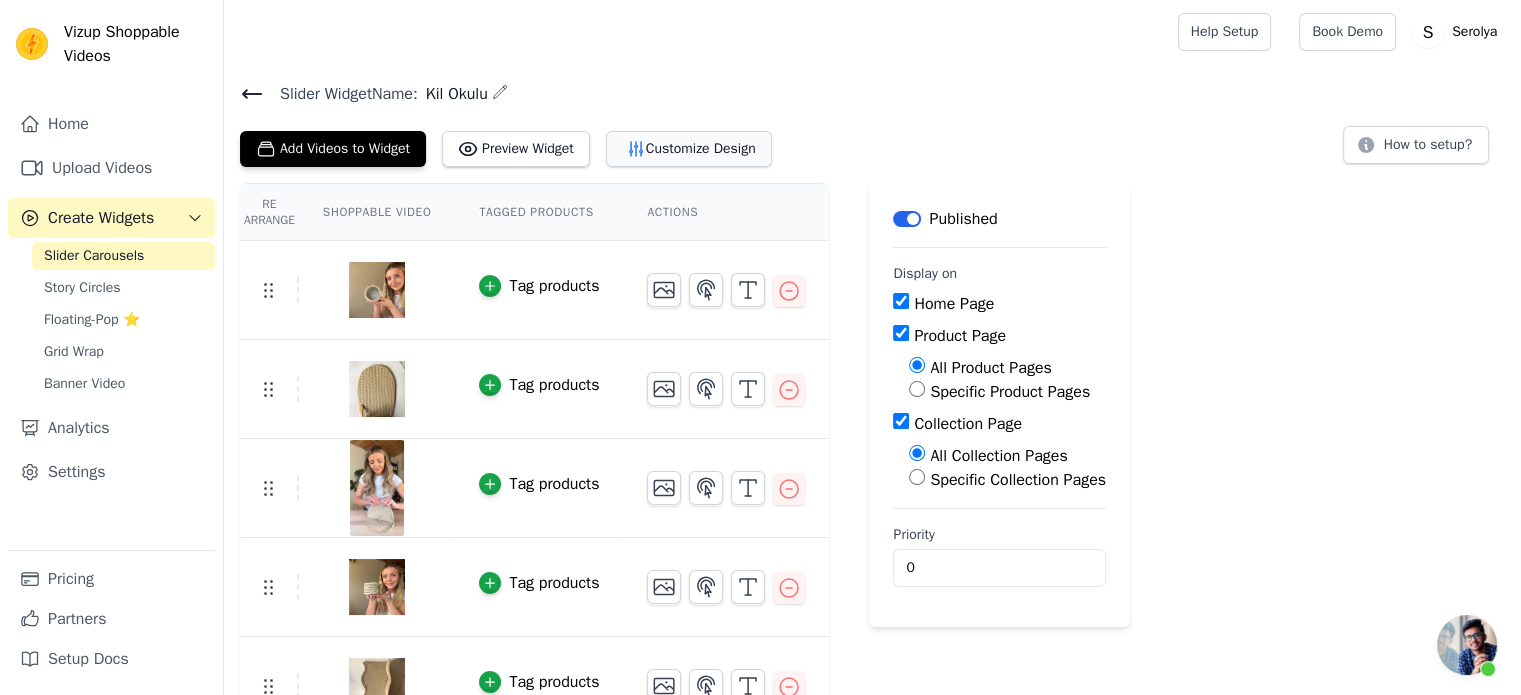 click on "Customize Design" at bounding box center [689, 149] 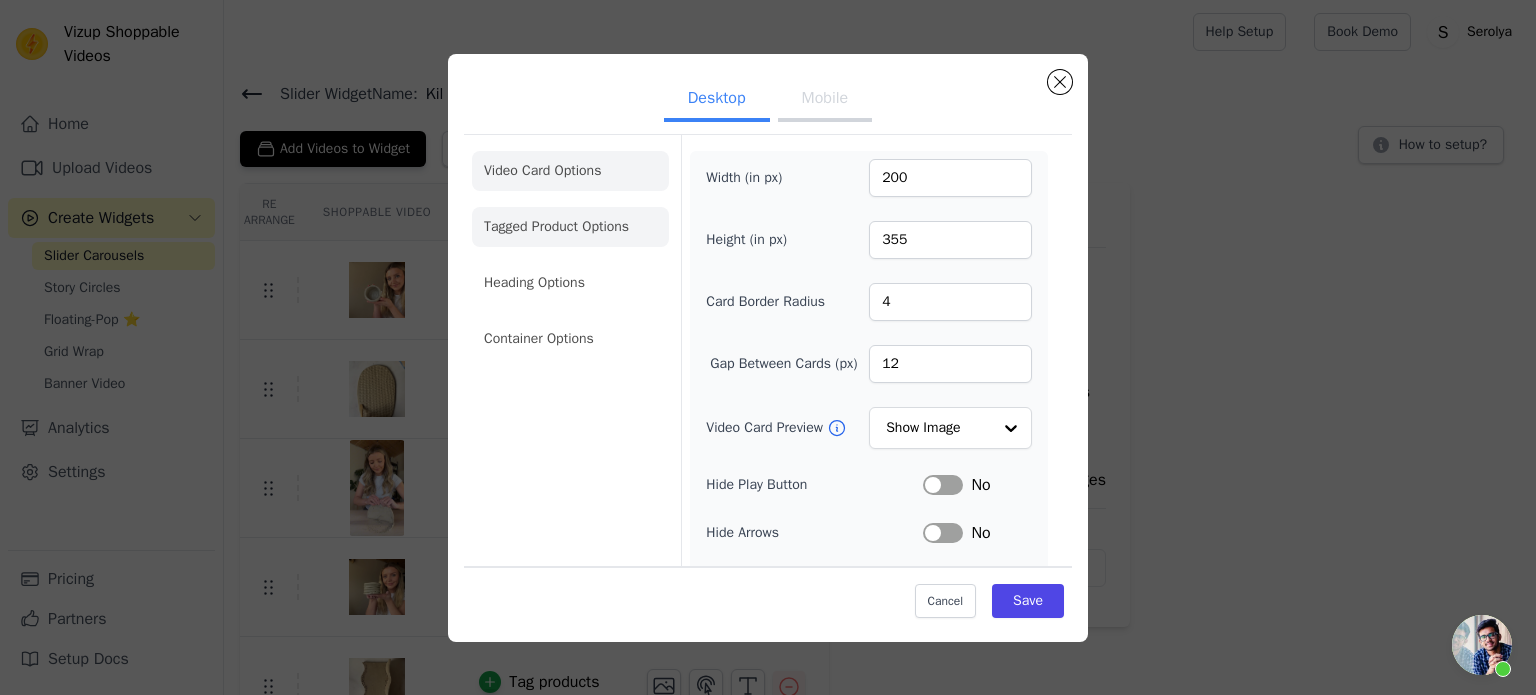 click on "Tagged Product Options" 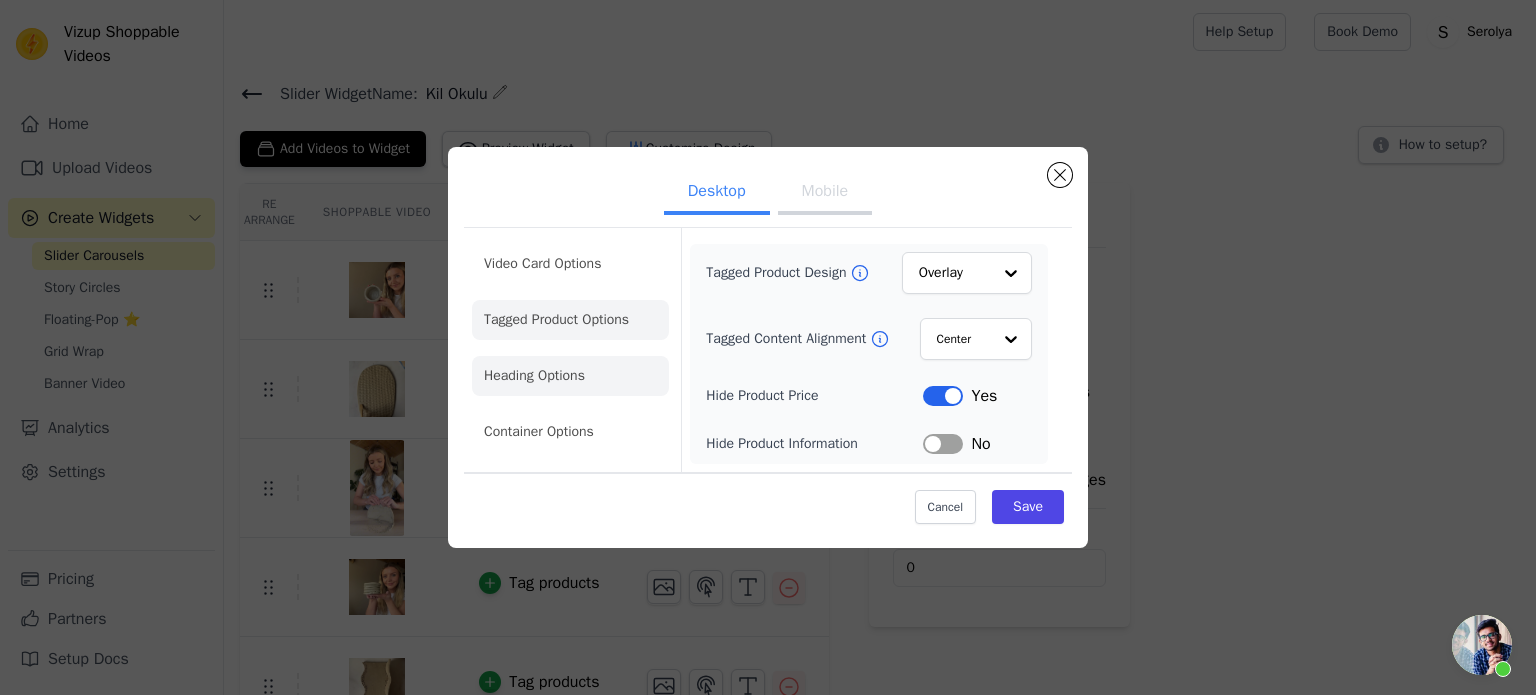 click on "Heading Options" 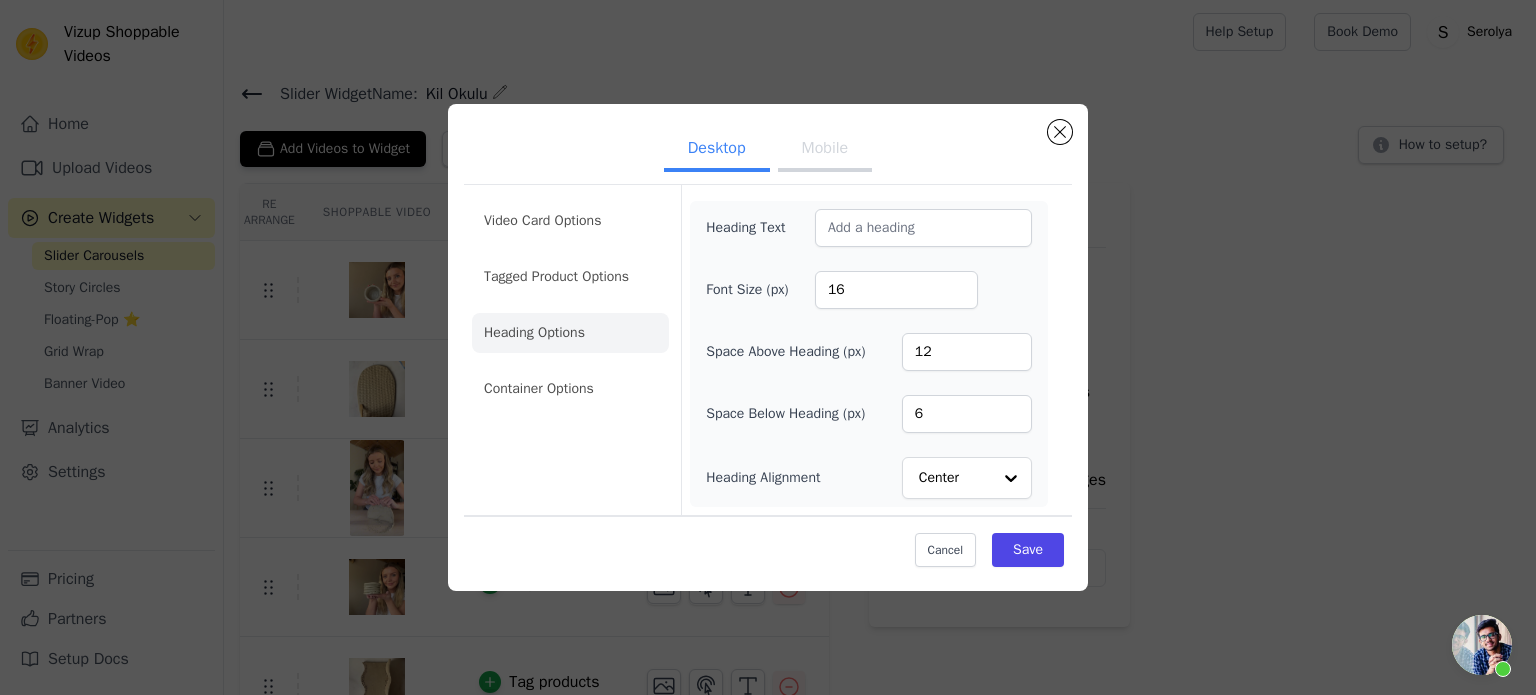 click on "Mobile" at bounding box center (825, 150) 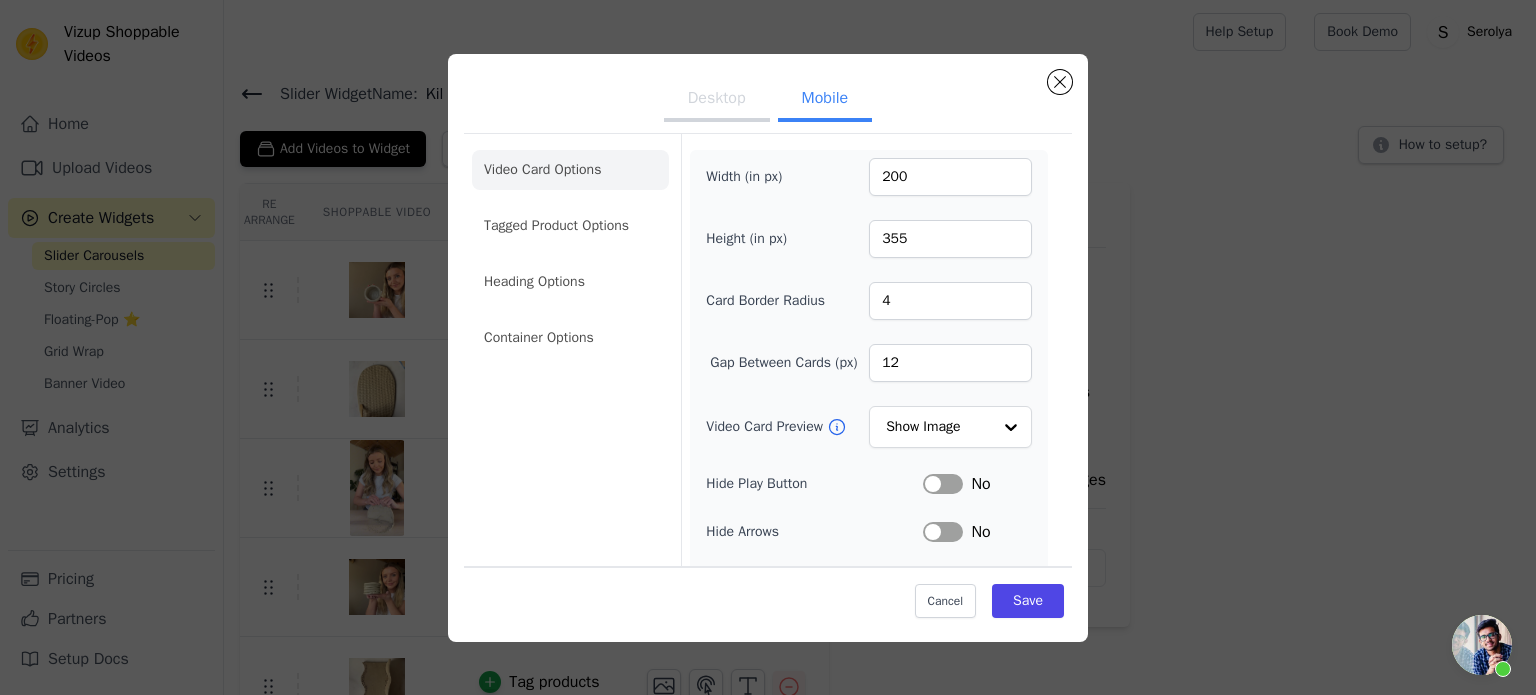 scroll, scrollTop: 0, scrollLeft: 0, axis: both 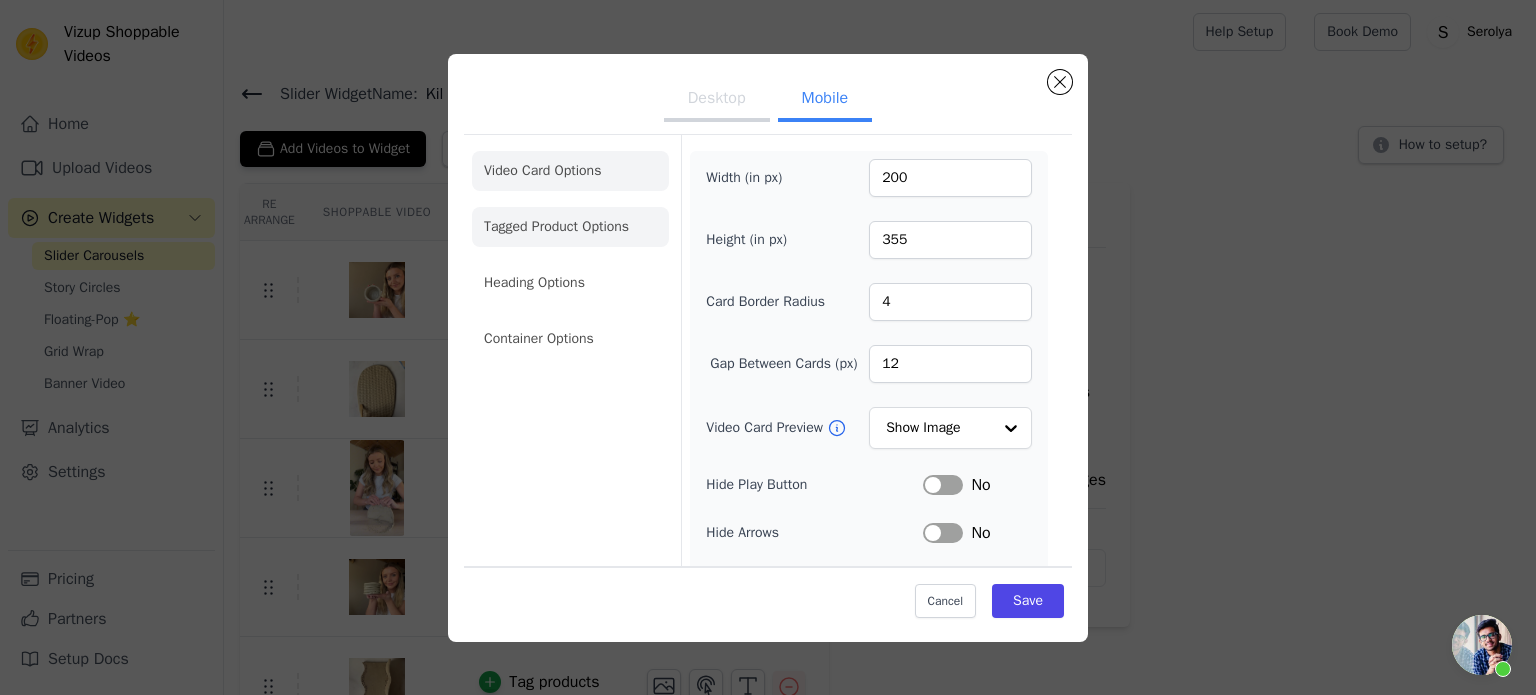 click on "Tagged Product Options" 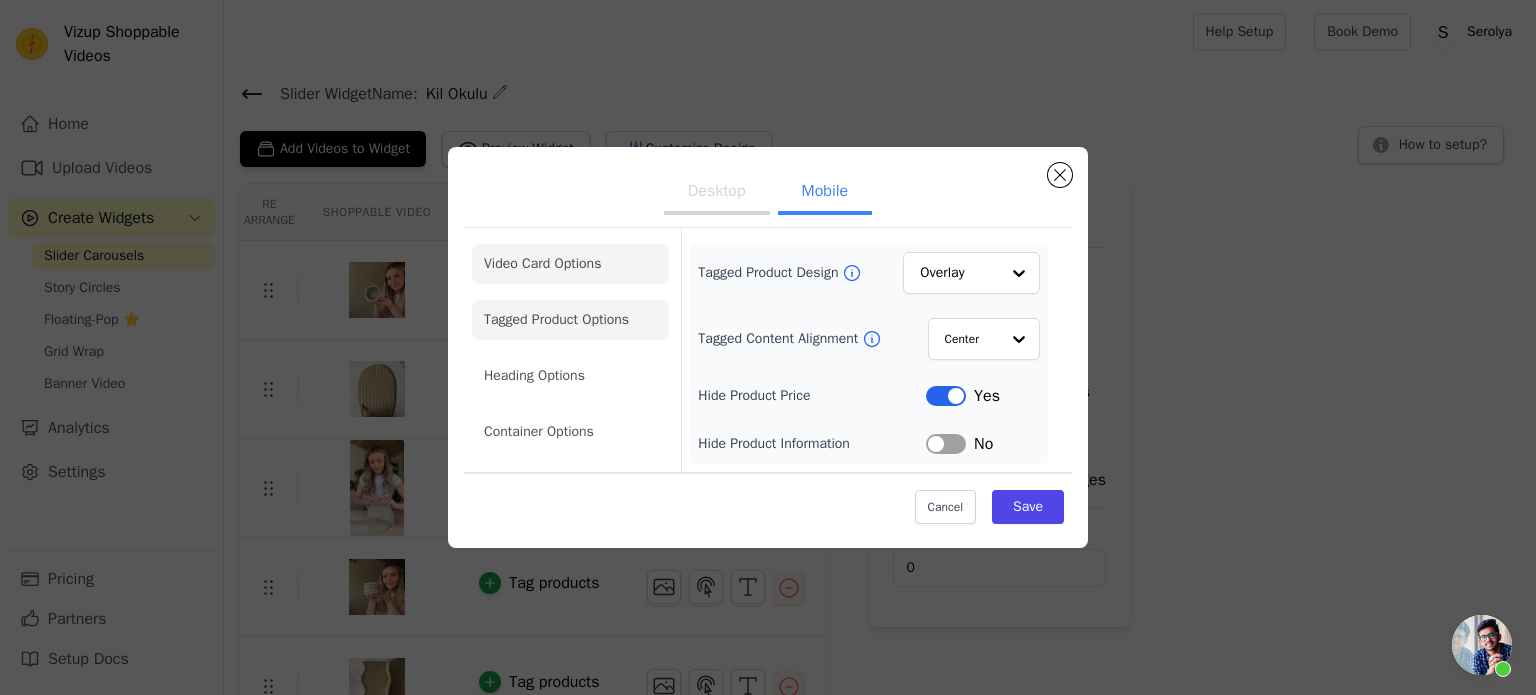 click on "Video Card Options" 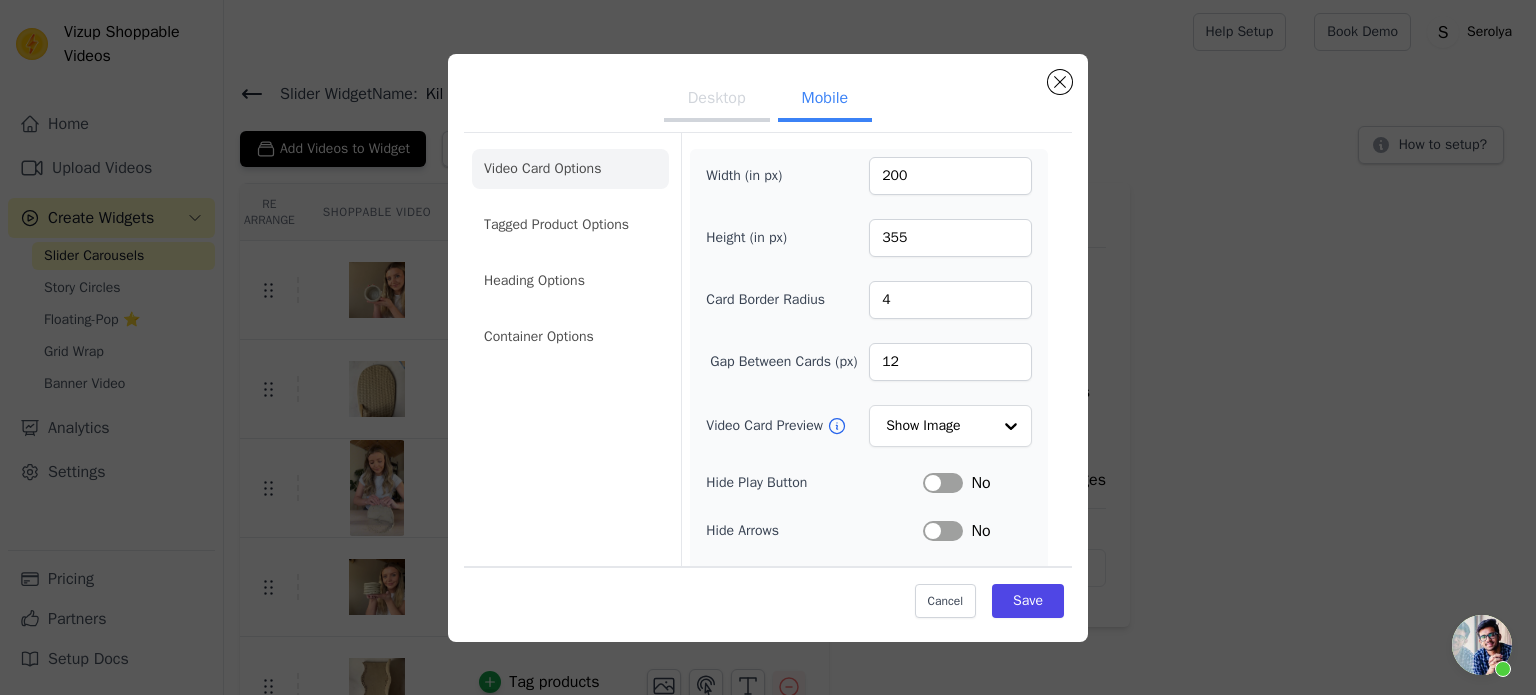 scroll, scrollTop: 0, scrollLeft: 0, axis: both 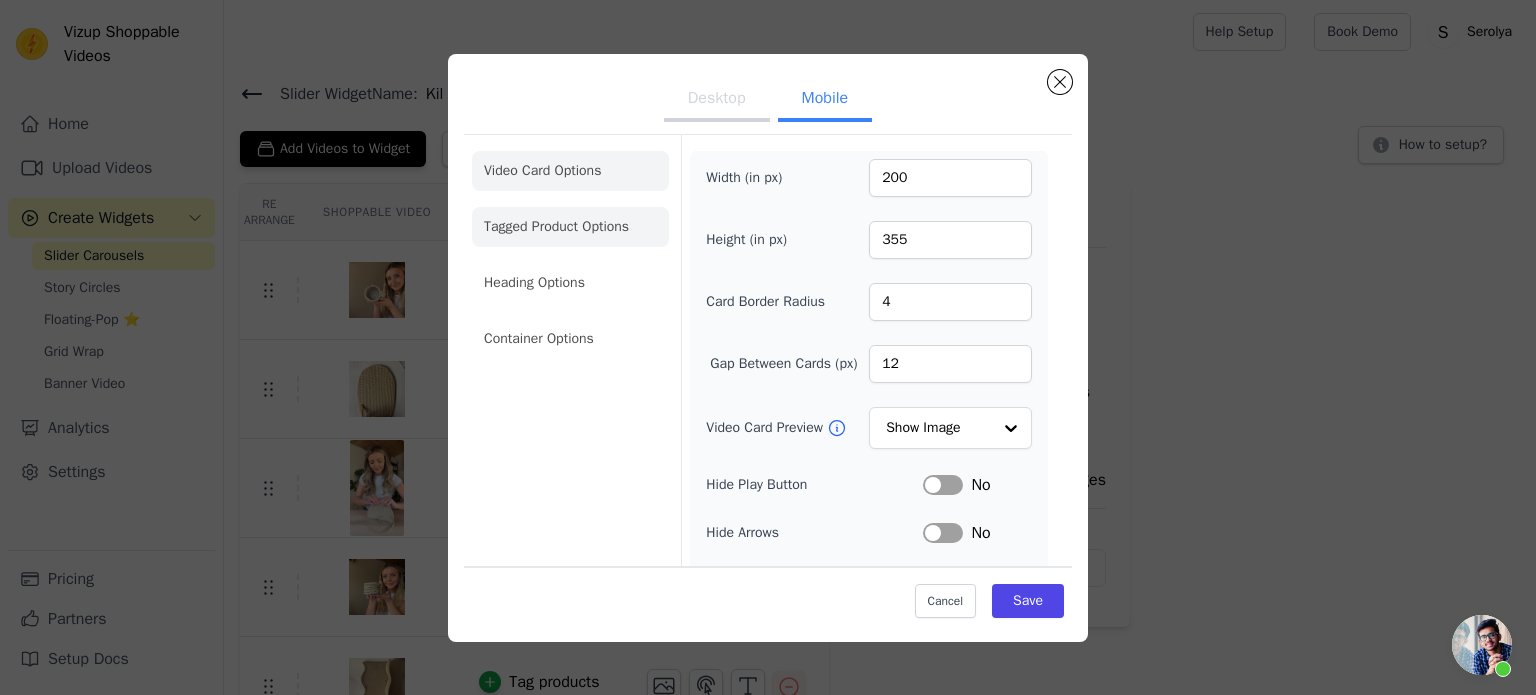 click on "Tagged Product Options" 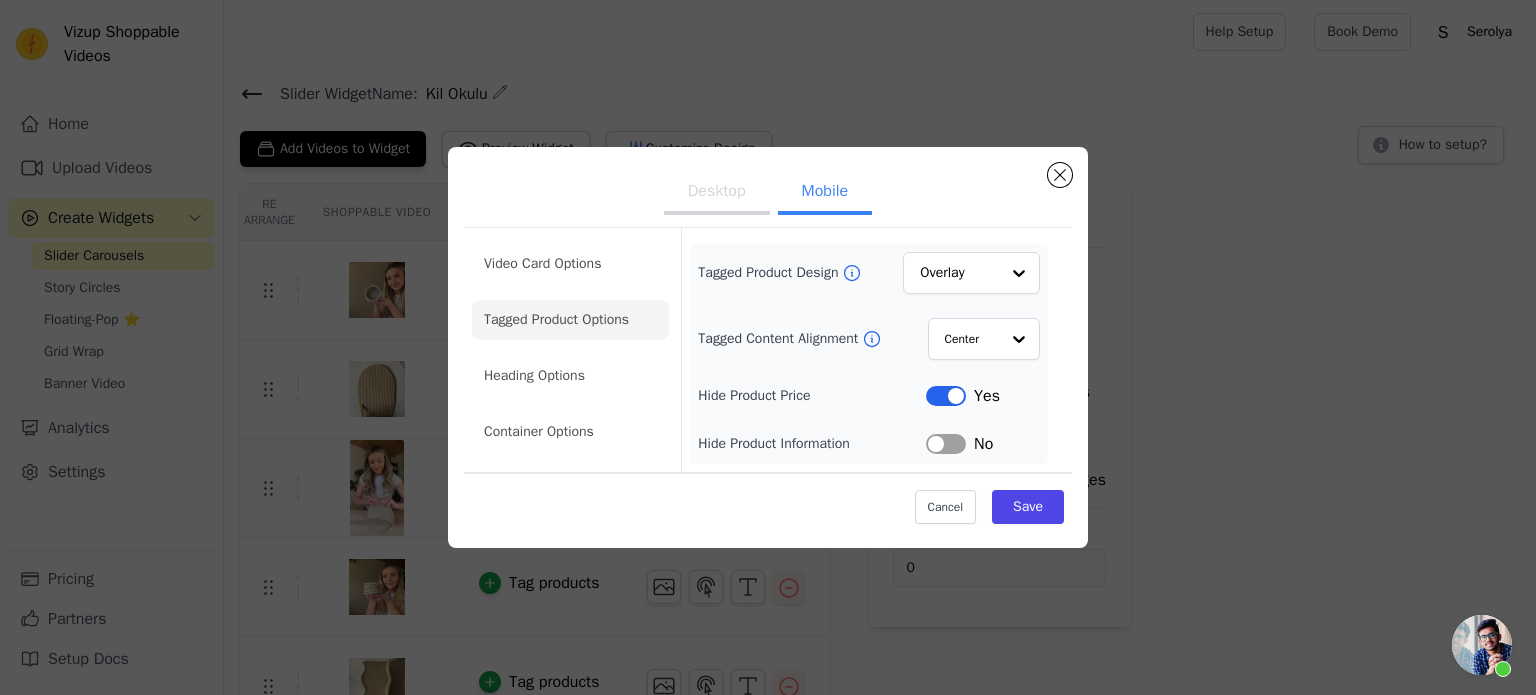 click on "Desktop" at bounding box center (717, 193) 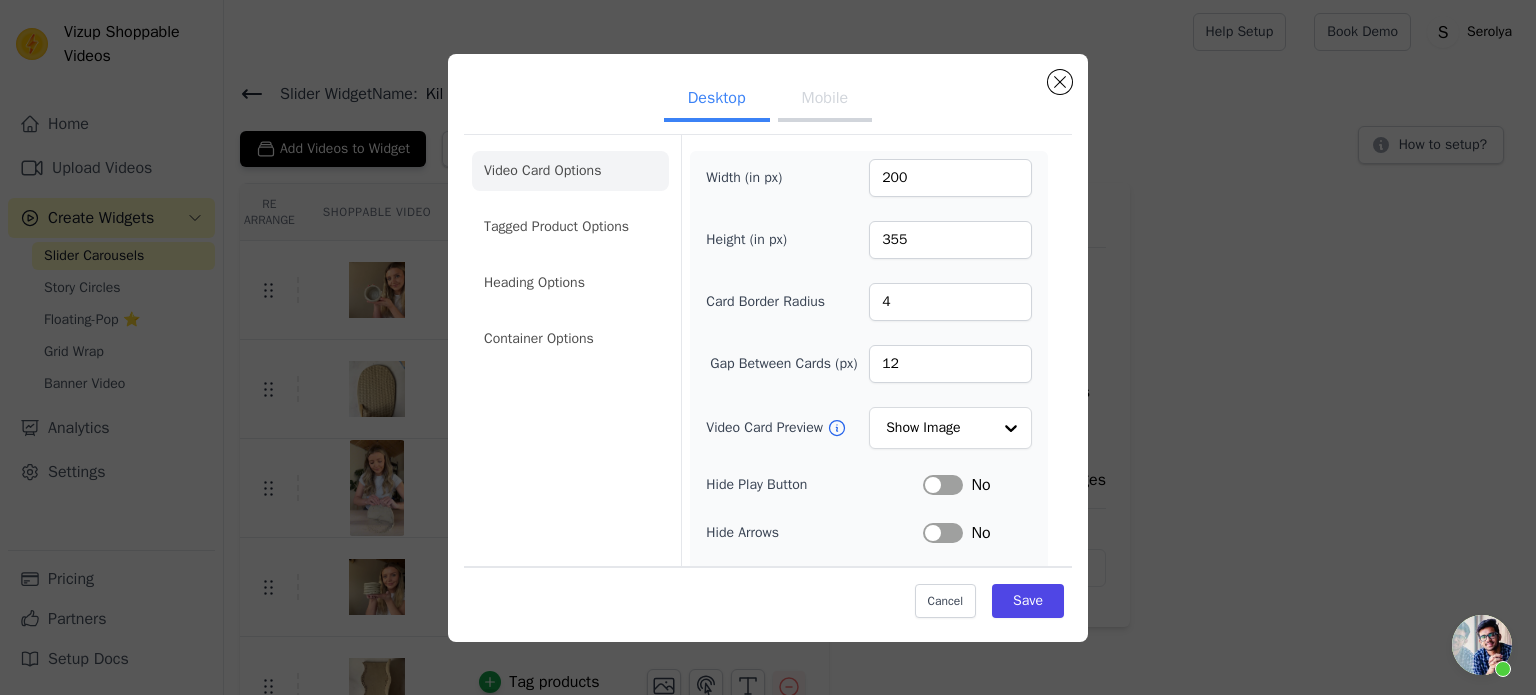click on "Video Card Options Tagged Product Options Heading Options Container Options" at bounding box center (570, 255) 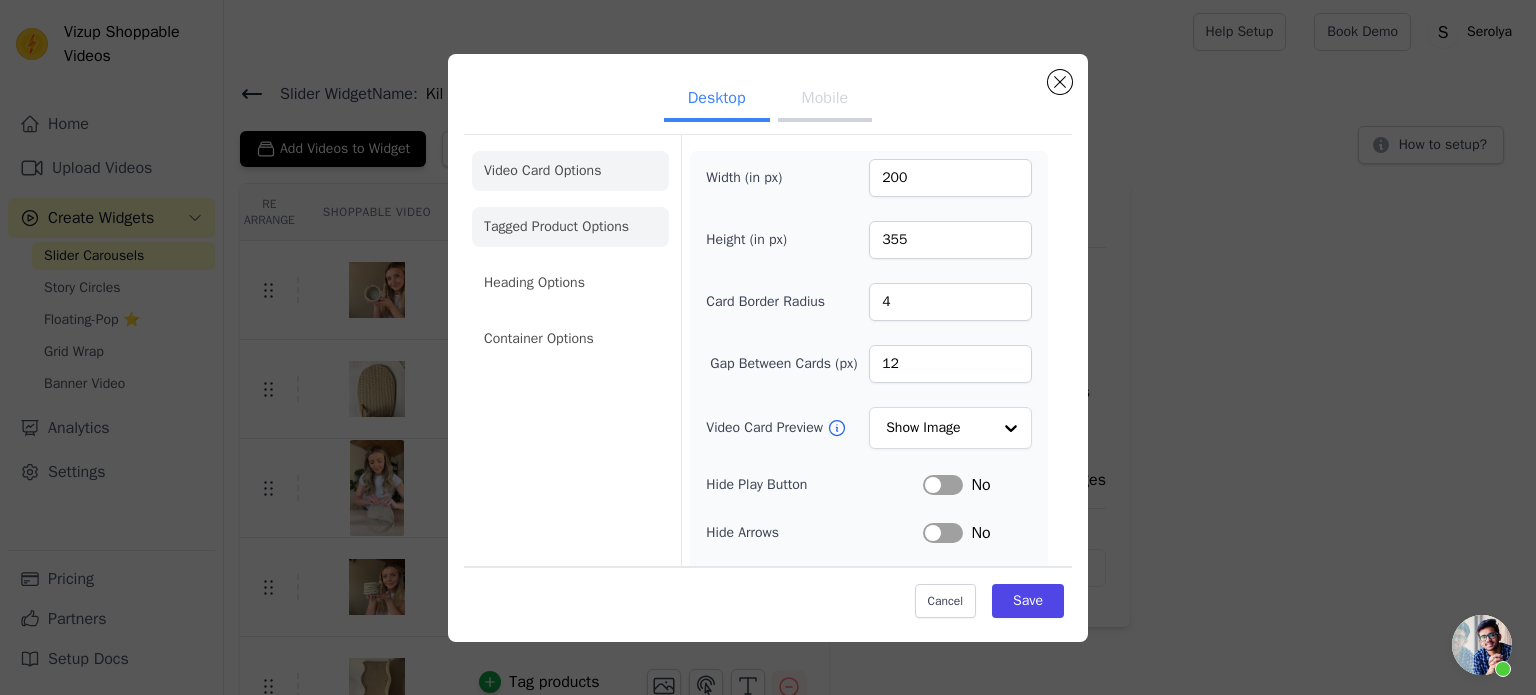click on "Tagged Product Options" 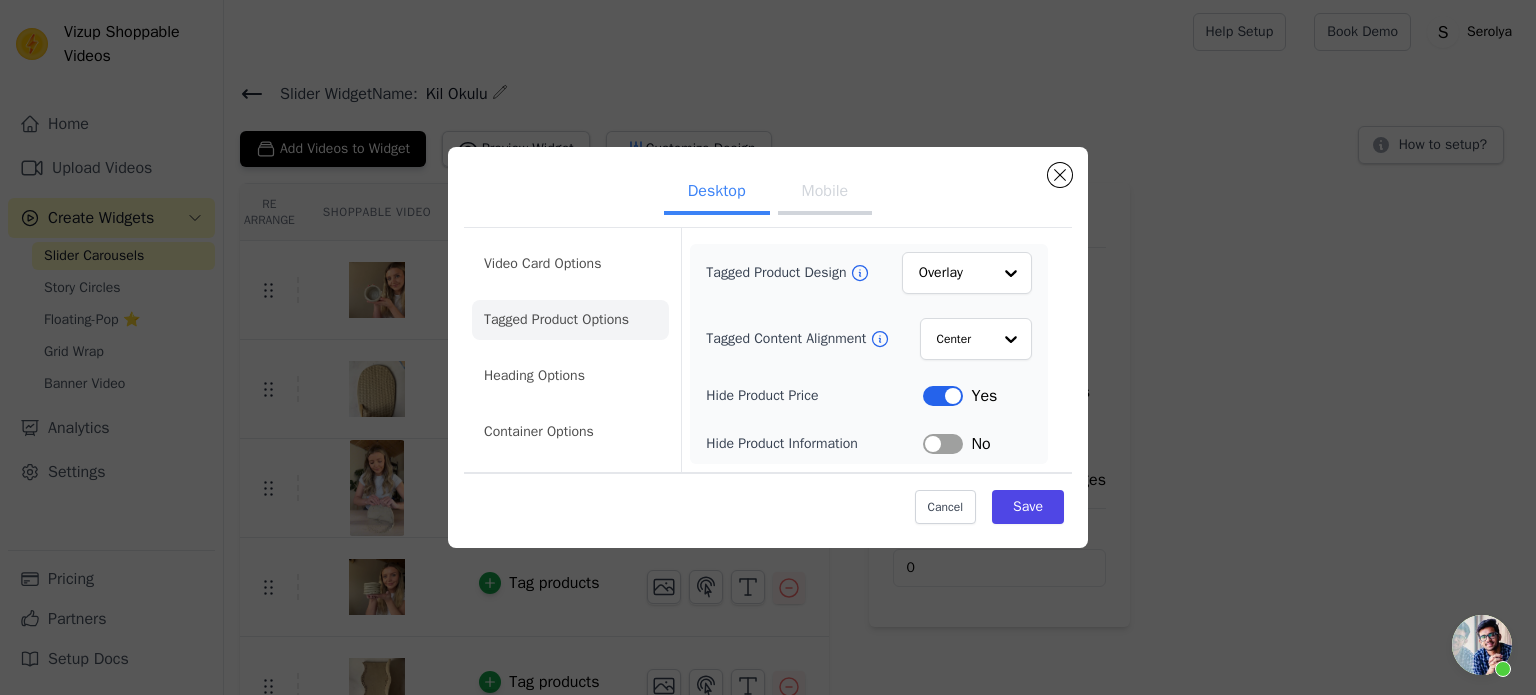 click on "Mobile" at bounding box center [825, 193] 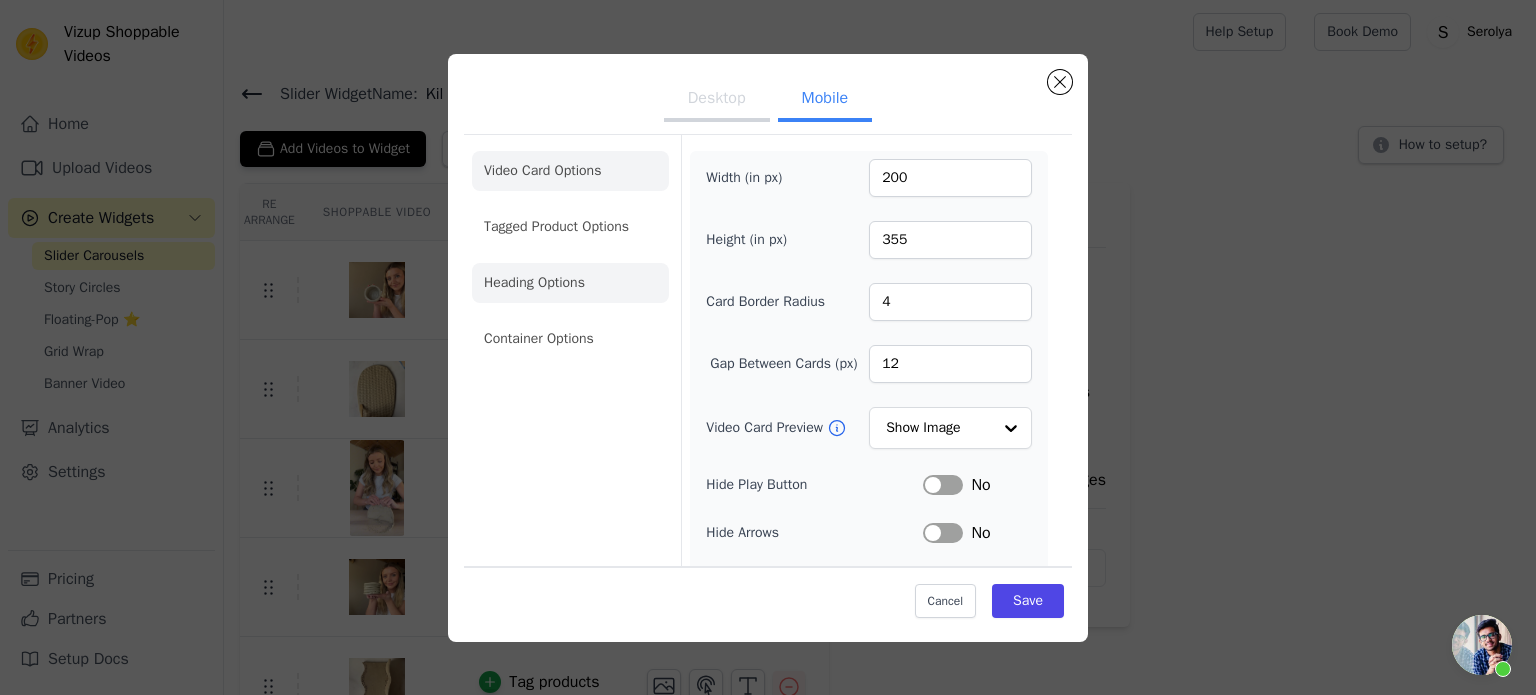 click on "Heading Options" 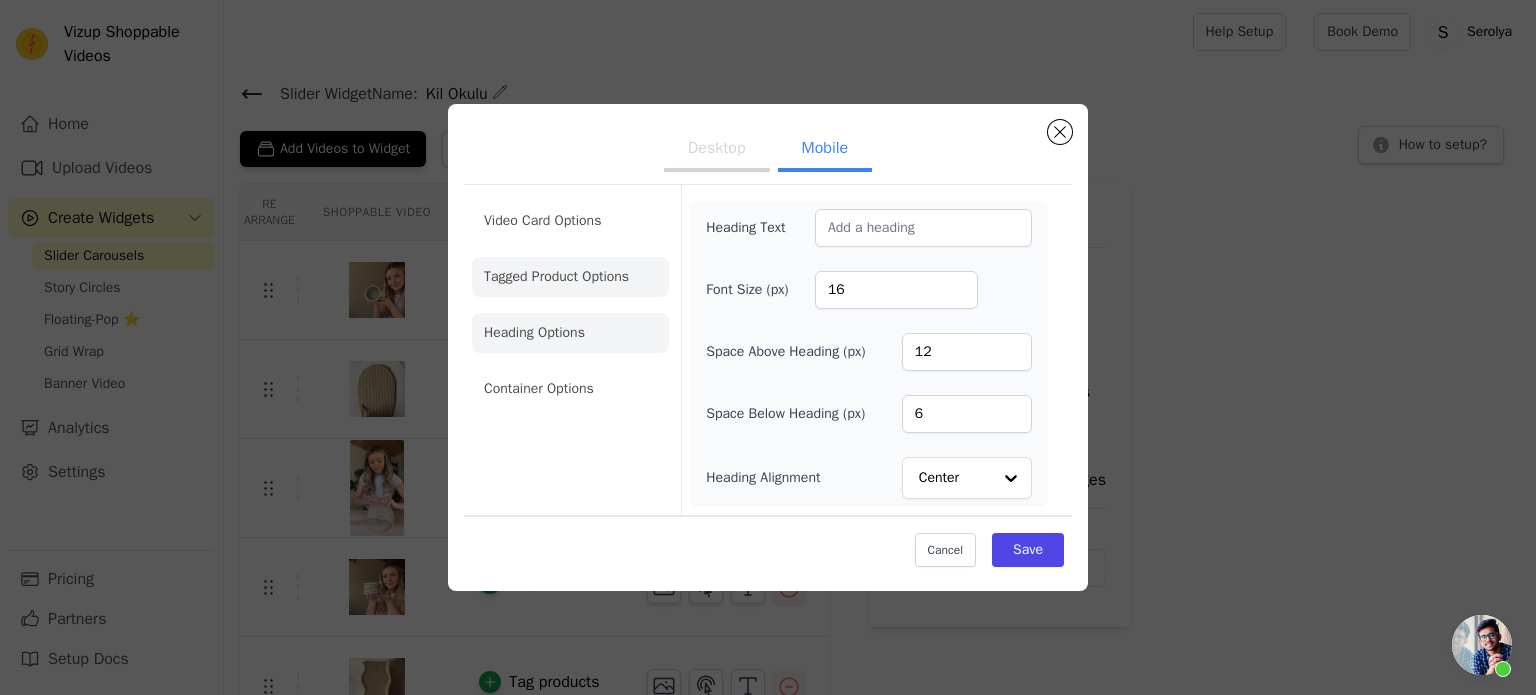 click on "Tagged Product Options" 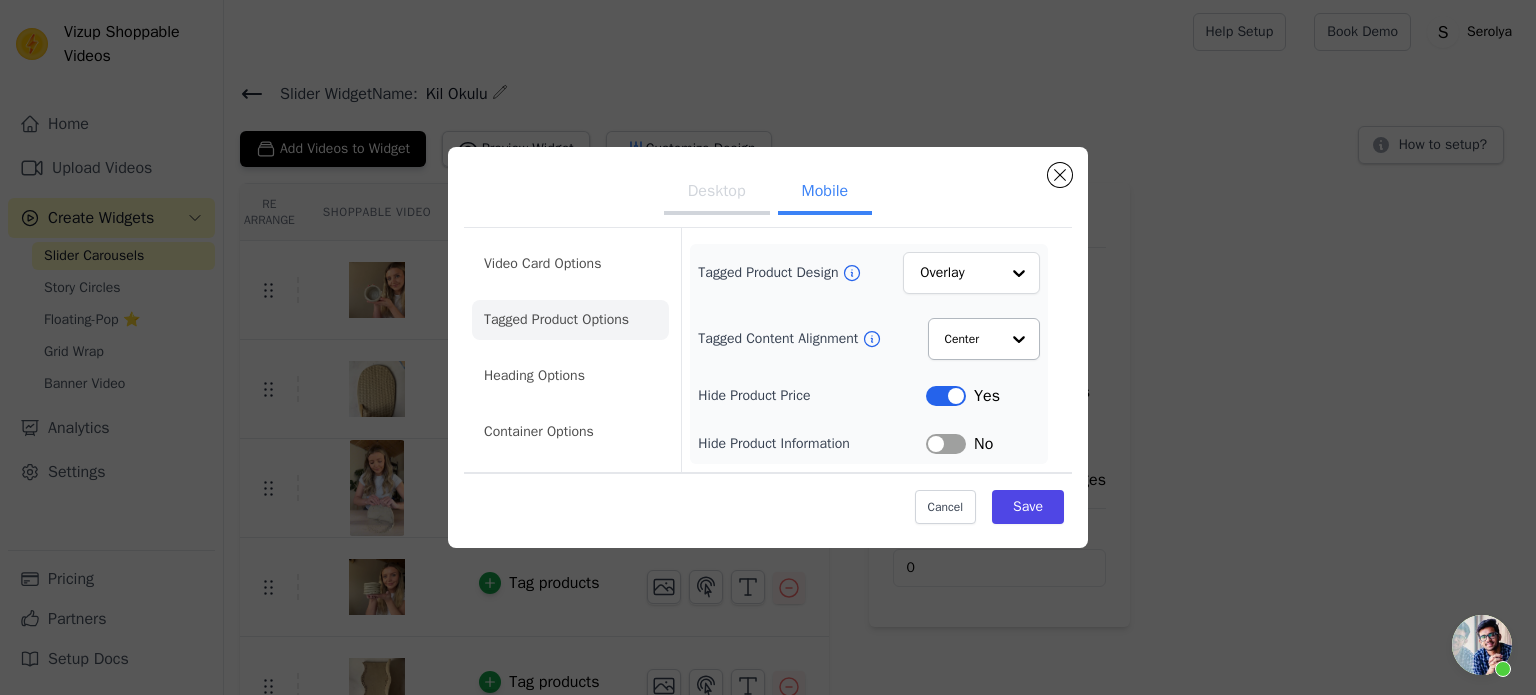 type 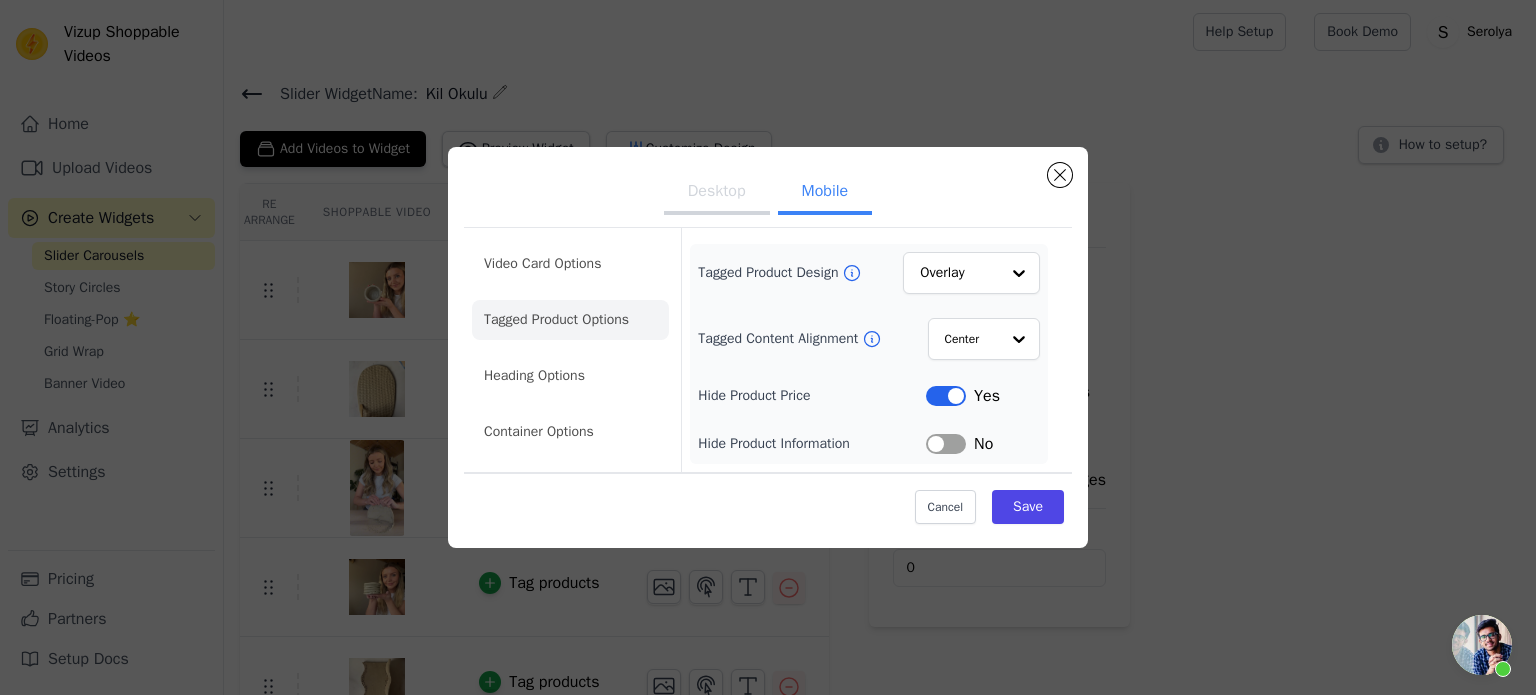 click on "Desktop Mobile   Video Card Options Tagged Product Options Heading Options Container Options   Tagged Product Design           Overlay               Tagged Content Alignment           Center               Hide Product Price   Label     Yes   Hide Product Information   Label     No   Cancel     Save" 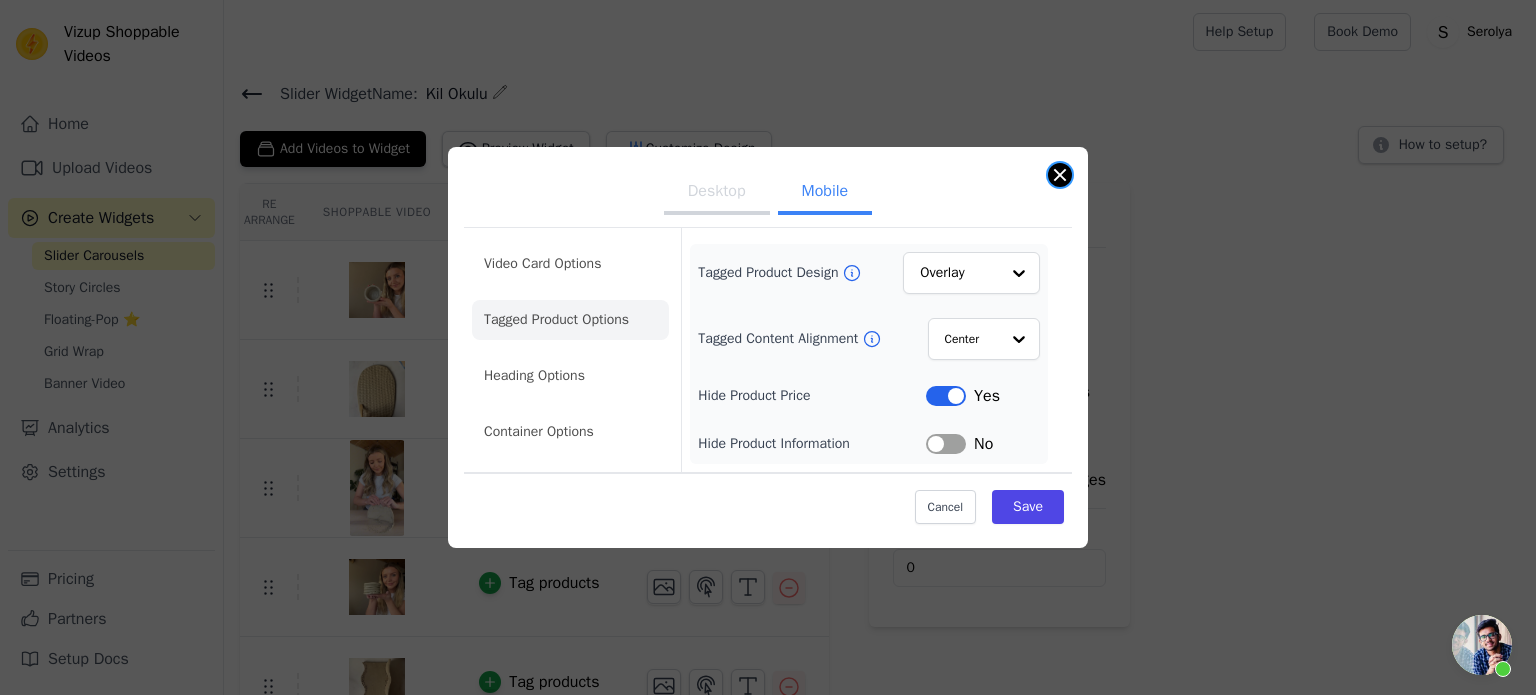click at bounding box center [1060, 175] 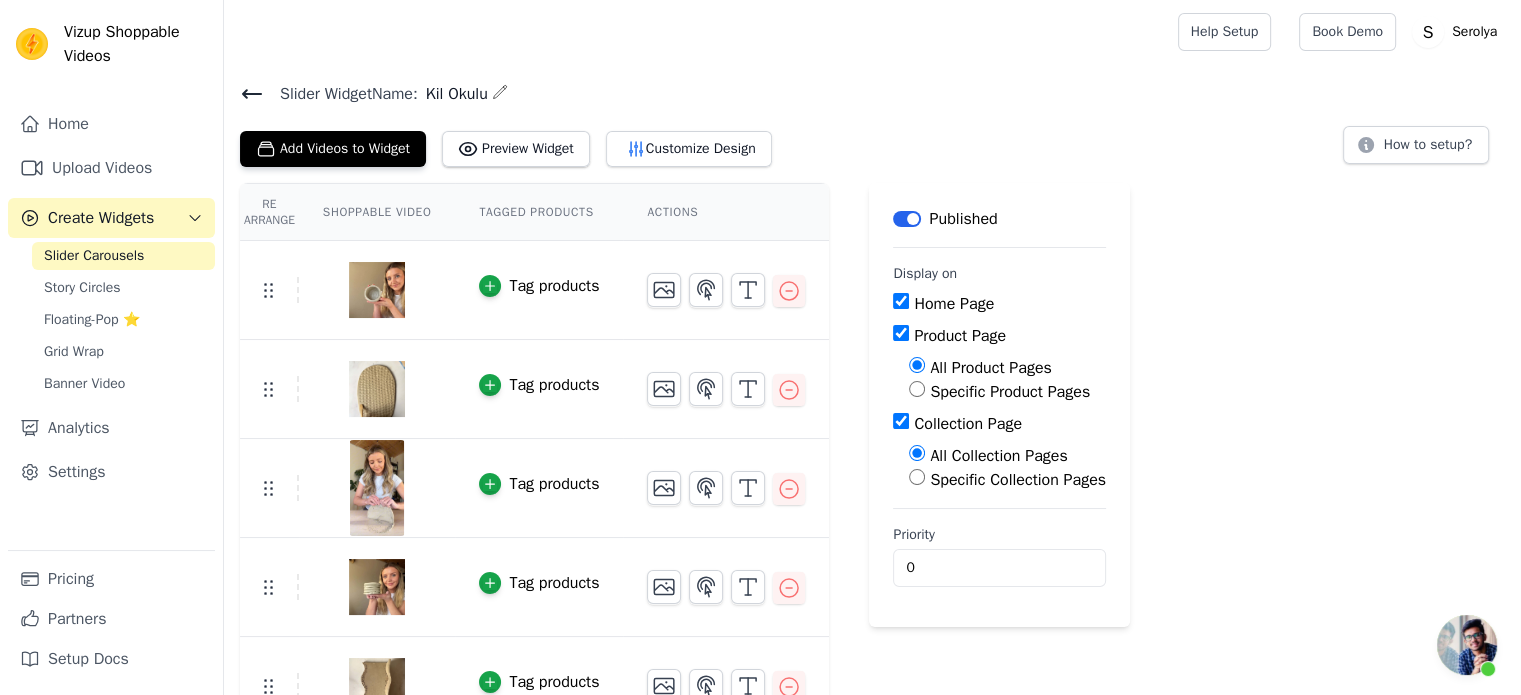 click 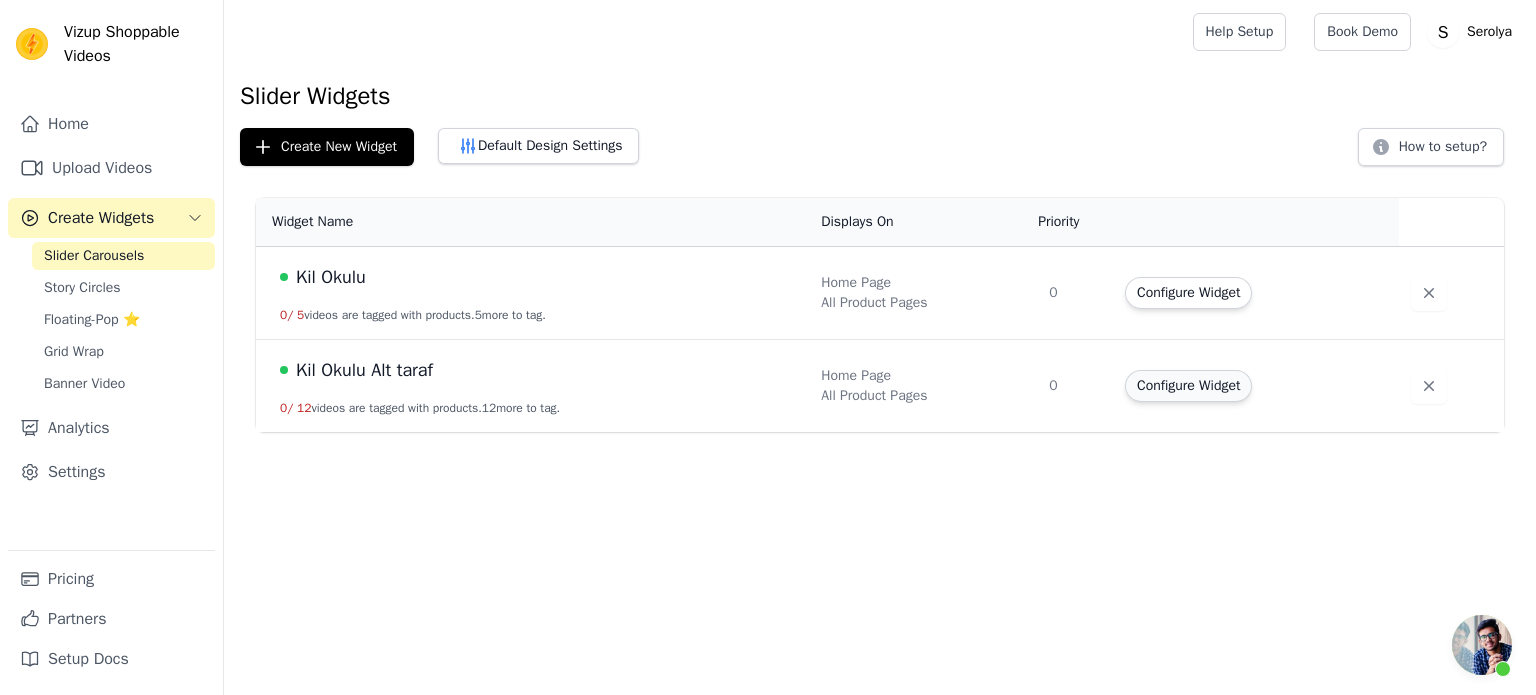 click on "Configure Widget" at bounding box center [1188, 386] 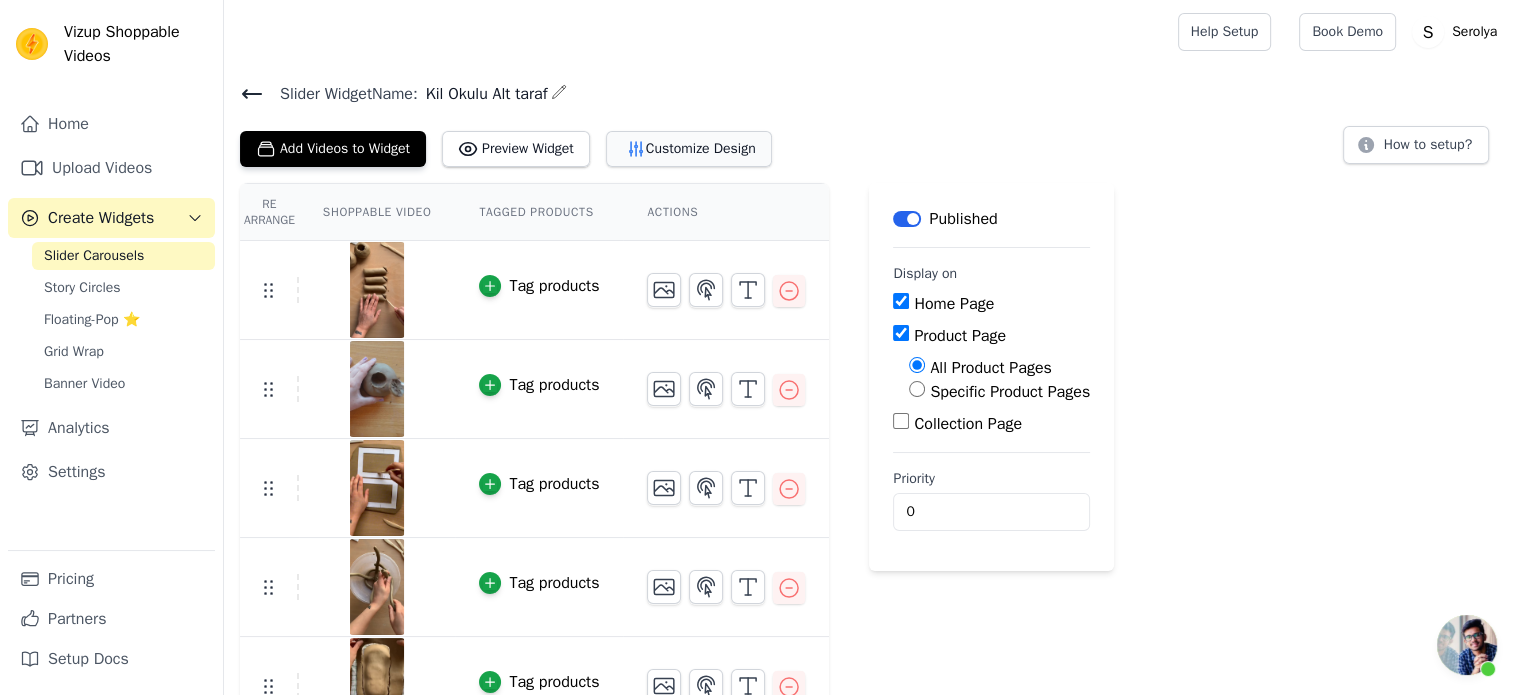 click on "Customize Design" at bounding box center (689, 149) 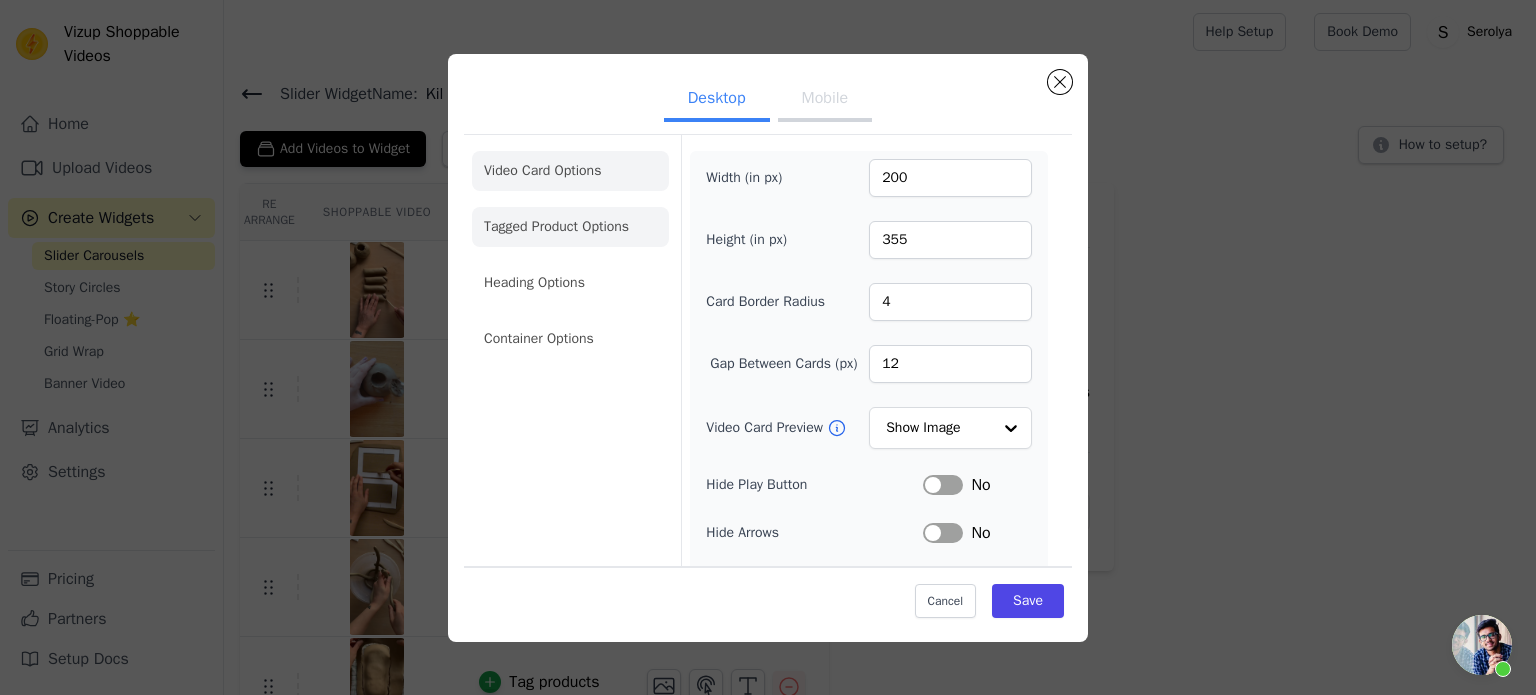 click on "Tagged Product Options" 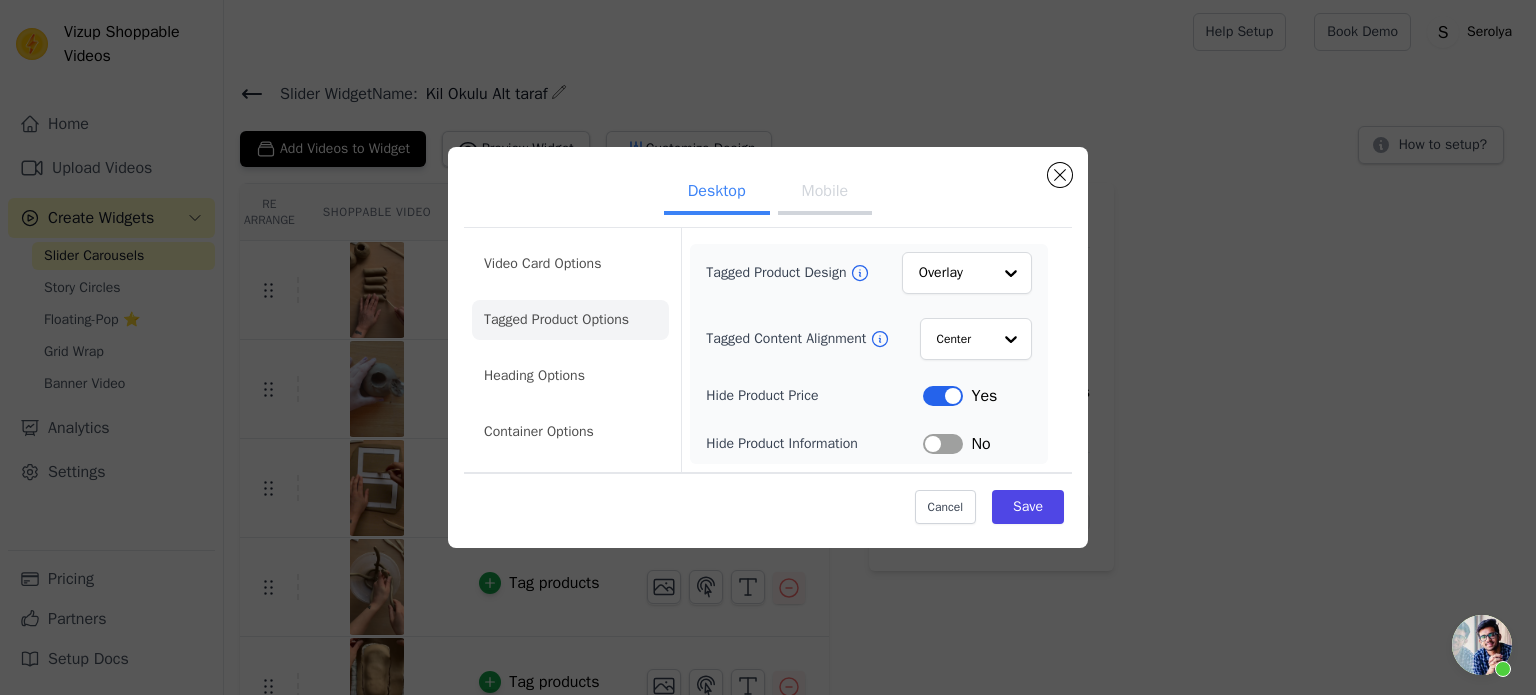 click on "Mobile" at bounding box center (825, 193) 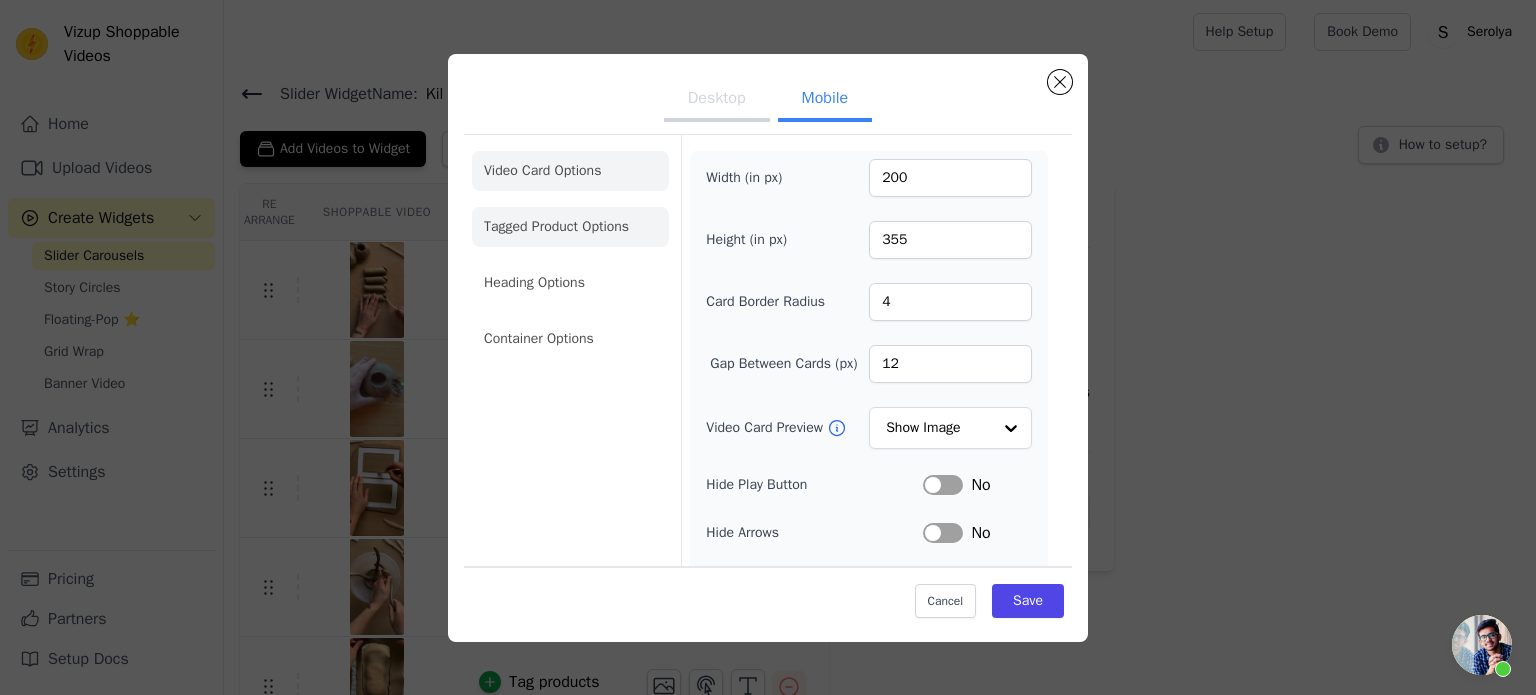 click on "Tagged Product Options" 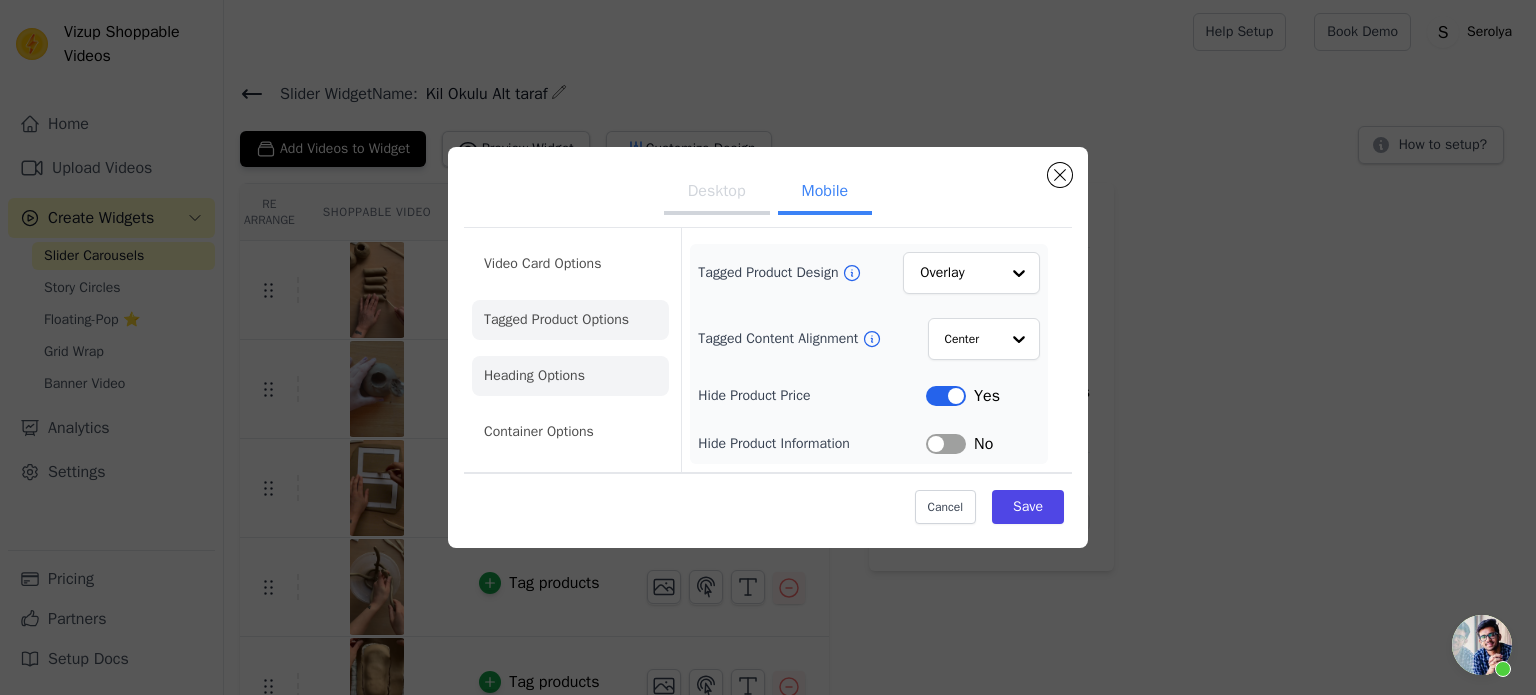 click on "Heading Options" 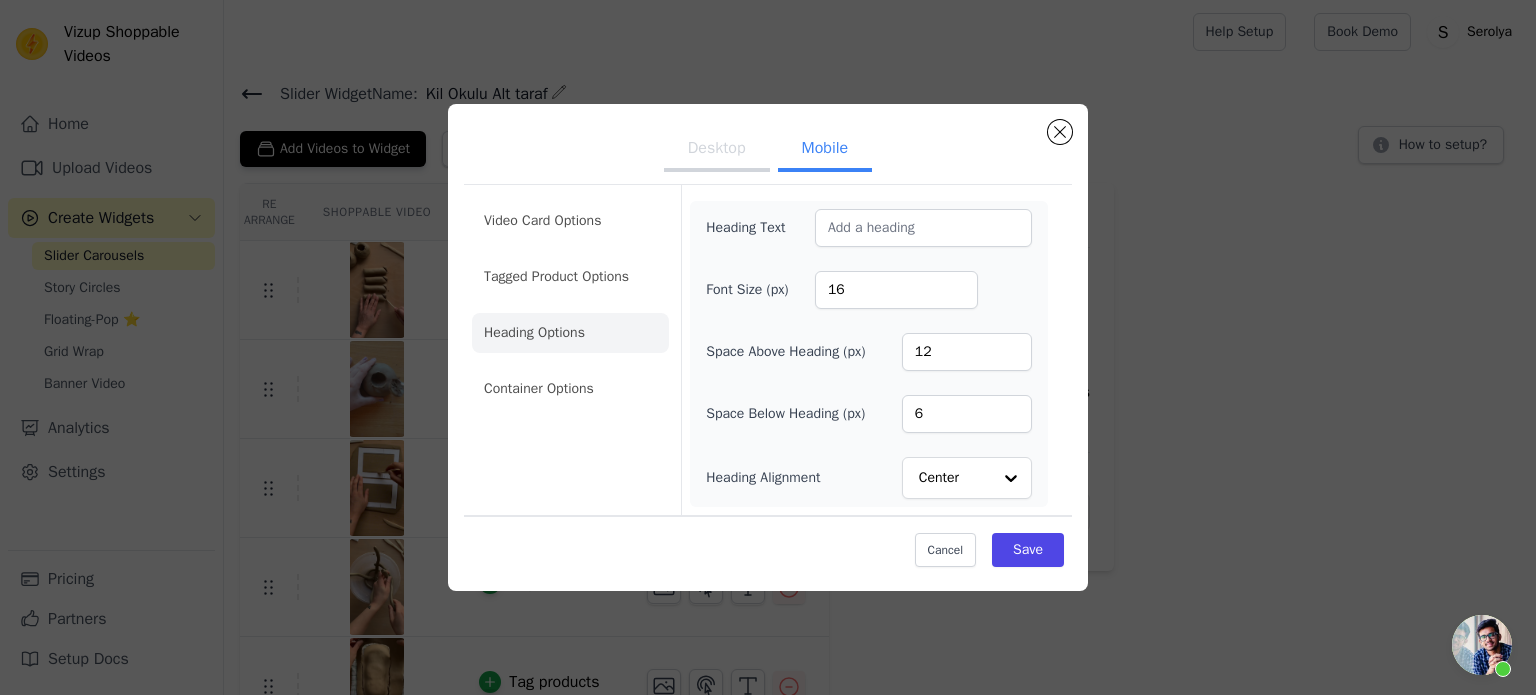 click on "Desktop" at bounding box center [717, 150] 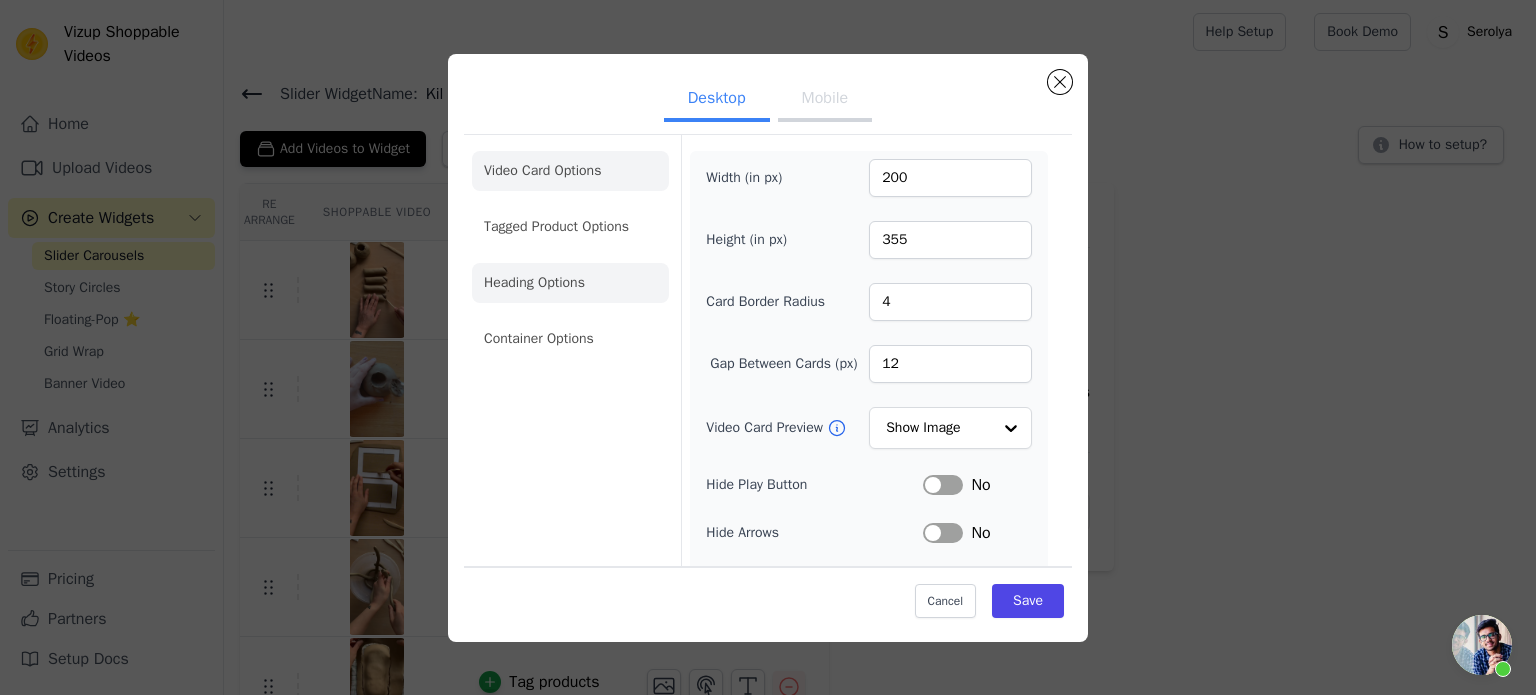 click on "Heading Options" 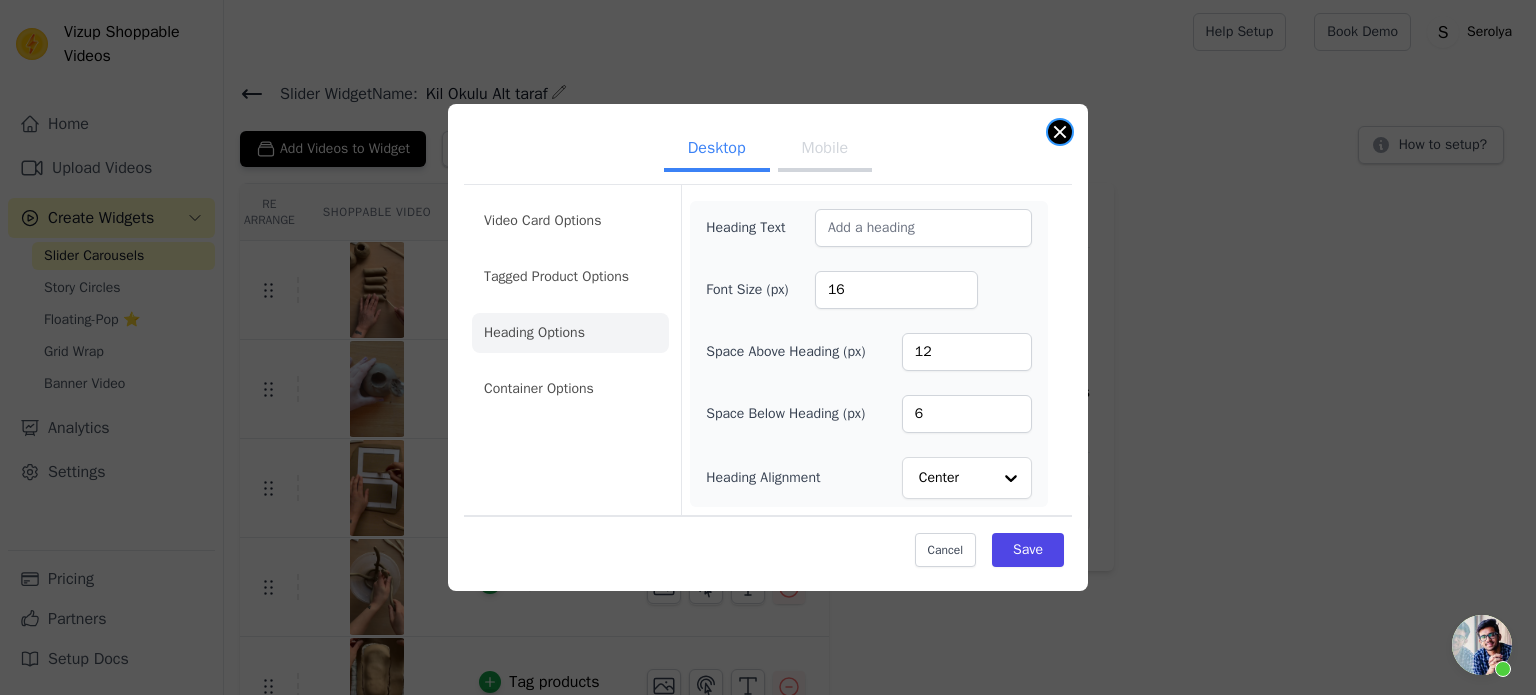 click at bounding box center (1060, 132) 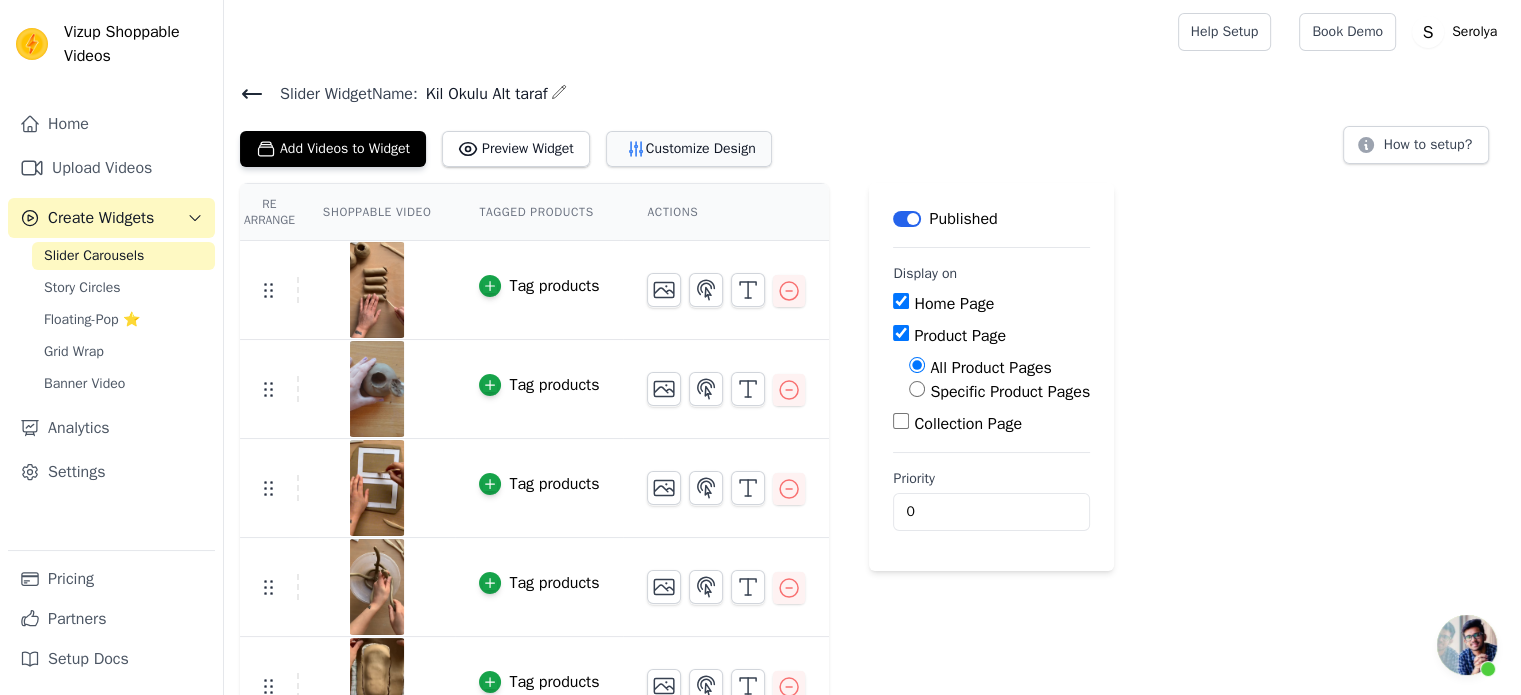 click on "Customize Design" at bounding box center [689, 149] 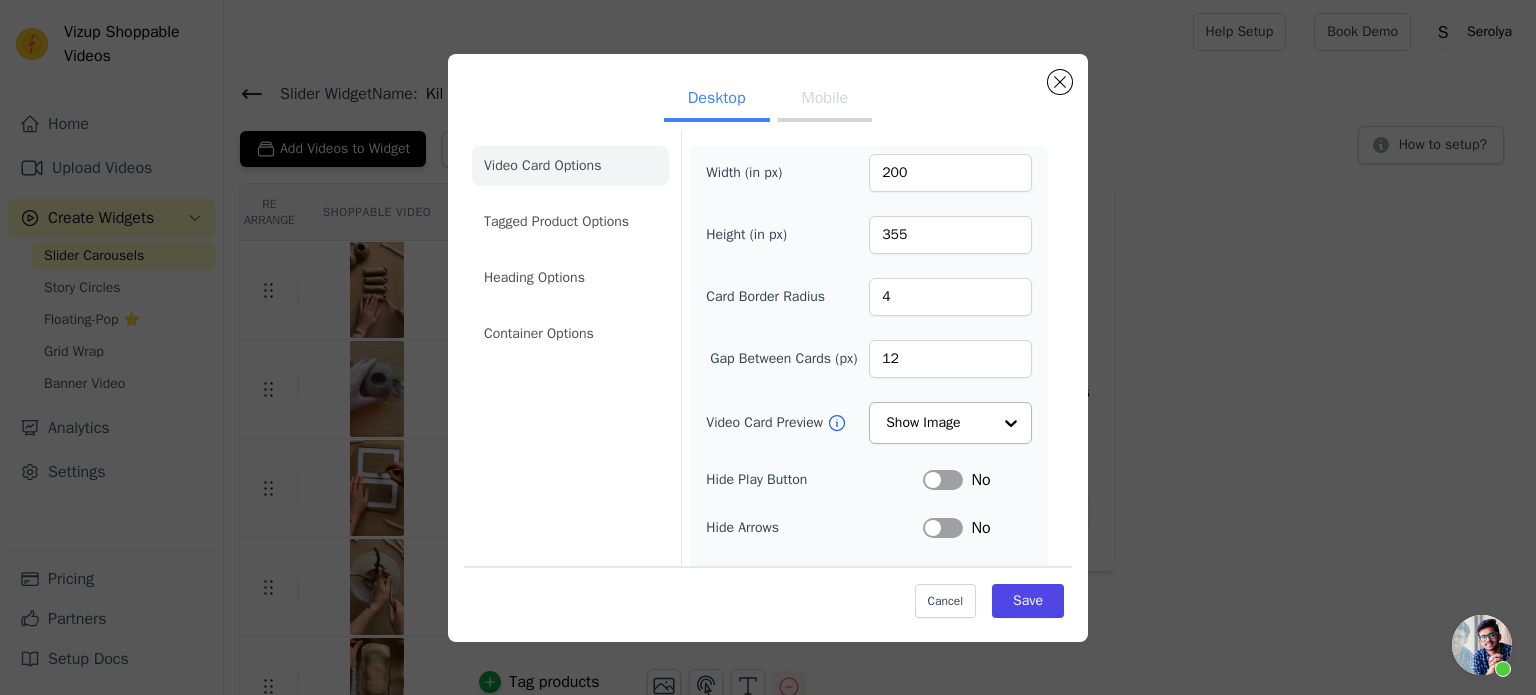 scroll, scrollTop: 0, scrollLeft: 0, axis: both 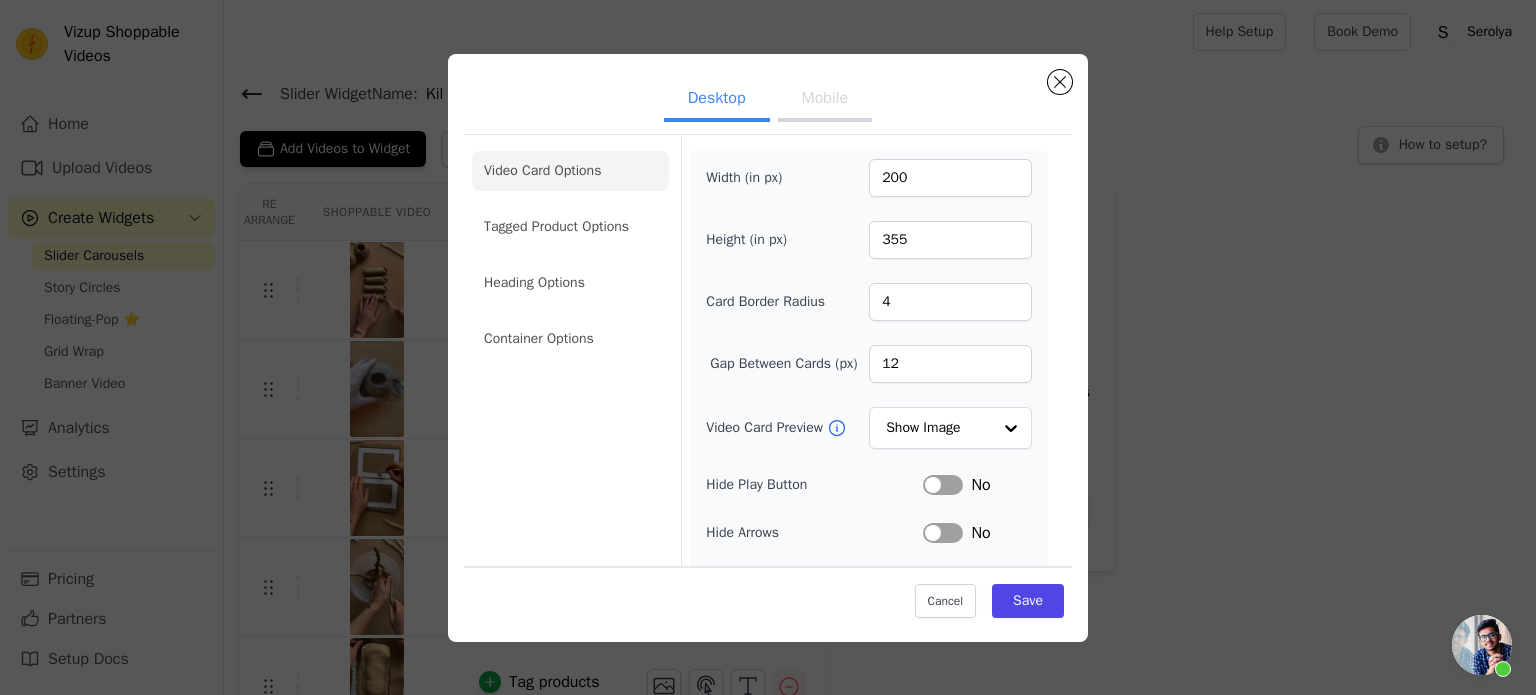 click on "Mobile" at bounding box center (825, 100) 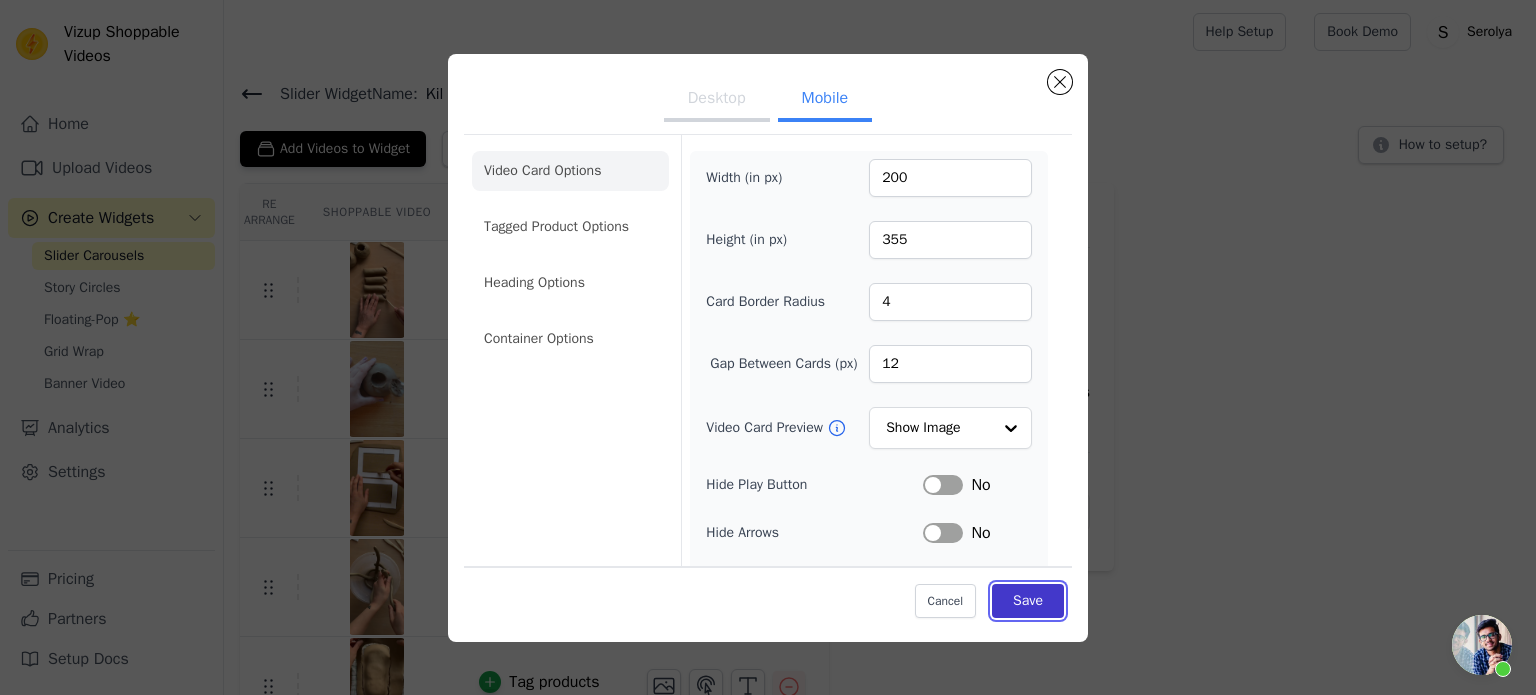 click on "Save" at bounding box center (1028, 601) 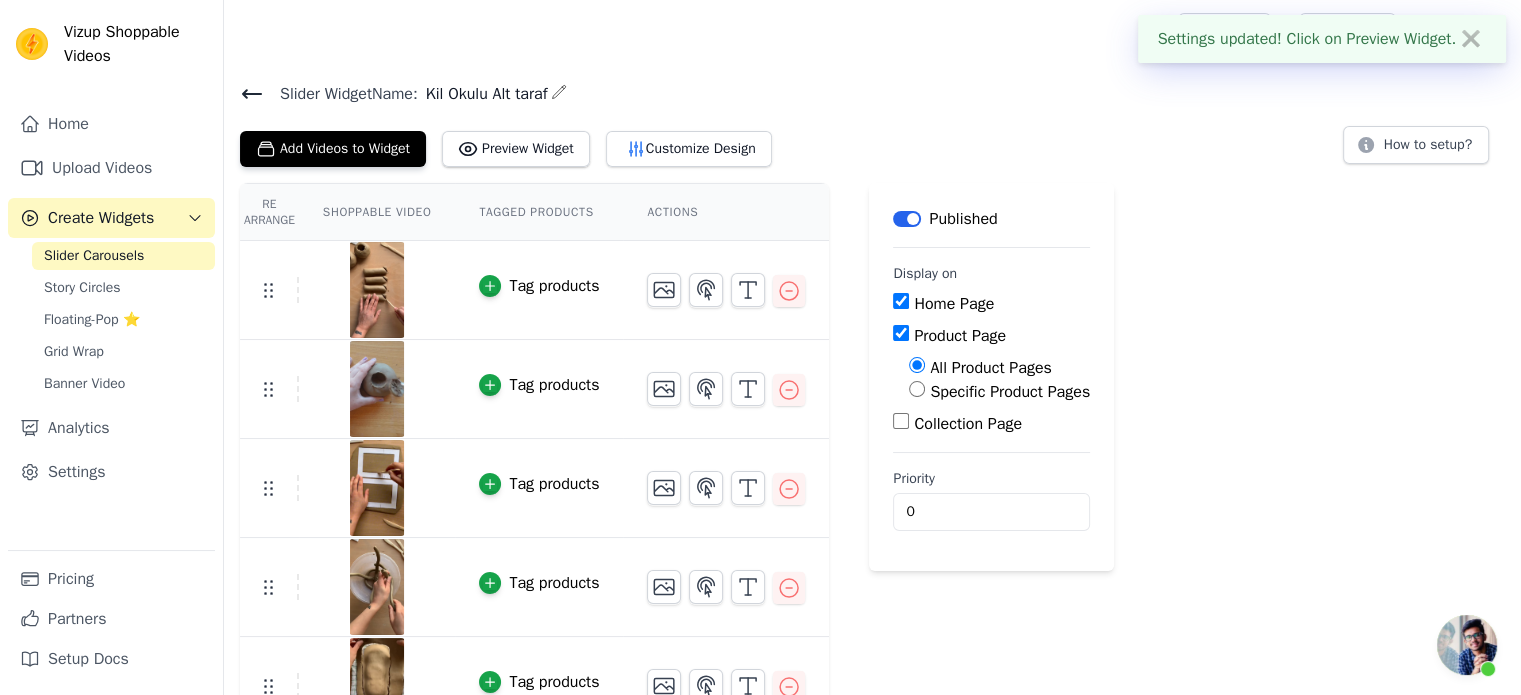 click 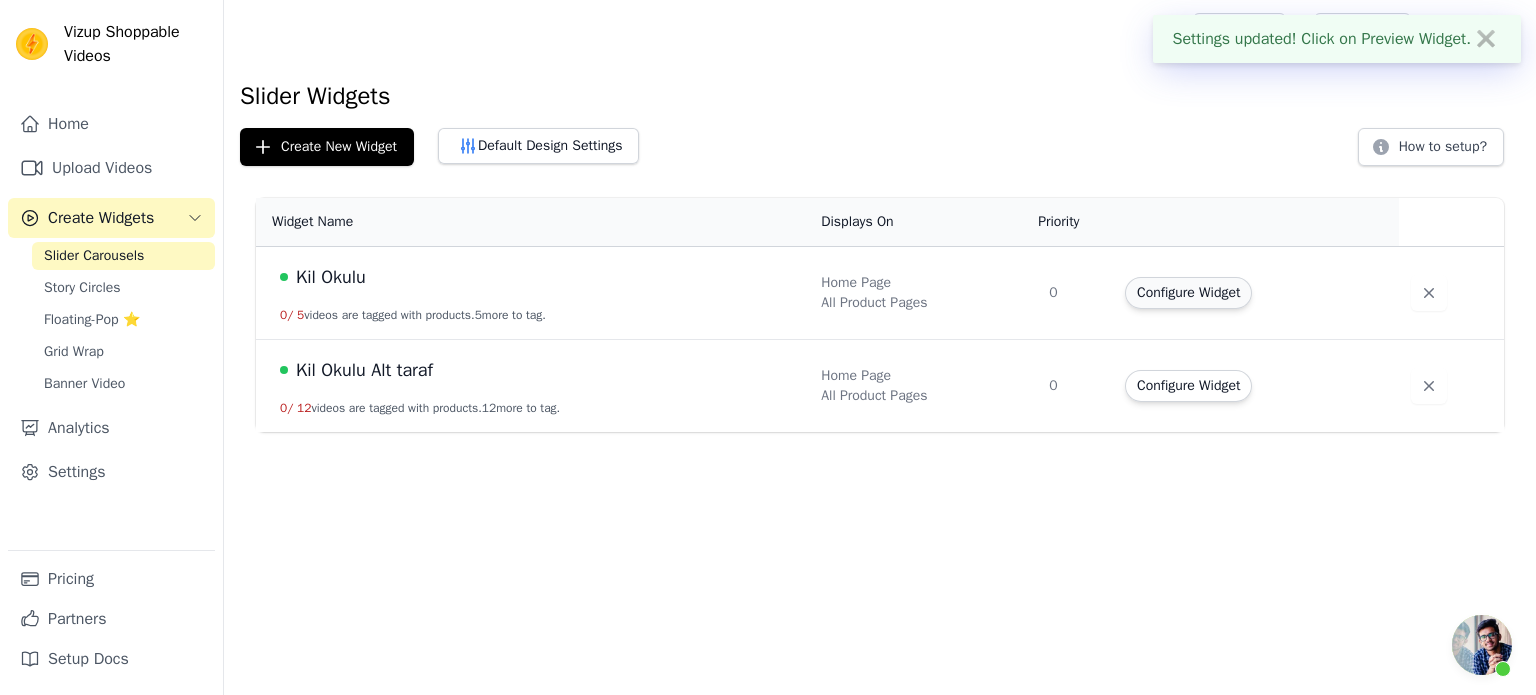 click on "Configure Widget" at bounding box center (1188, 293) 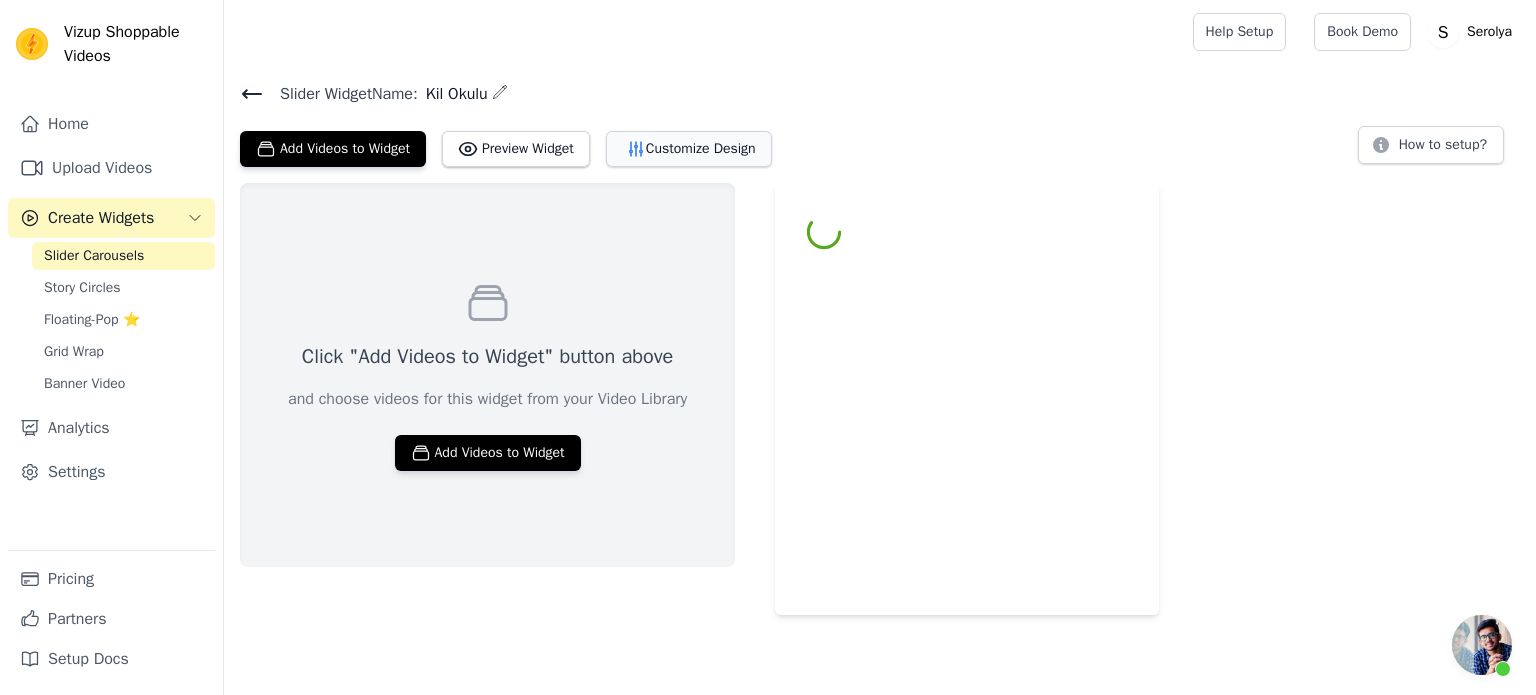click on "Customize Design" at bounding box center [689, 149] 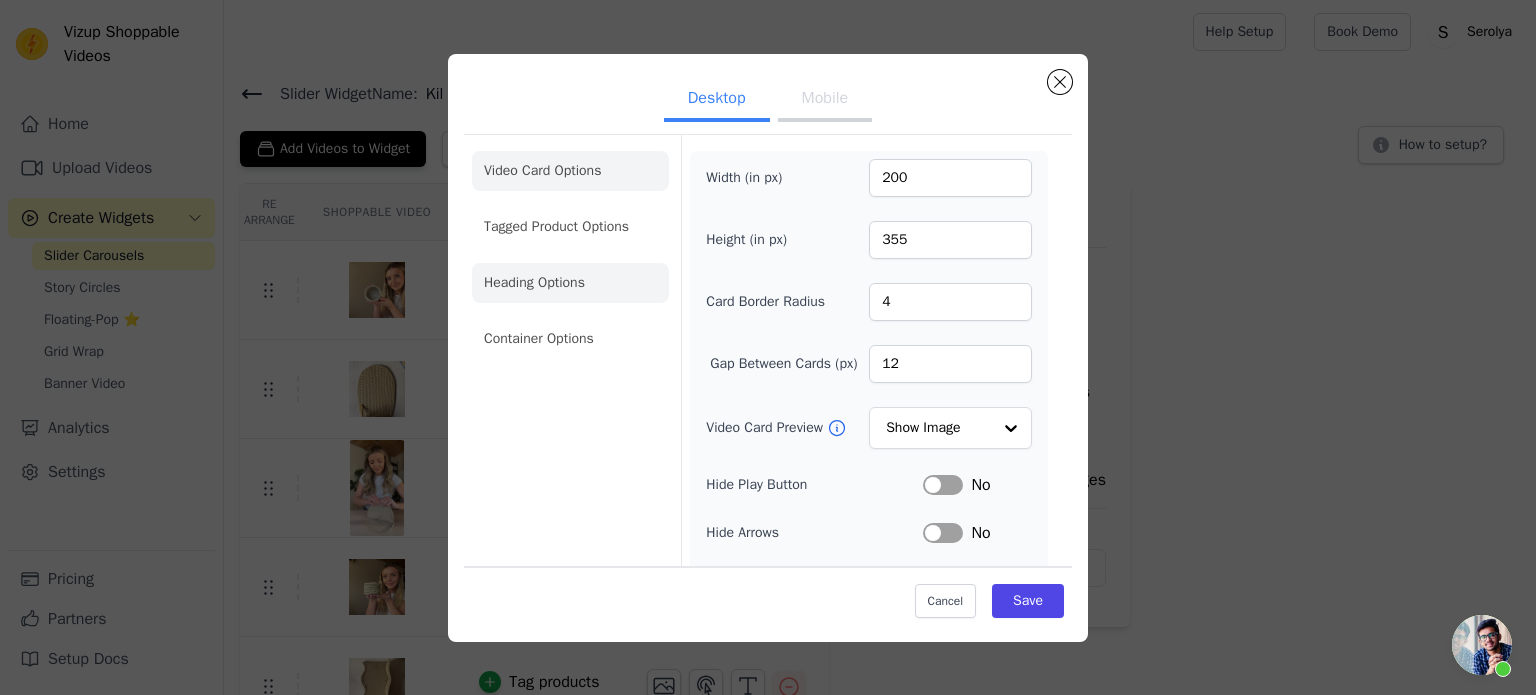 click on "Heading Options" 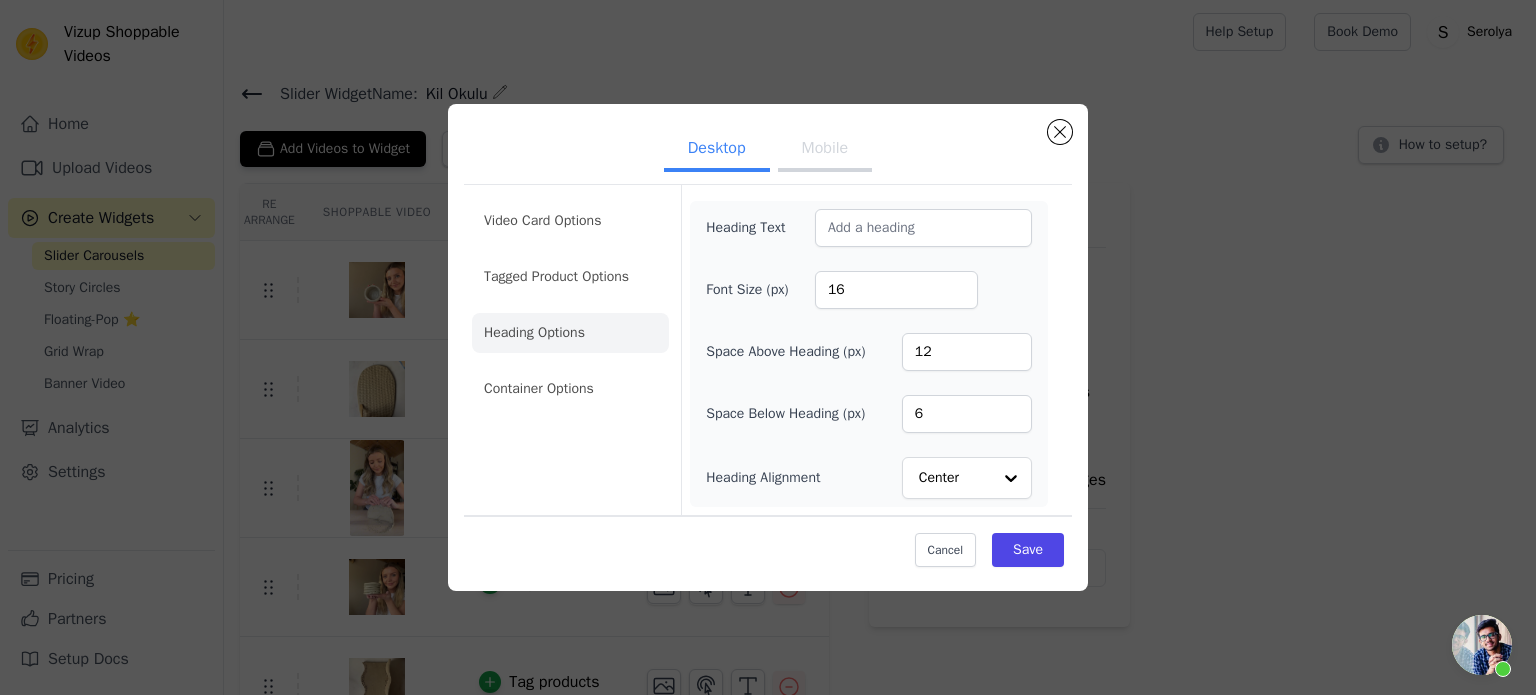 click on "Mobile" at bounding box center (825, 150) 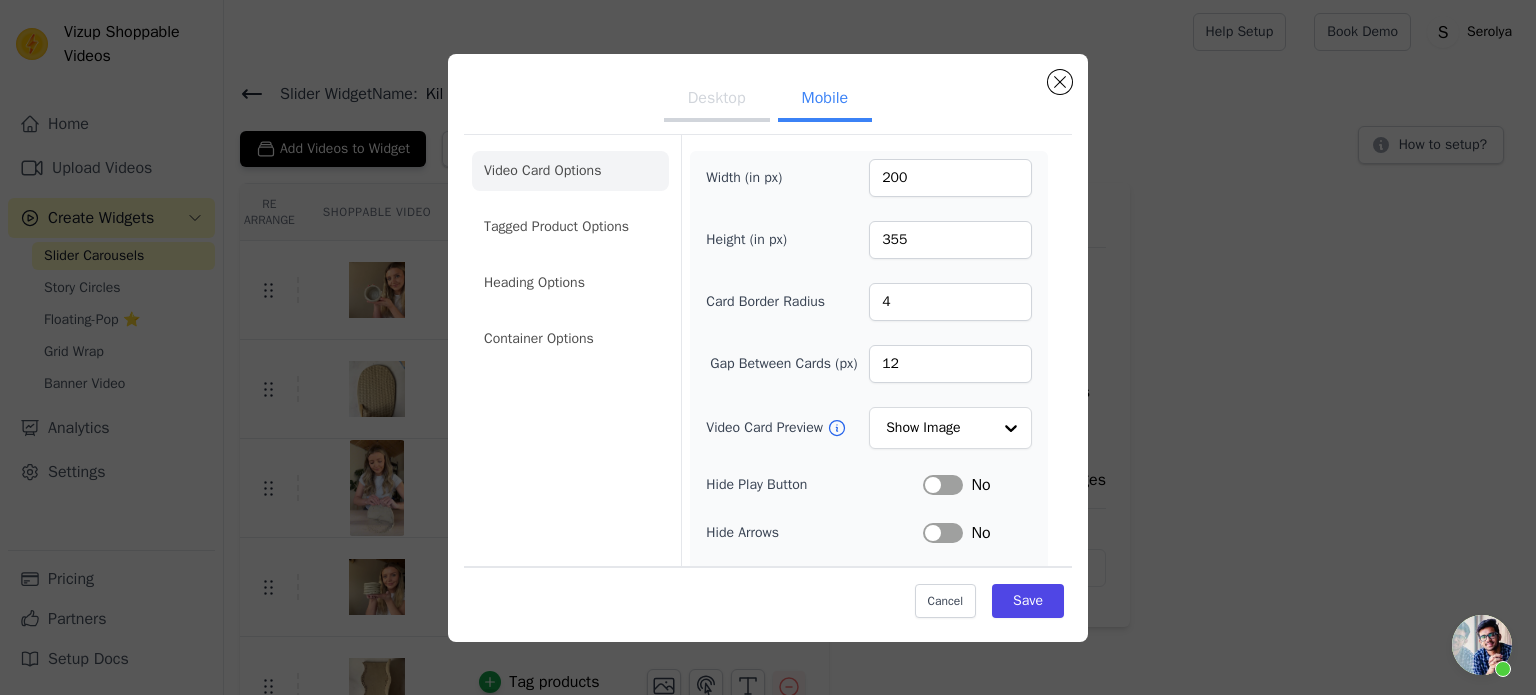 click on "Desktop" at bounding box center (717, 100) 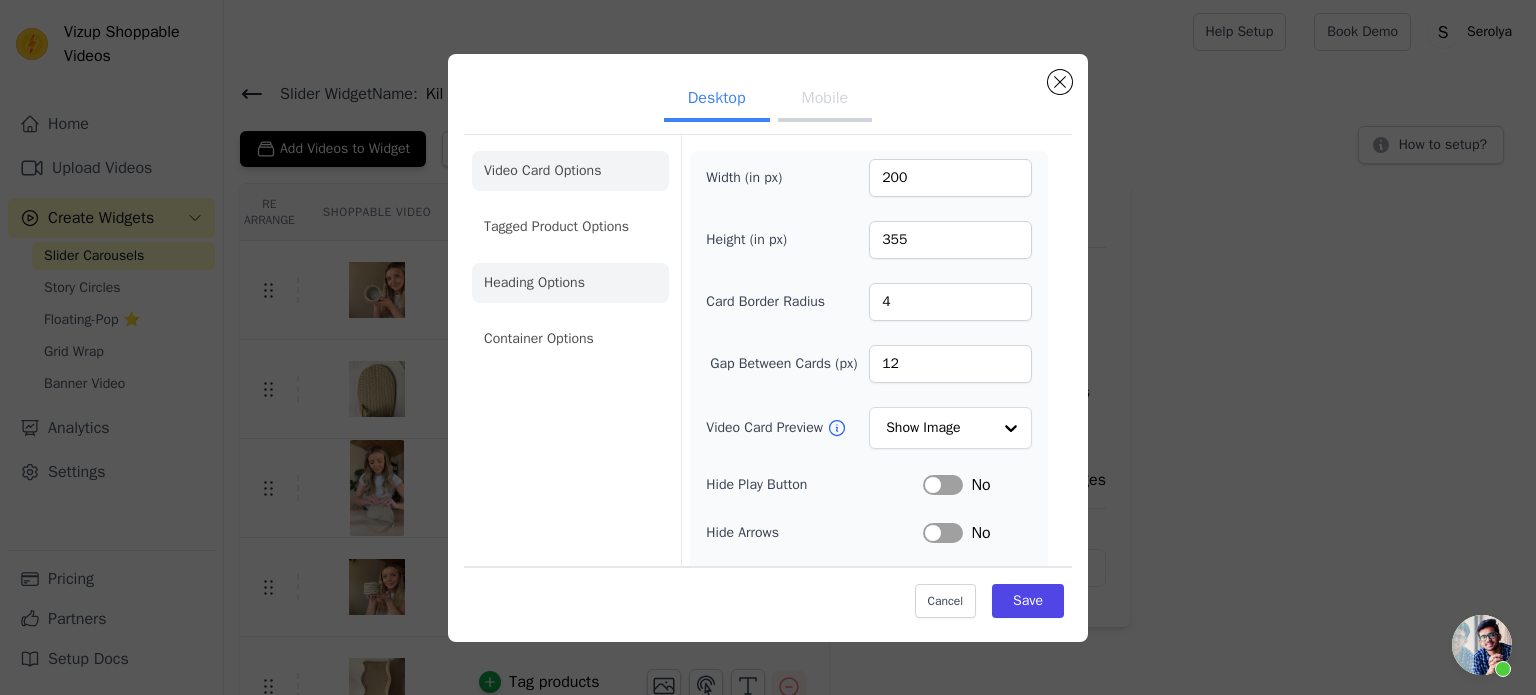 click on "Heading Options" 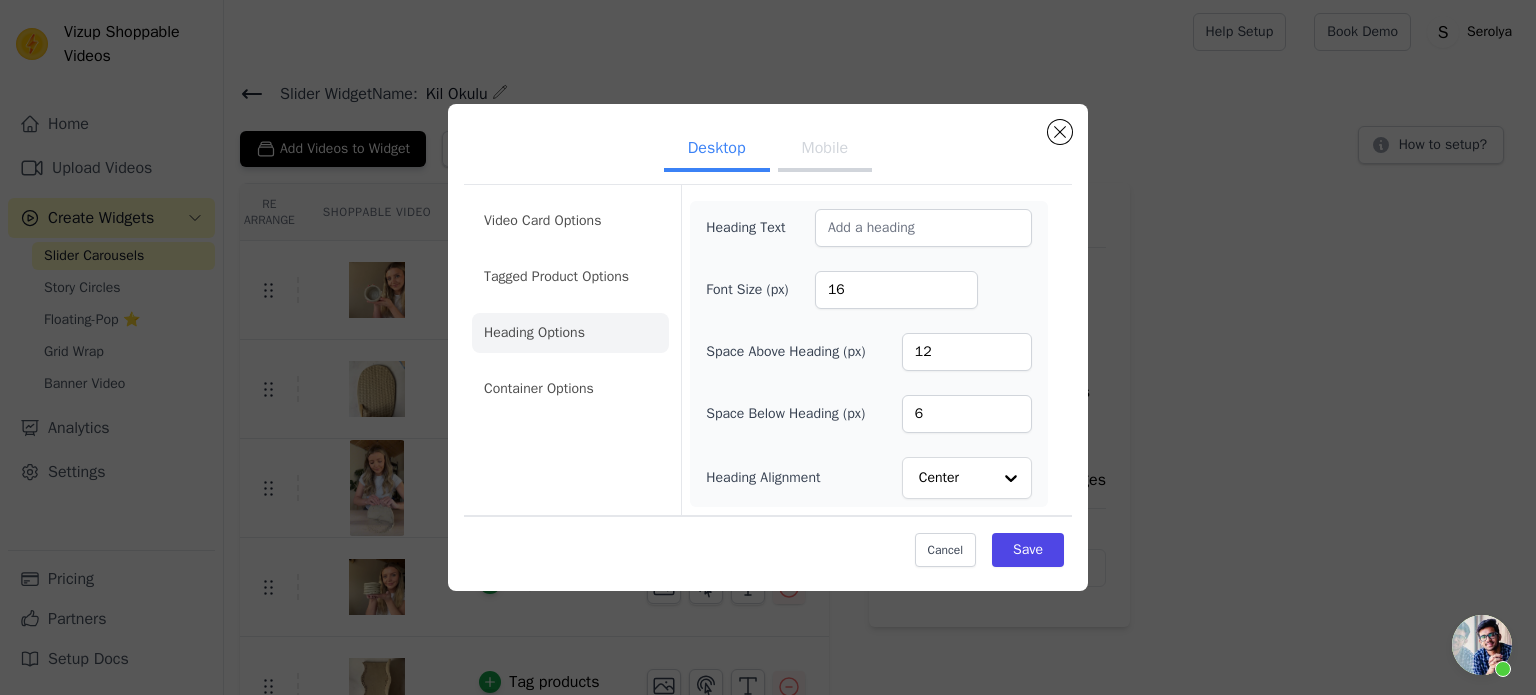 type 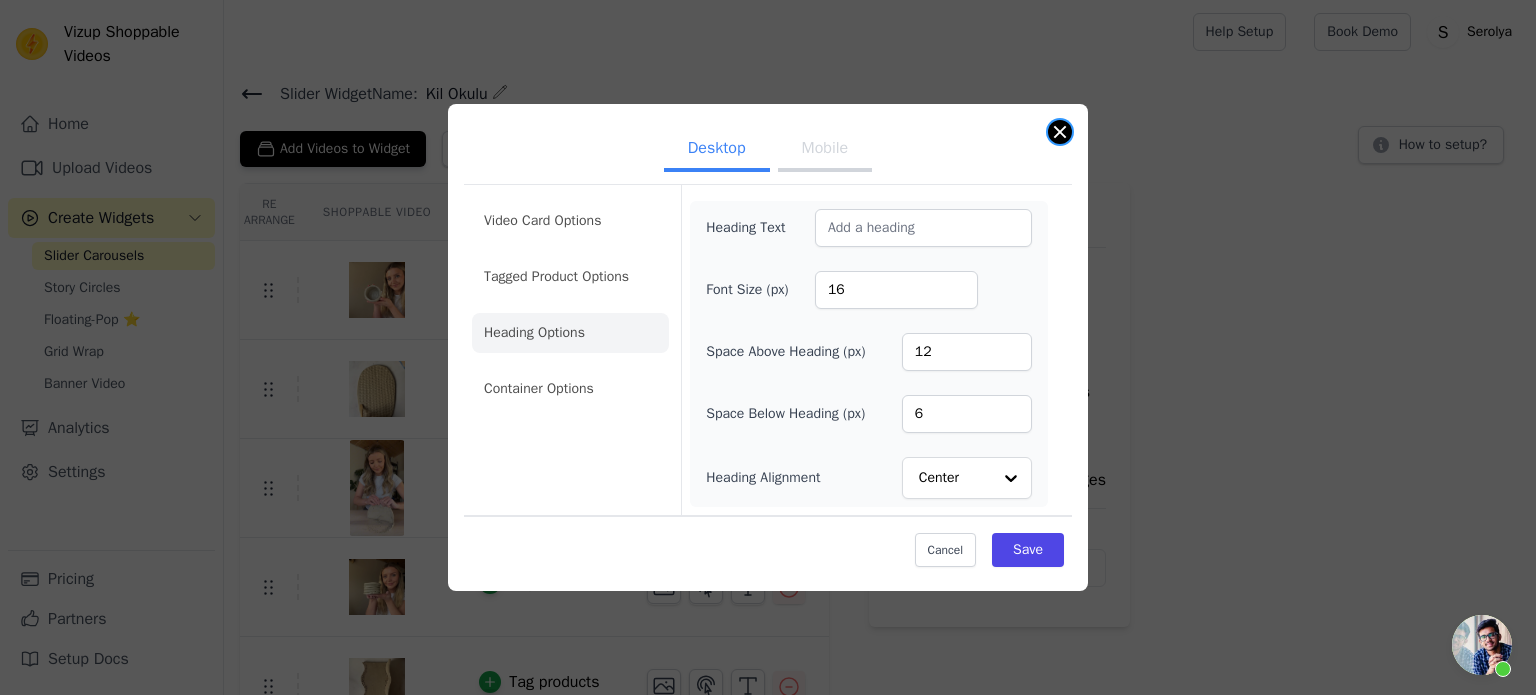 click at bounding box center (1060, 132) 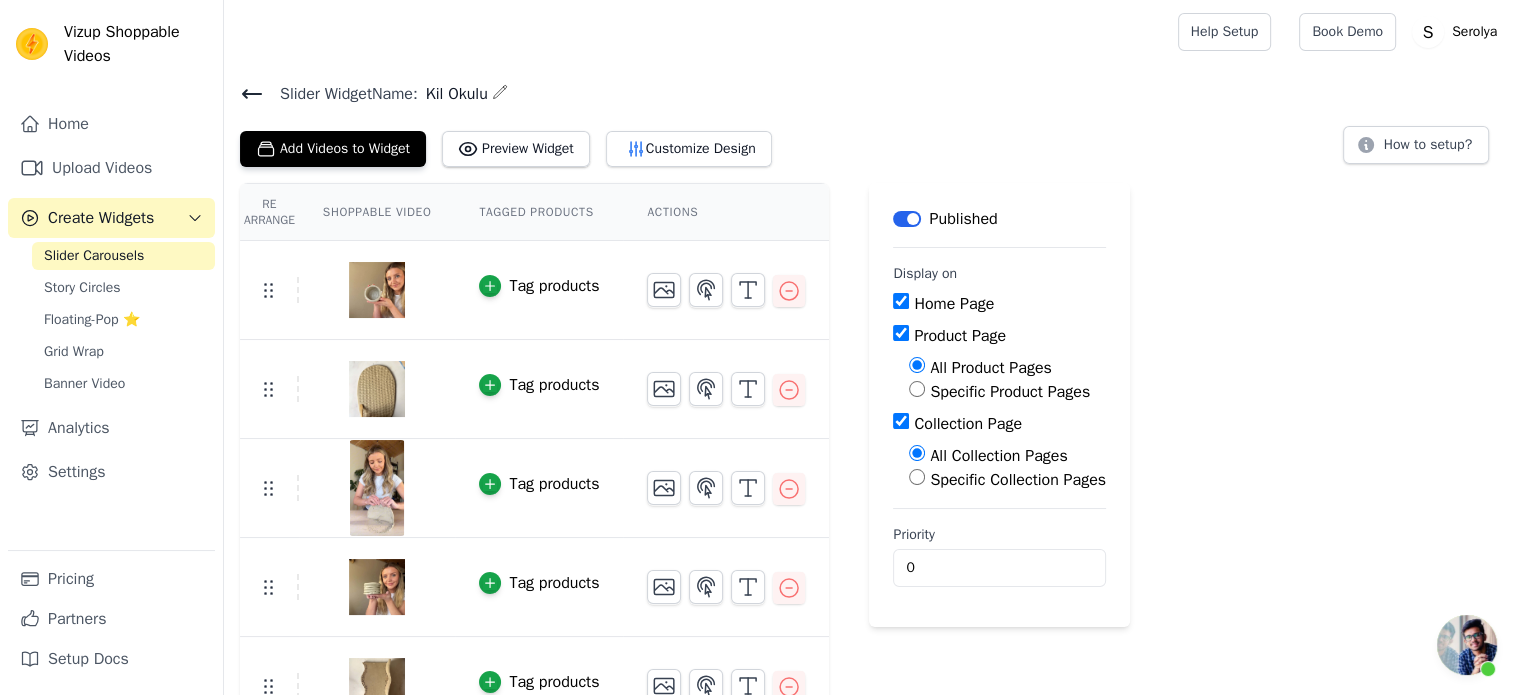 click 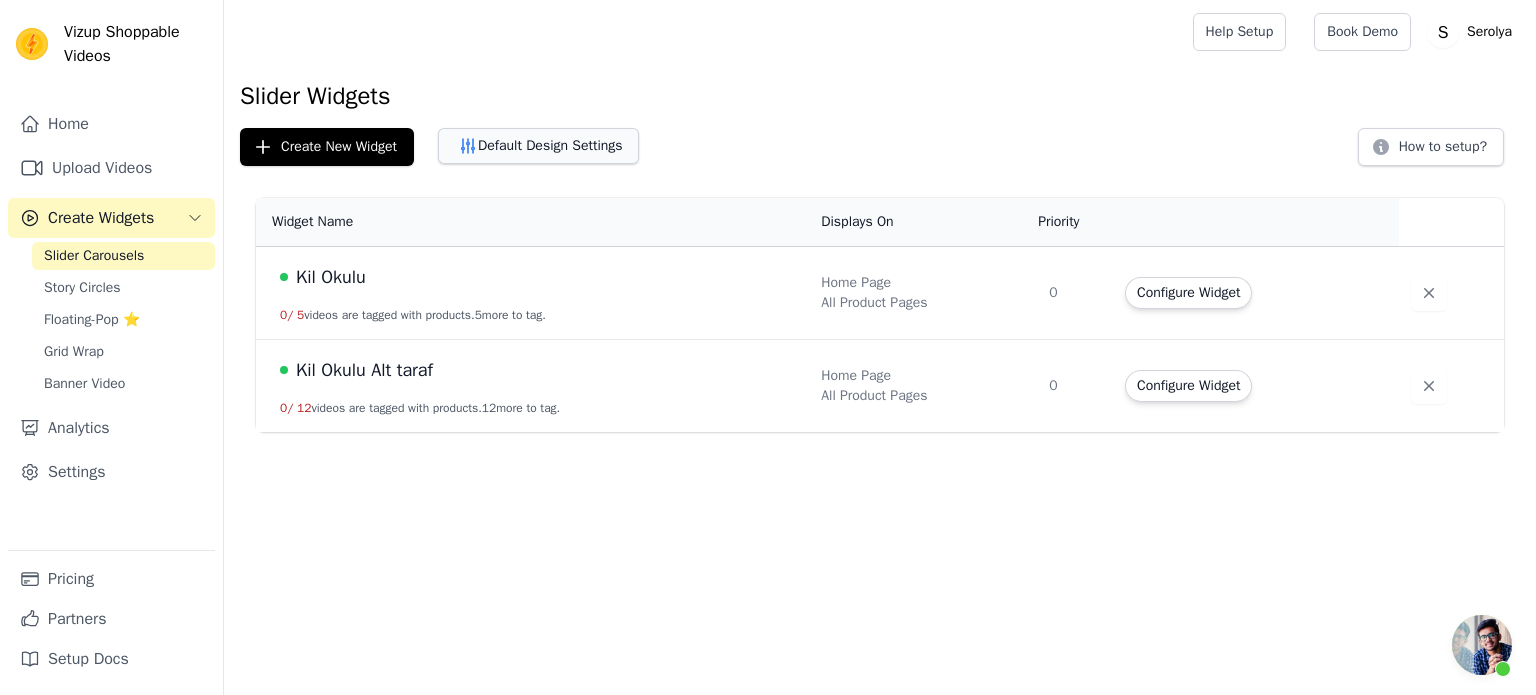 click on "Default Design Settings" at bounding box center (538, 146) 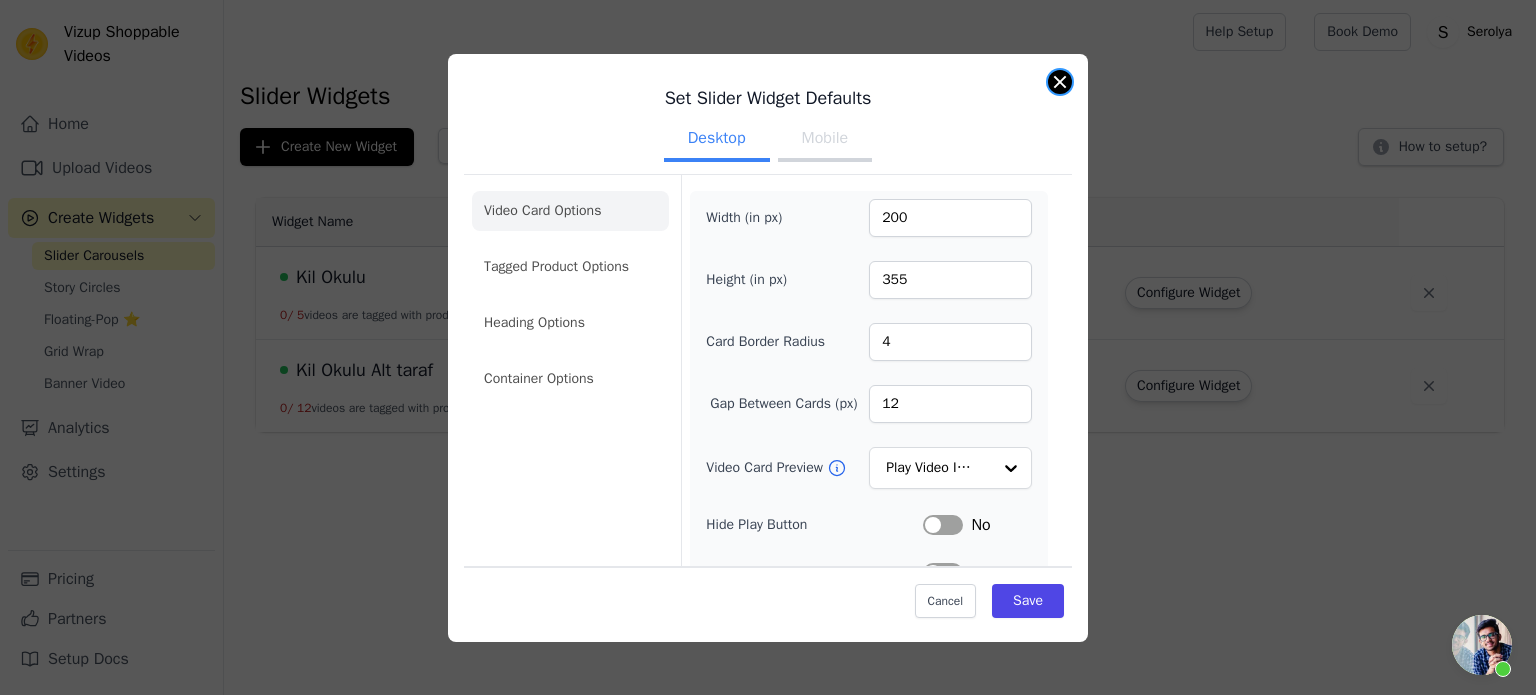 click on "Set Slider Widget Defaults   Desktop Mobile   Video Card Options Tagged Product Options Heading Options Container Options   Width (in px)   200   Height (in px)   355   Card Border Radius   4   Gap Between Cards (px)   12   Video Card Preview           Play Video In Loop               Hide Play Button   Label     No   Hide Arrows   Label     No   Remove Video Card Shadow     Label     No   Auto Loop Slider     Label     No   Shopping Icon on Video Cards   Label     No   Add to Cart on Video Cards     Label     No   Cancel     Save" at bounding box center (768, 348) 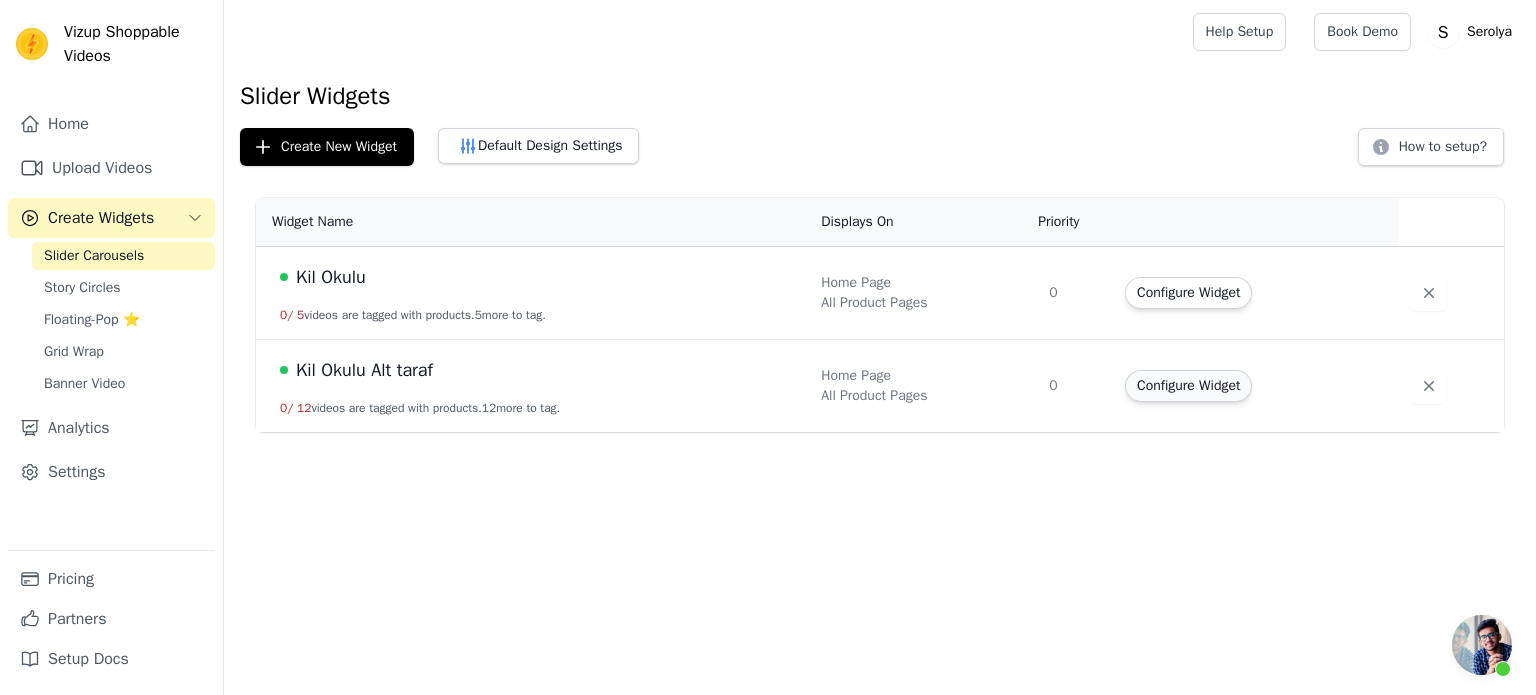 click on "Configure Widget" at bounding box center [1188, 386] 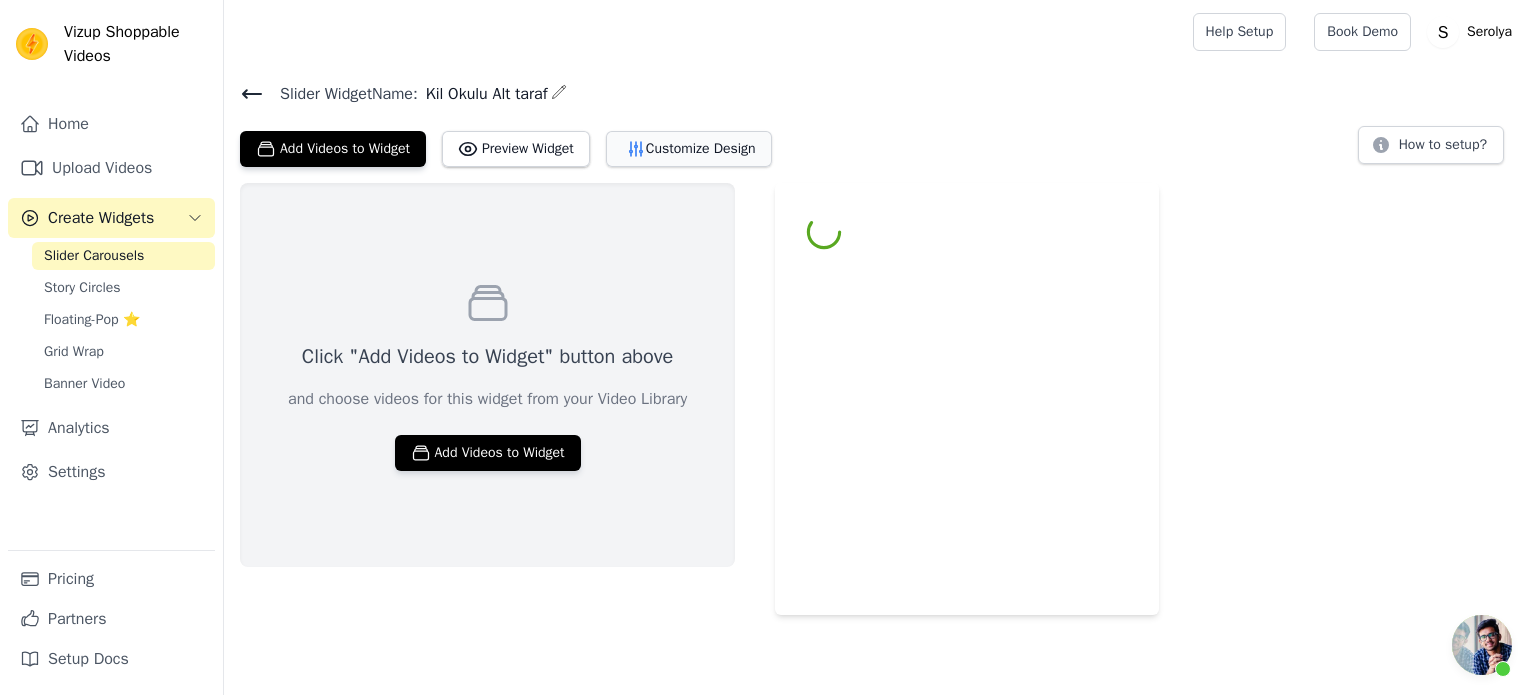 click on "Customize Design" at bounding box center (689, 149) 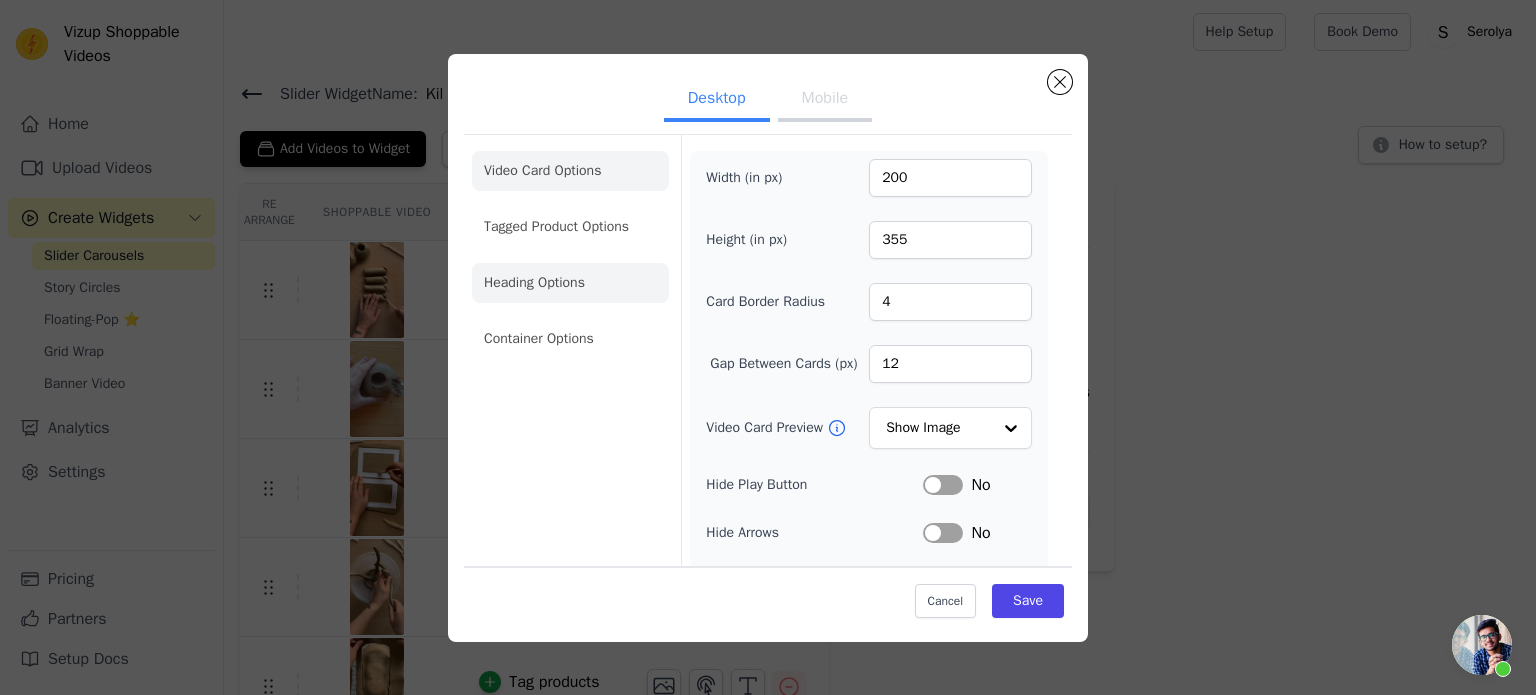 click on "Heading Options" 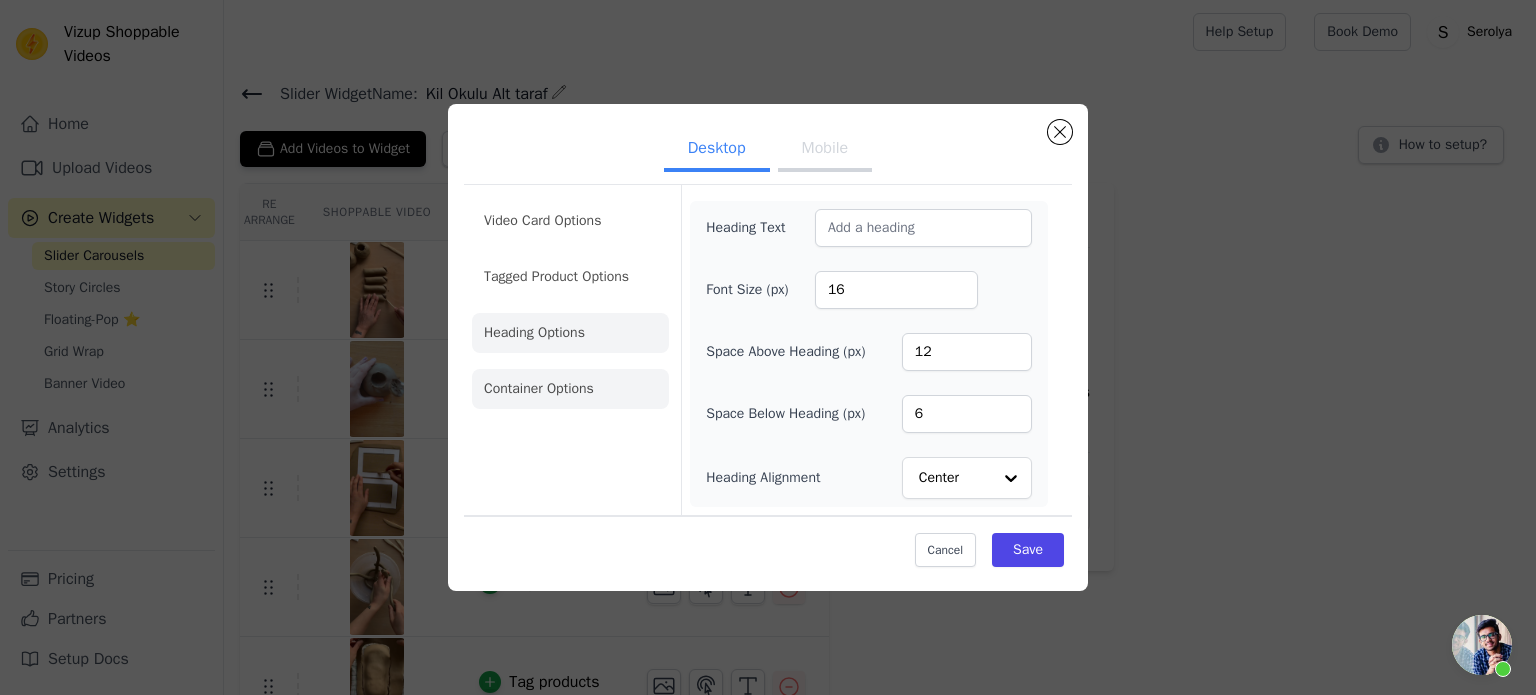 click on "Container Options" 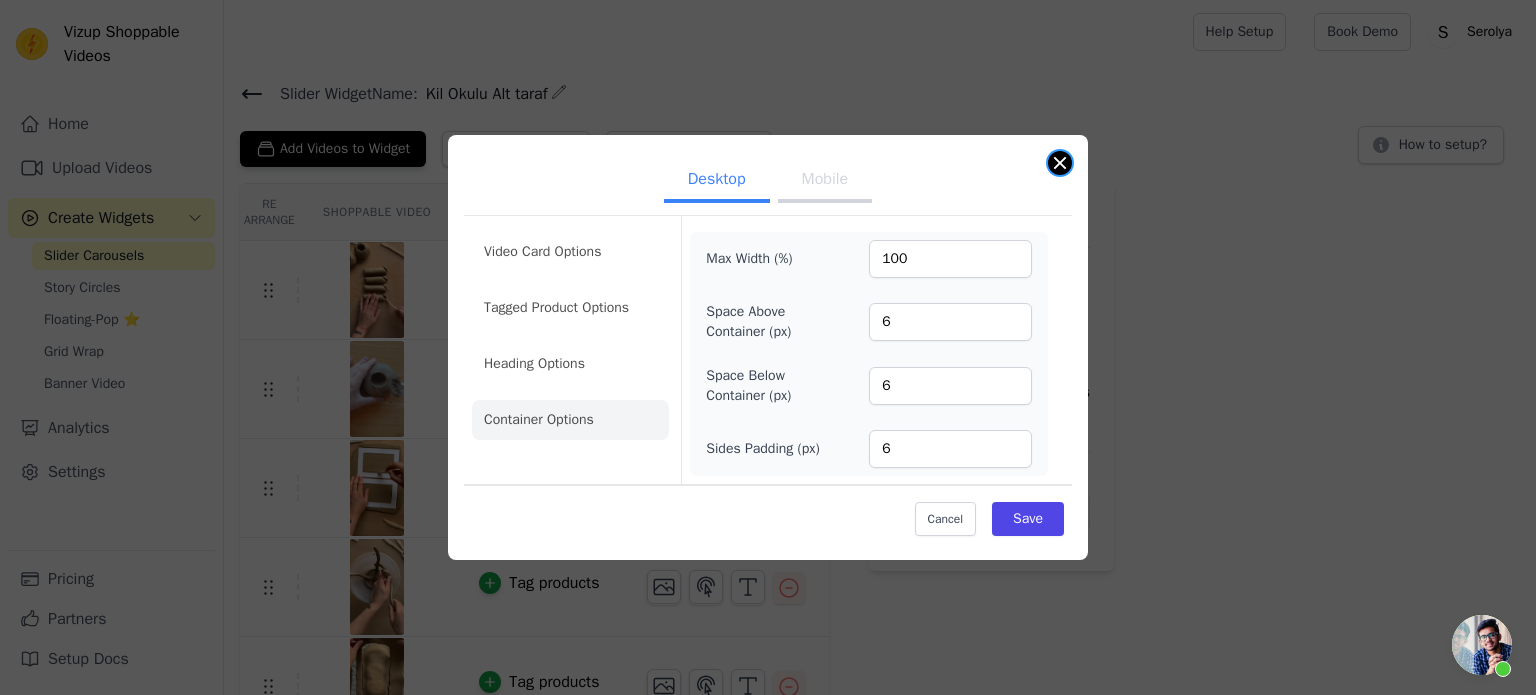 click at bounding box center [1060, 163] 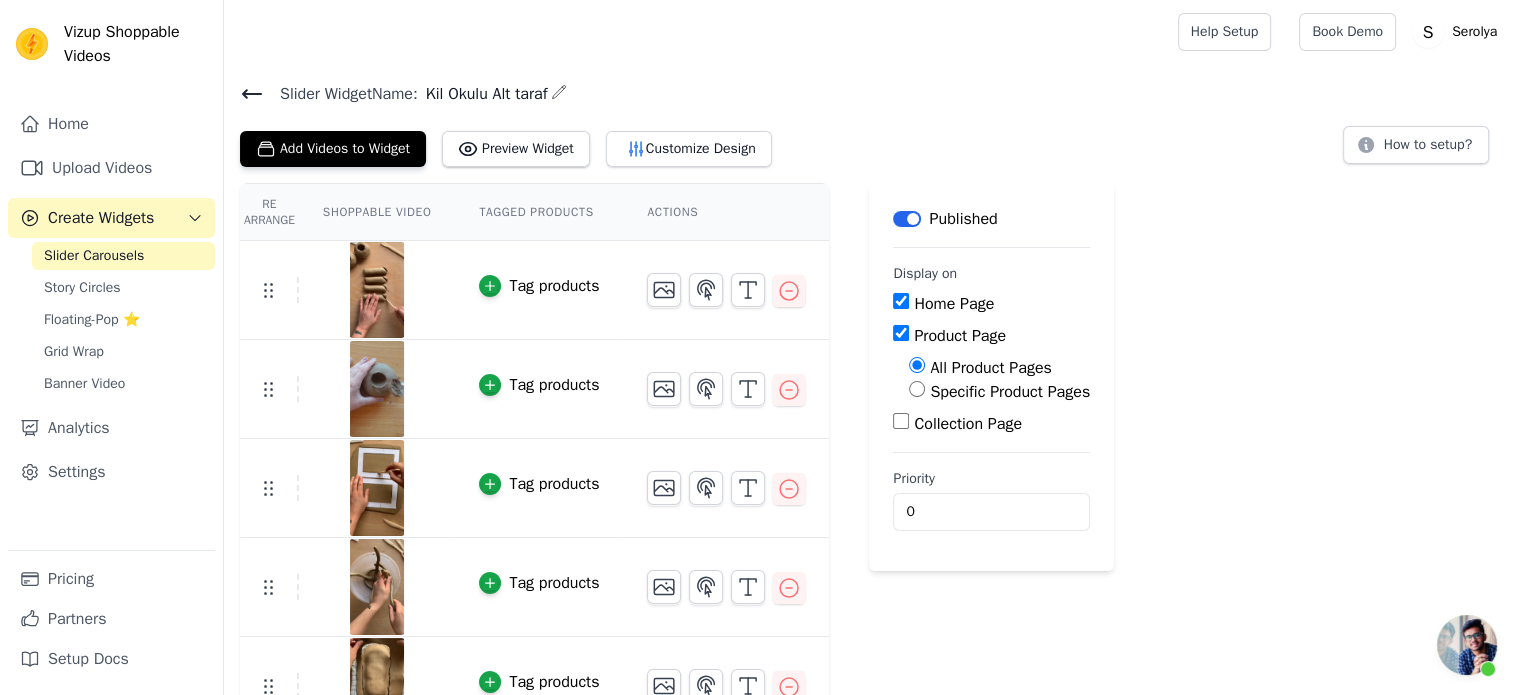 click 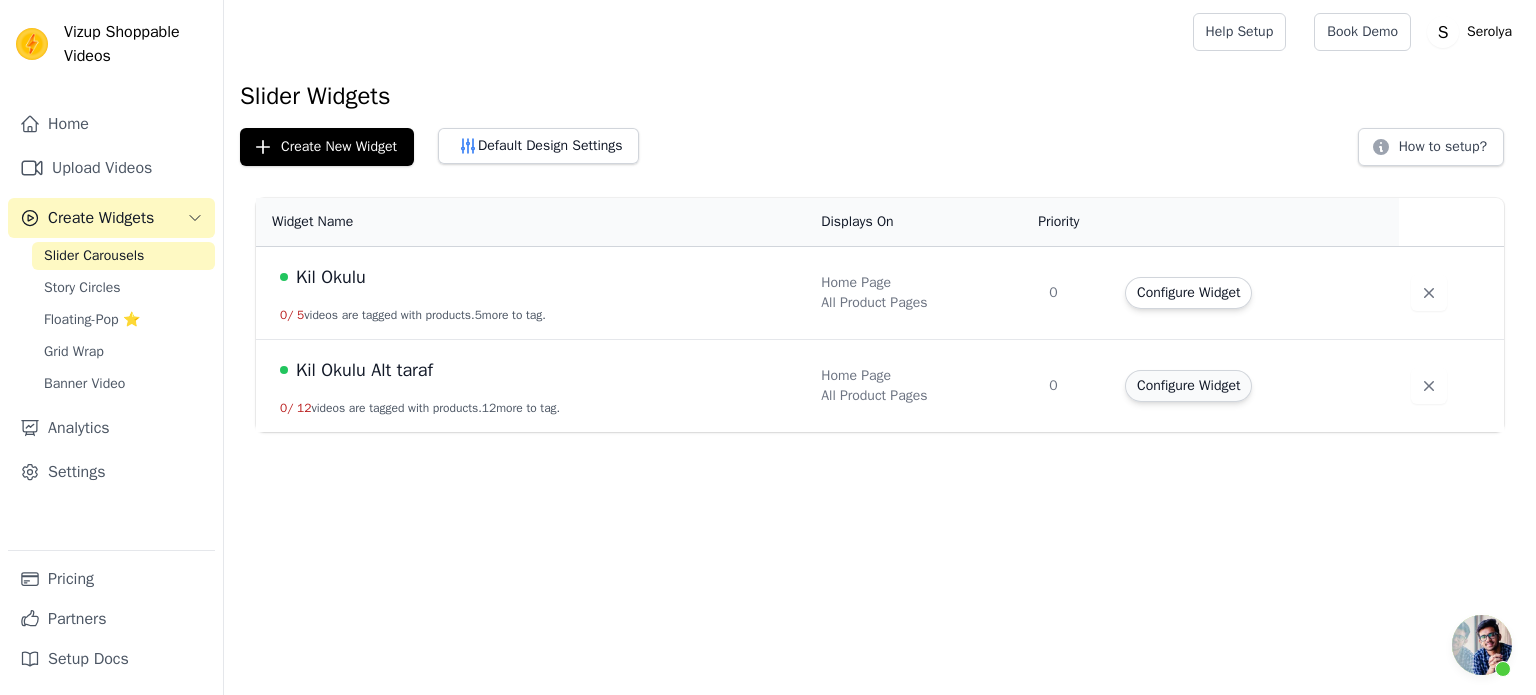 click on "Configure Widget" at bounding box center (1188, 386) 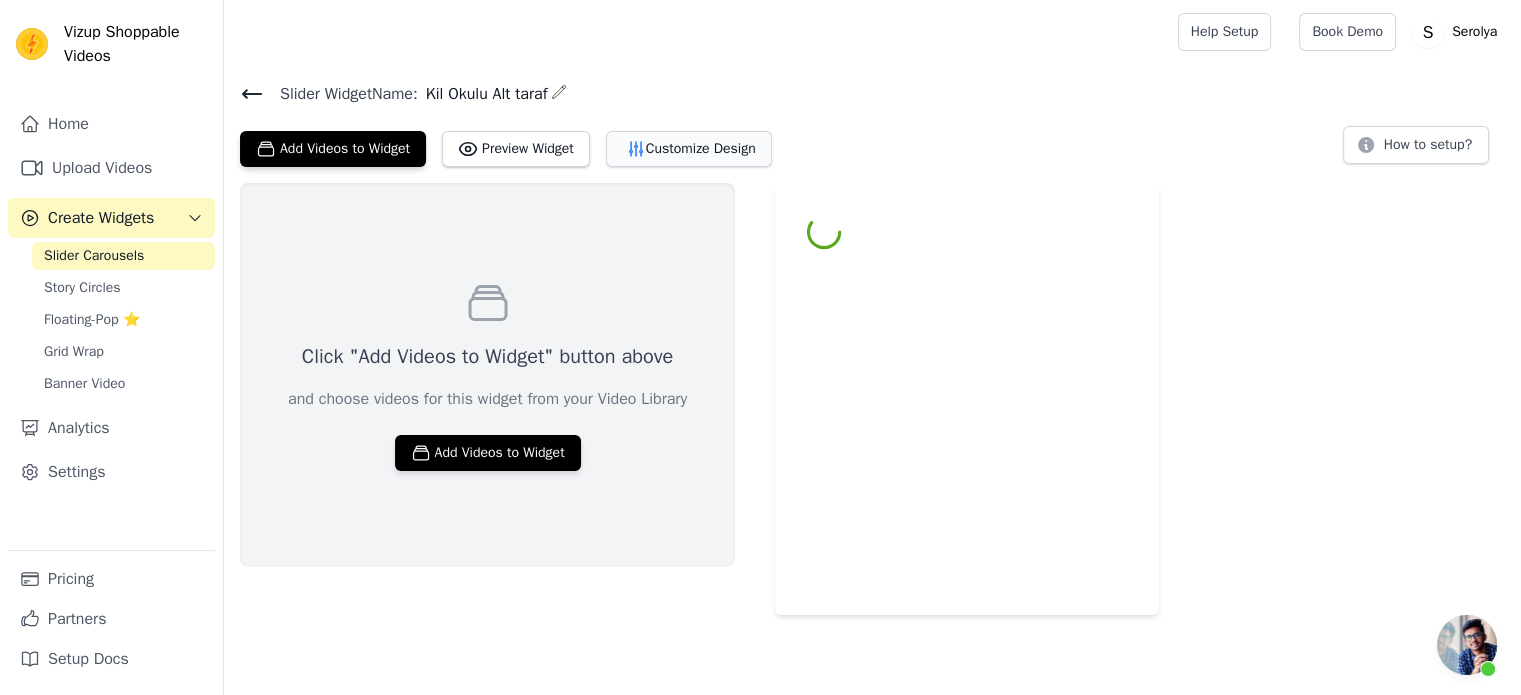 click on "Customize Design" at bounding box center (689, 149) 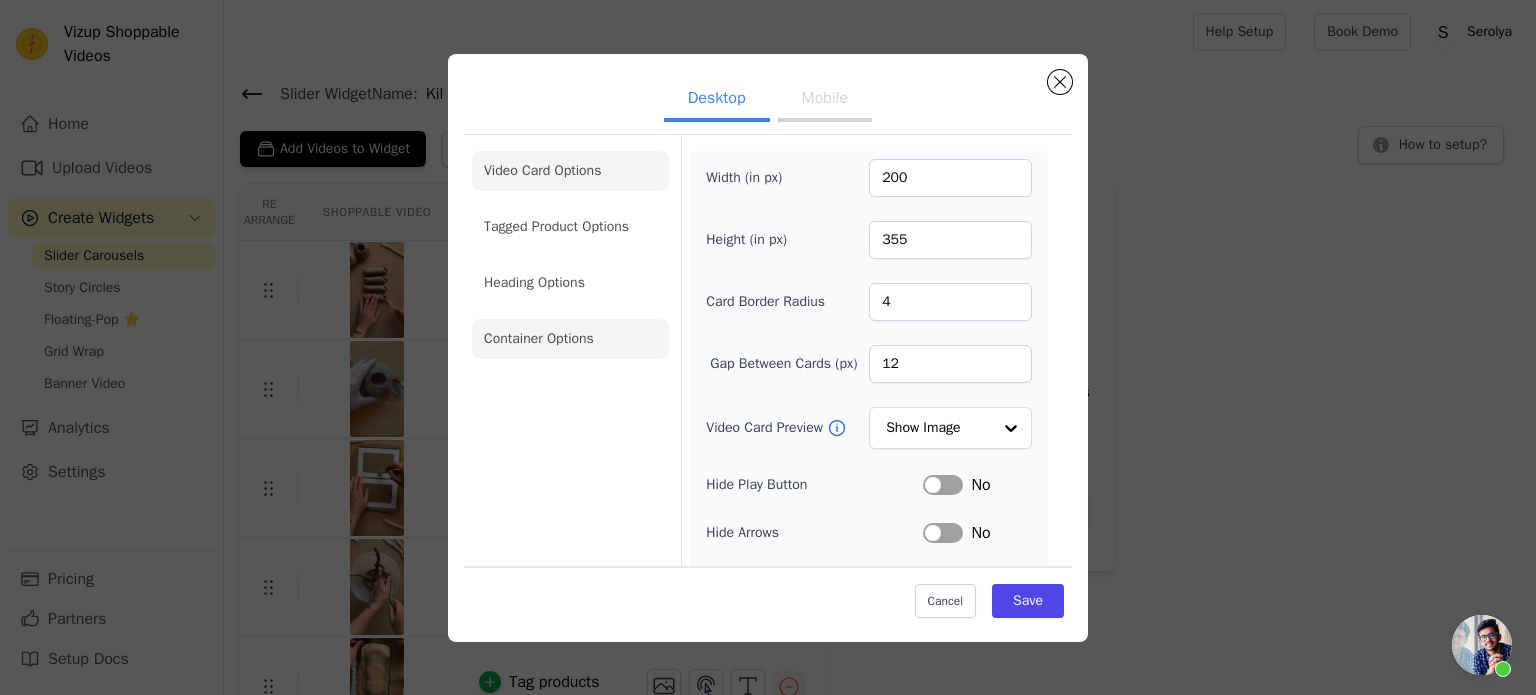 click on "Container Options" 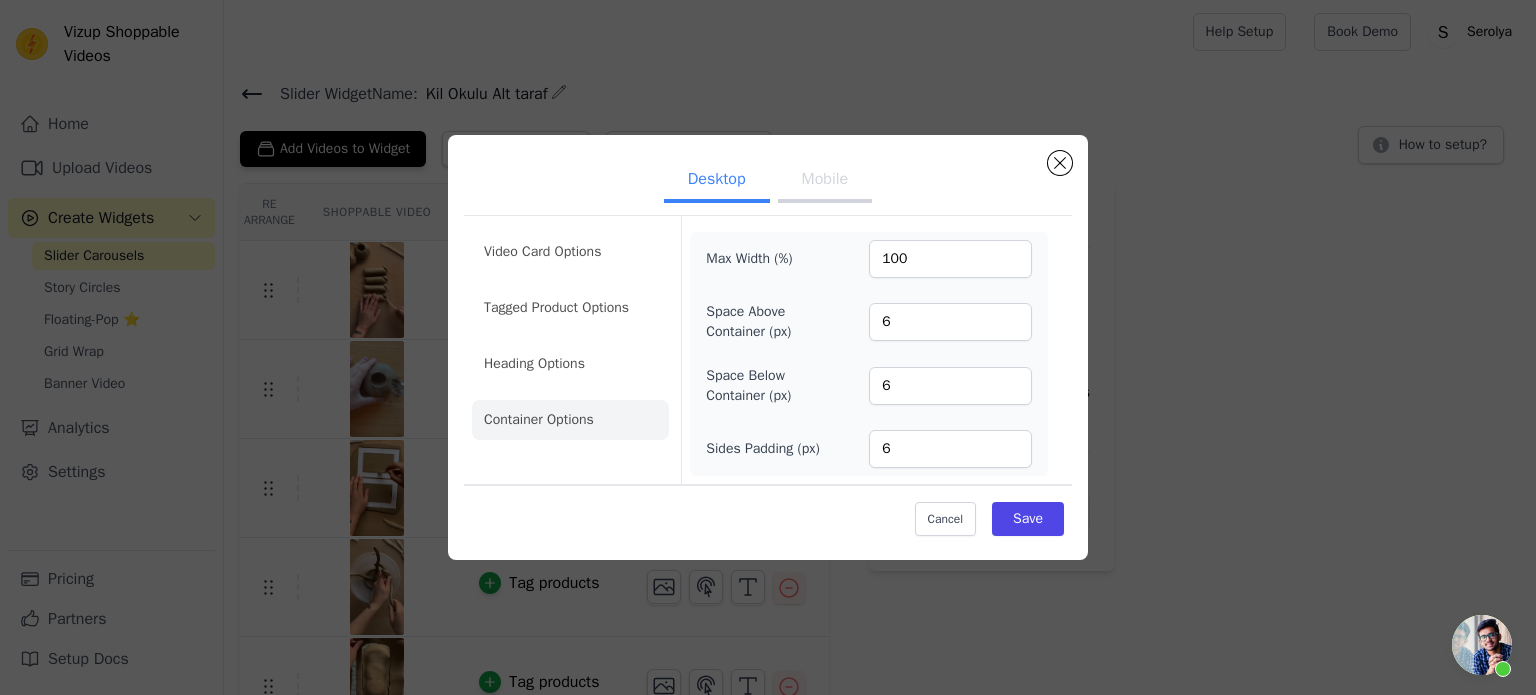 click on "Mobile" at bounding box center [825, 181] 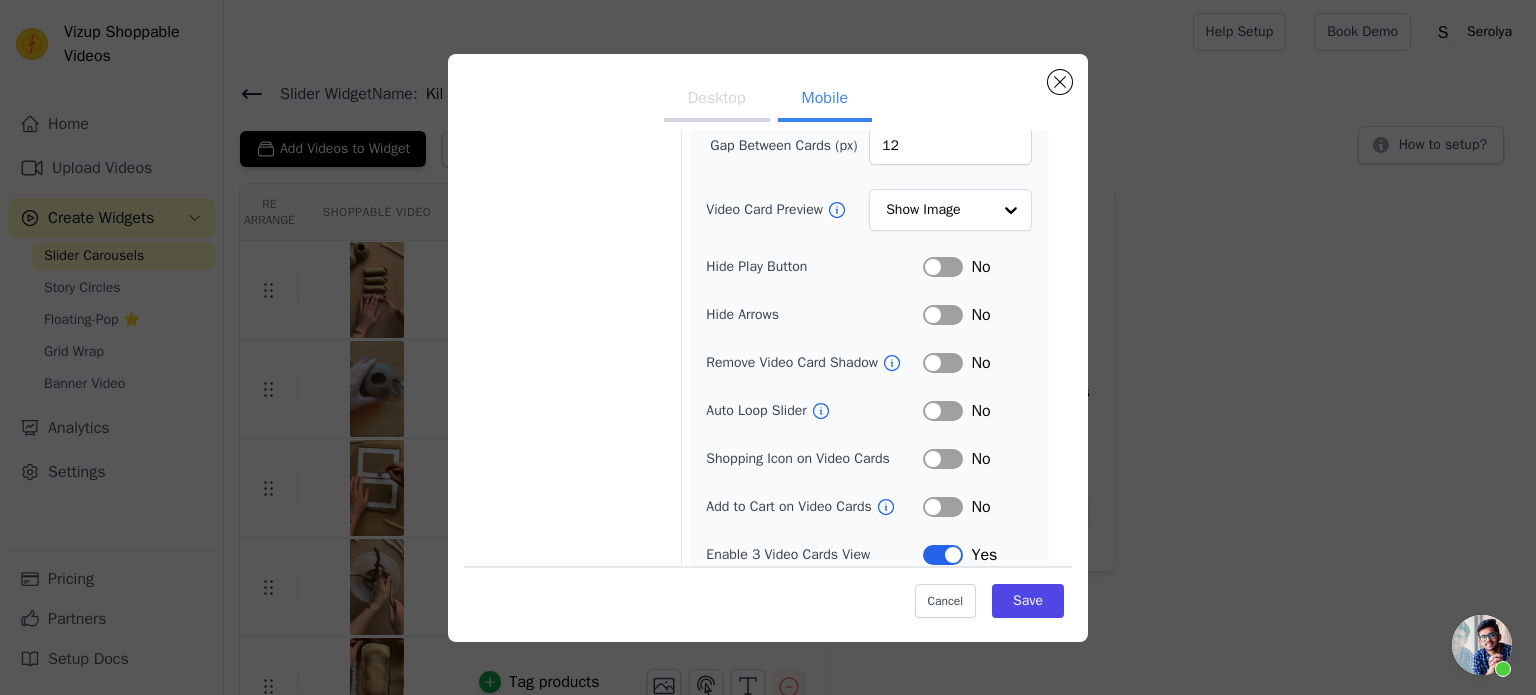 scroll, scrollTop: 232, scrollLeft: 0, axis: vertical 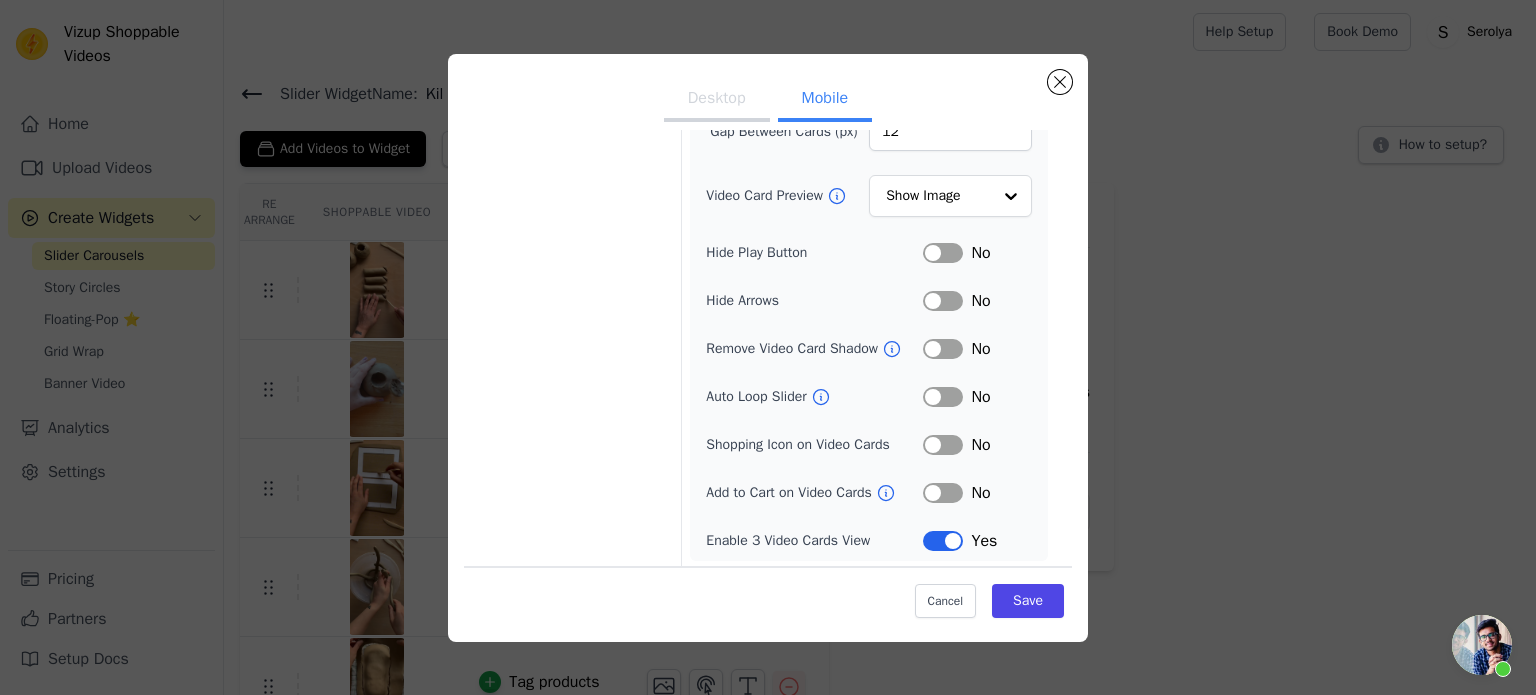 click on "Yes" at bounding box center (984, 541) 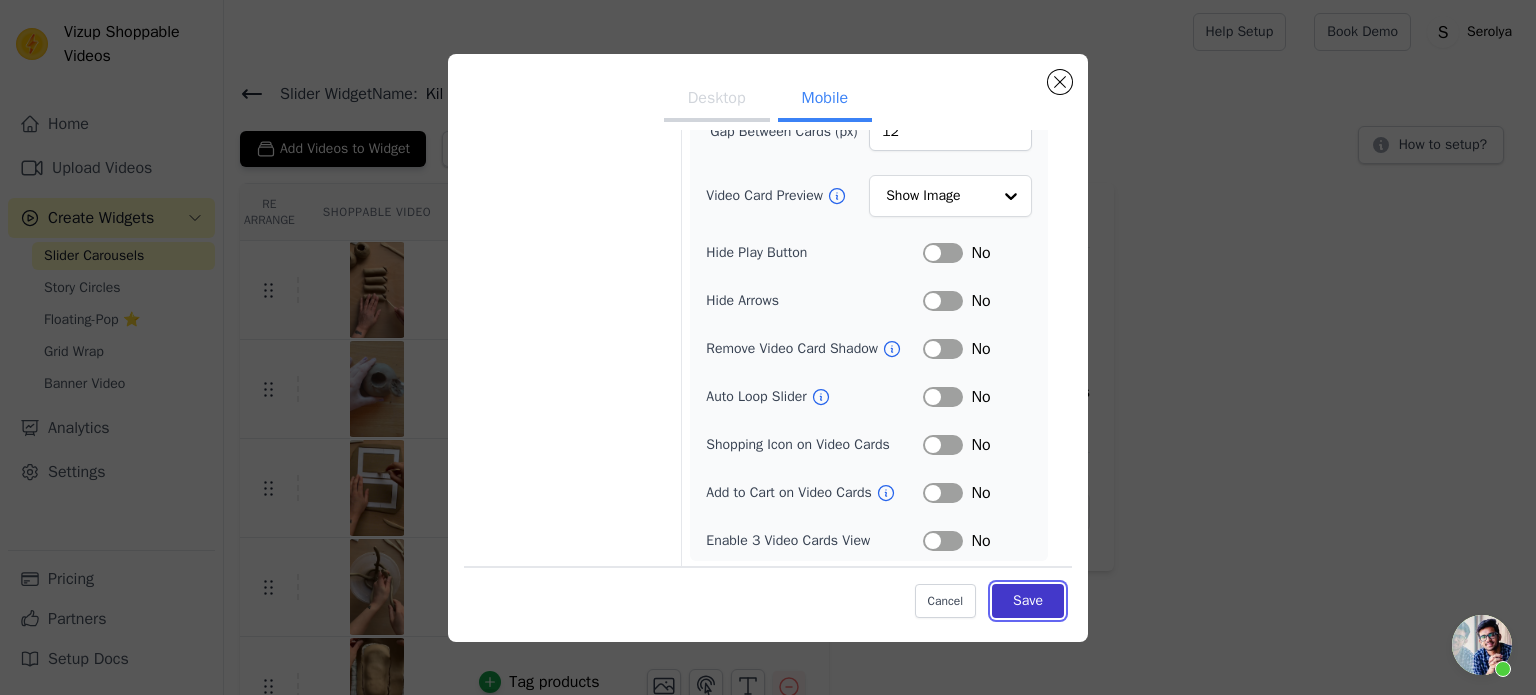 click on "Save" at bounding box center [1028, 601] 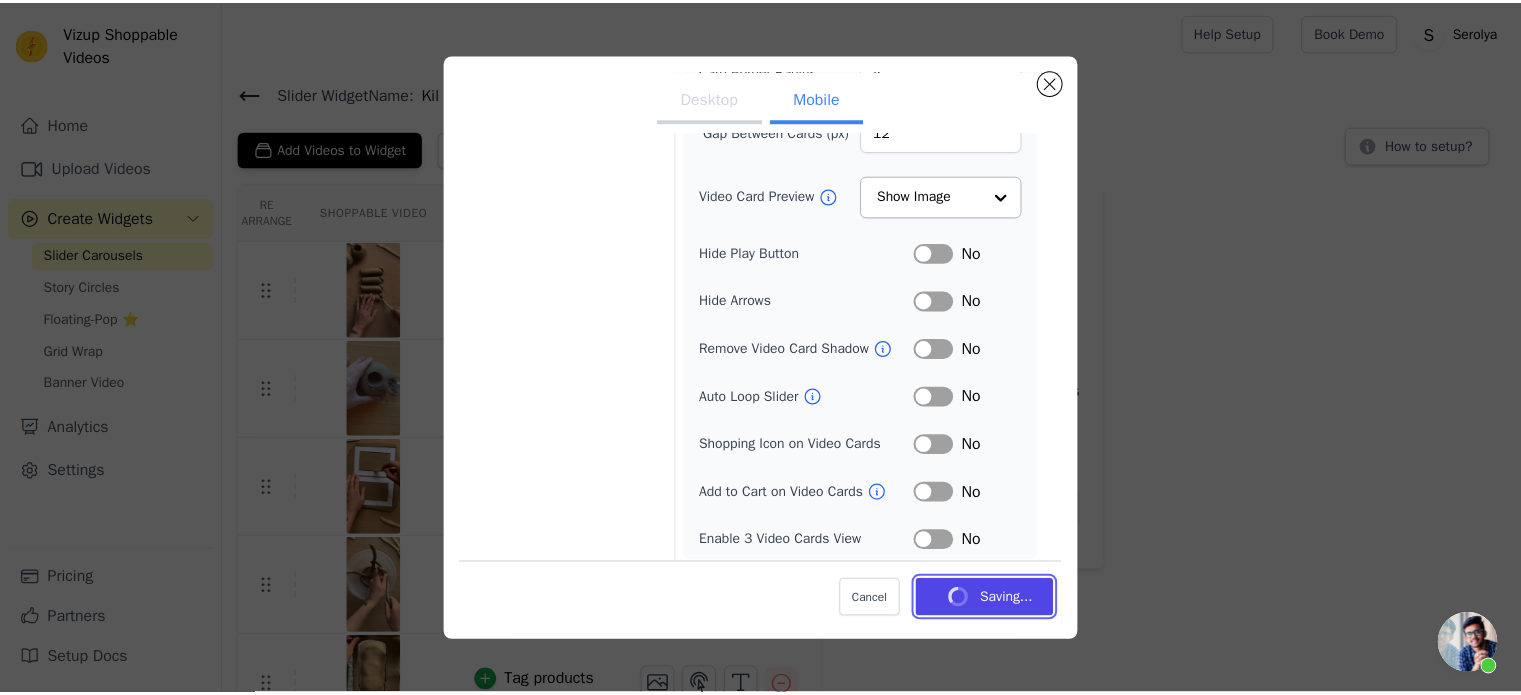 scroll, scrollTop: 236, scrollLeft: 0, axis: vertical 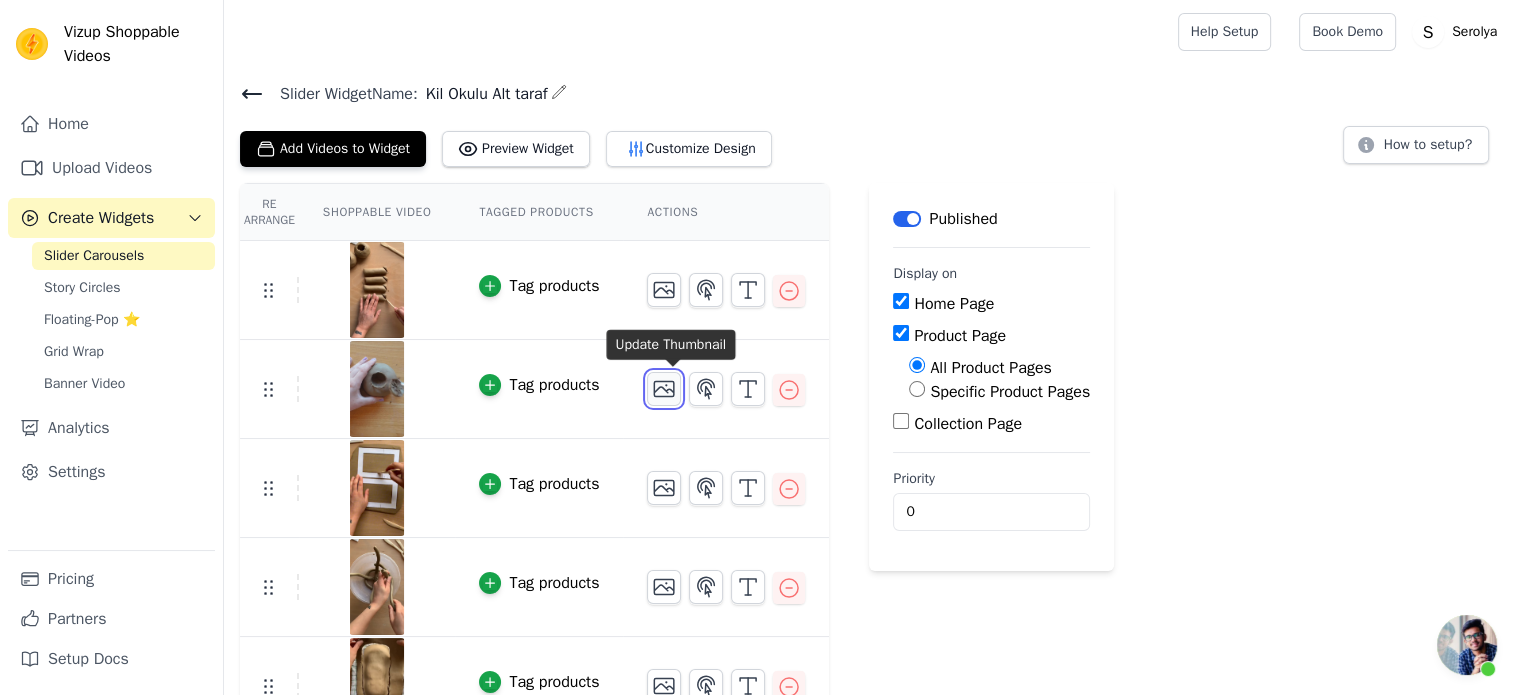 click 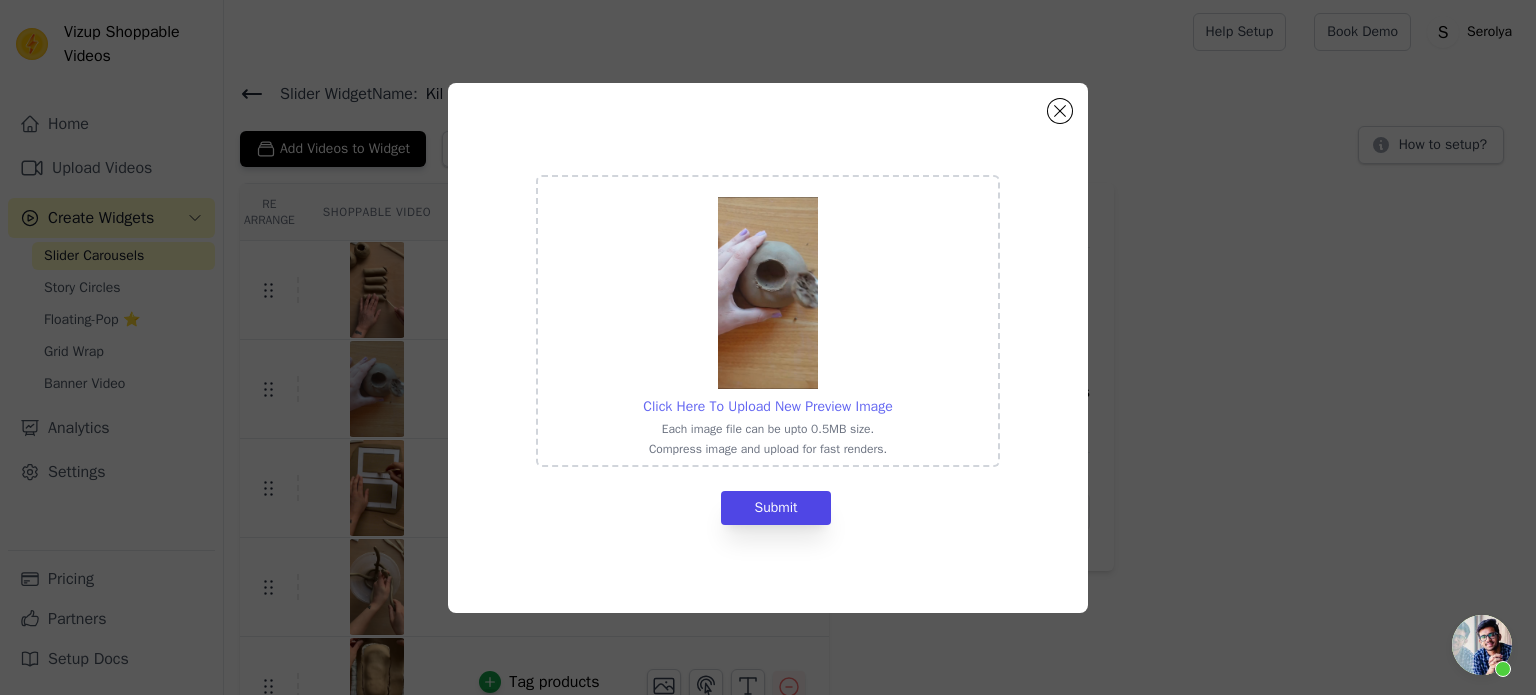 click on "Click Here To Upload New Preview Image" at bounding box center [767, 406] 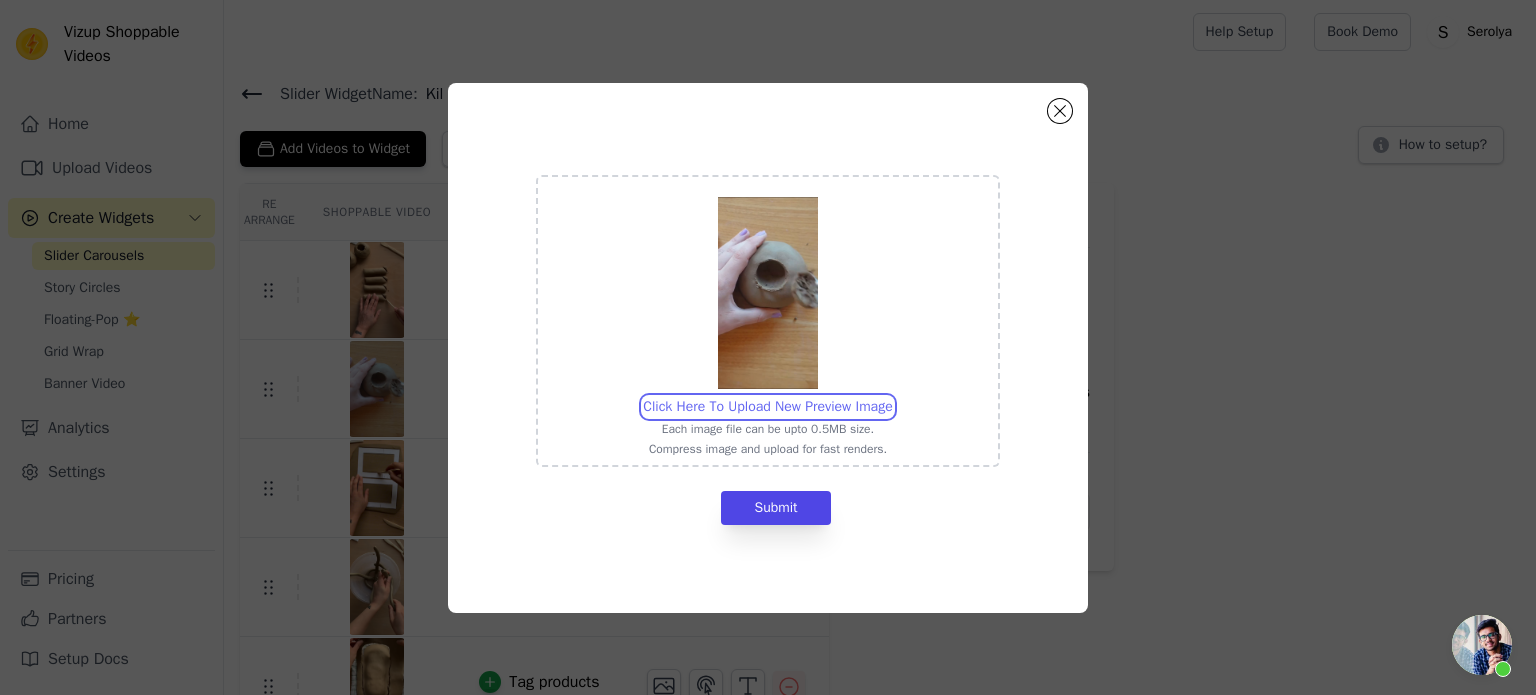 click on "Click Here To Upload New Preview Image     Each image file can be upto 0.5MB size.   Compress image and upload for fast renders." at bounding box center [892, 396] 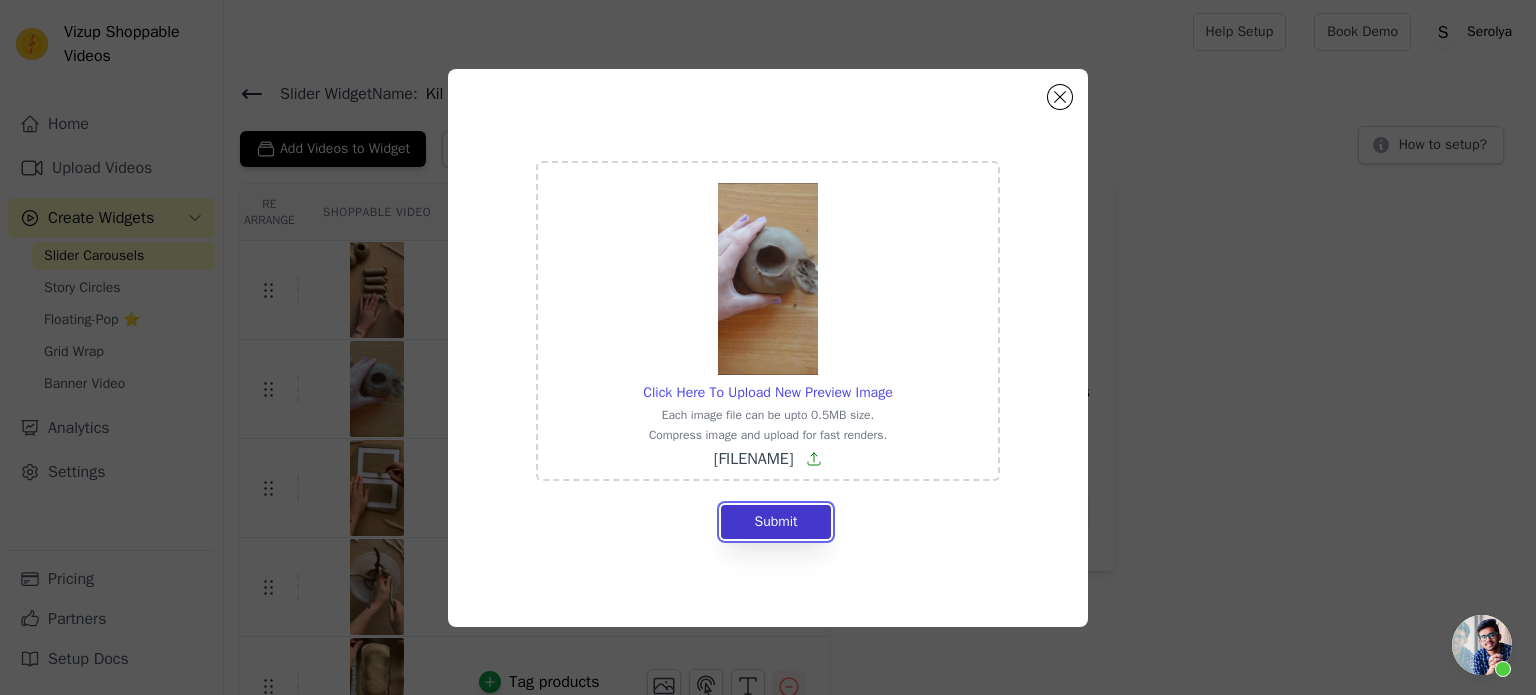 click on "Submit" at bounding box center (775, 522) 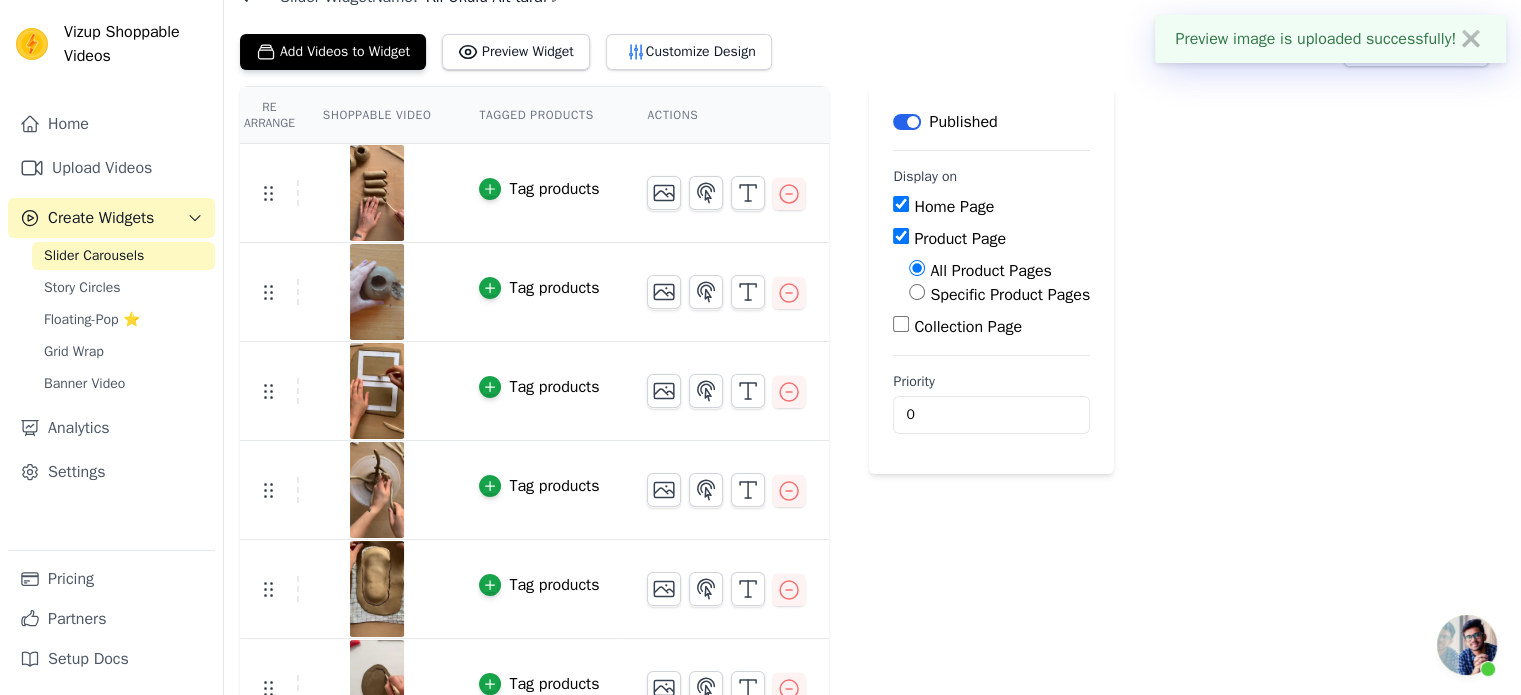 scroll, scrollTop: 100, scrollLeft: 0, axis: vertical 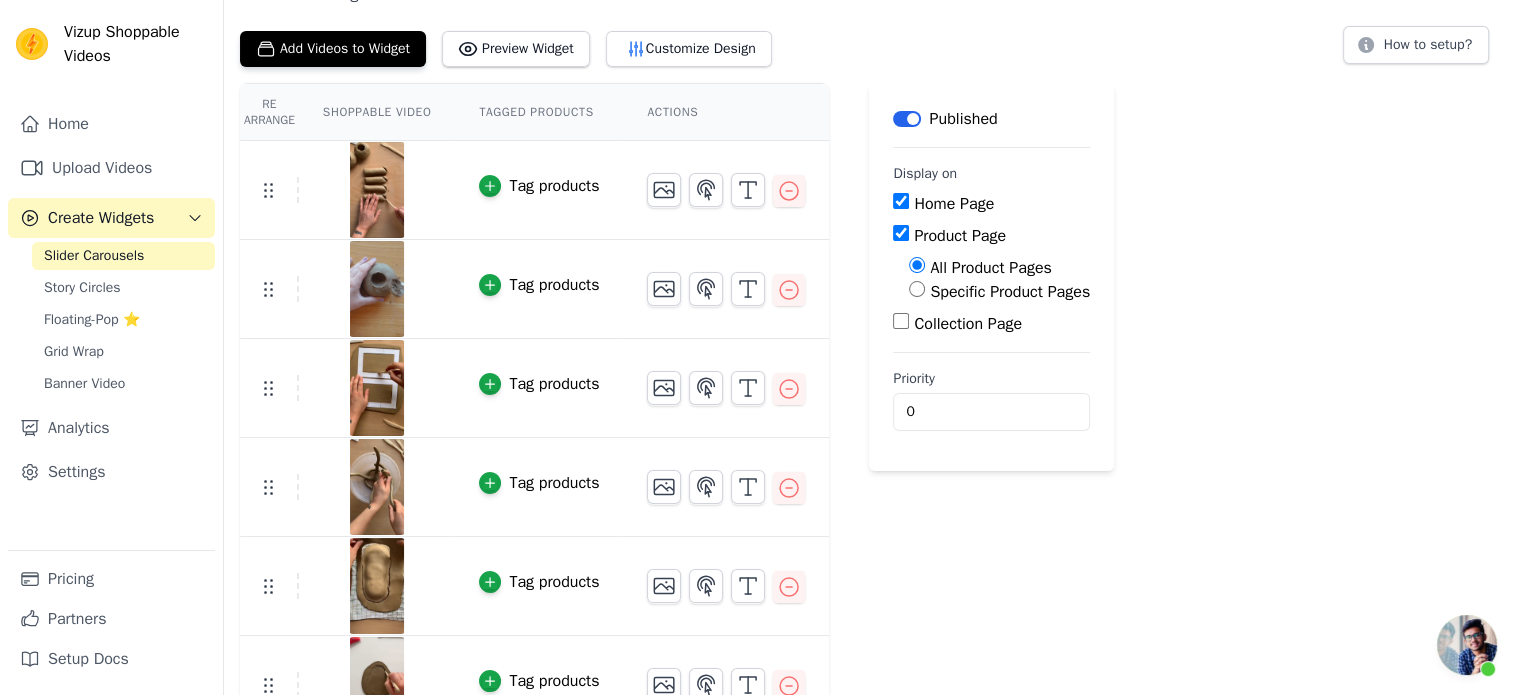 click at bounding box center [377, 388] 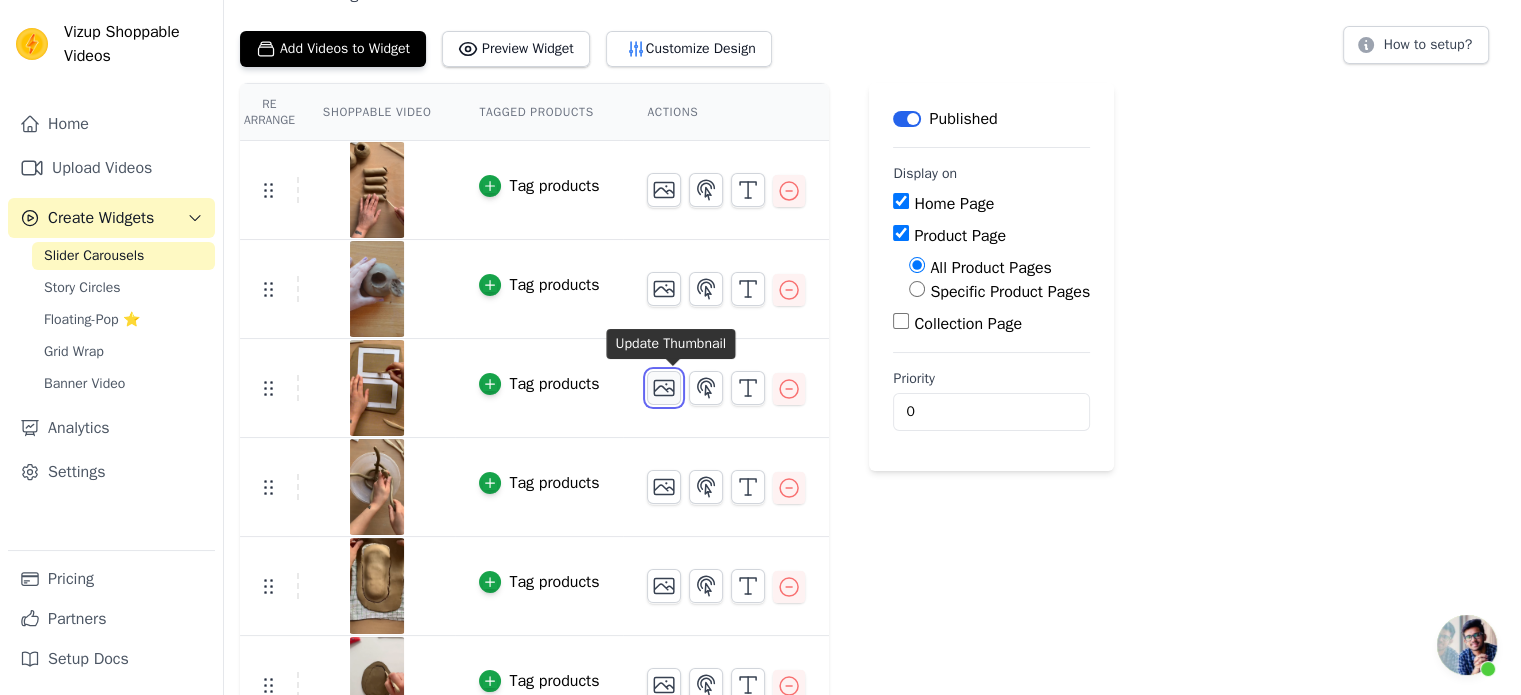click 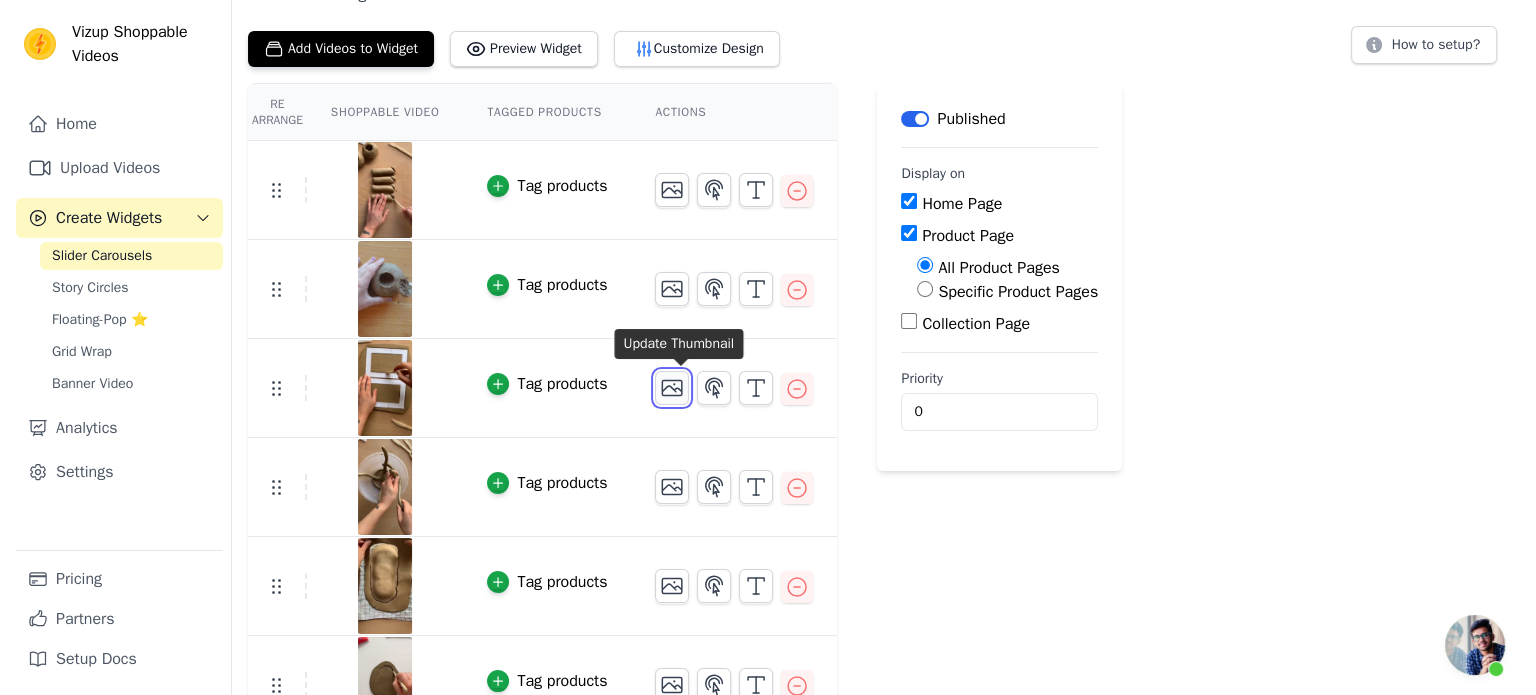 scroll, scrollTop: 0, scrollLeft: 0, axis: both 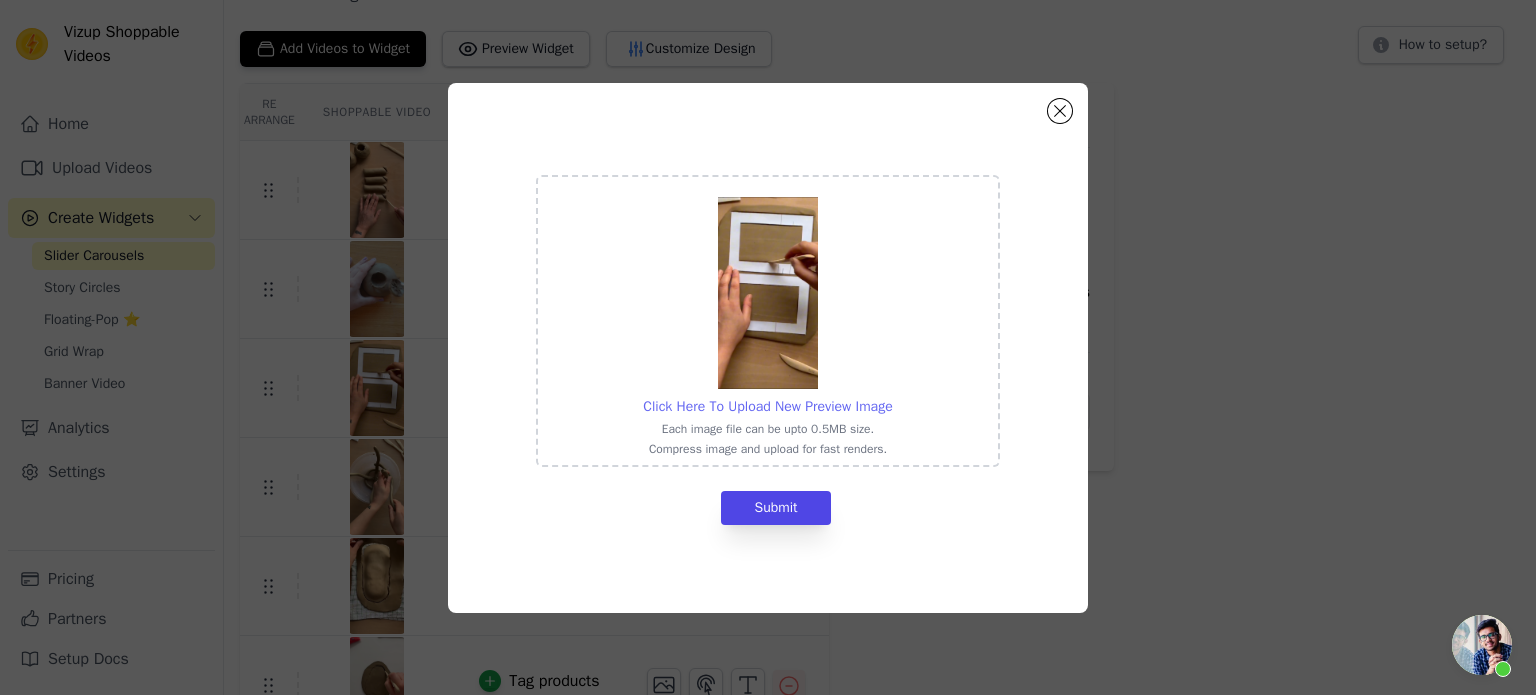click on "Click Here To Upload New Preview Image" at bounding box center (767, 406) 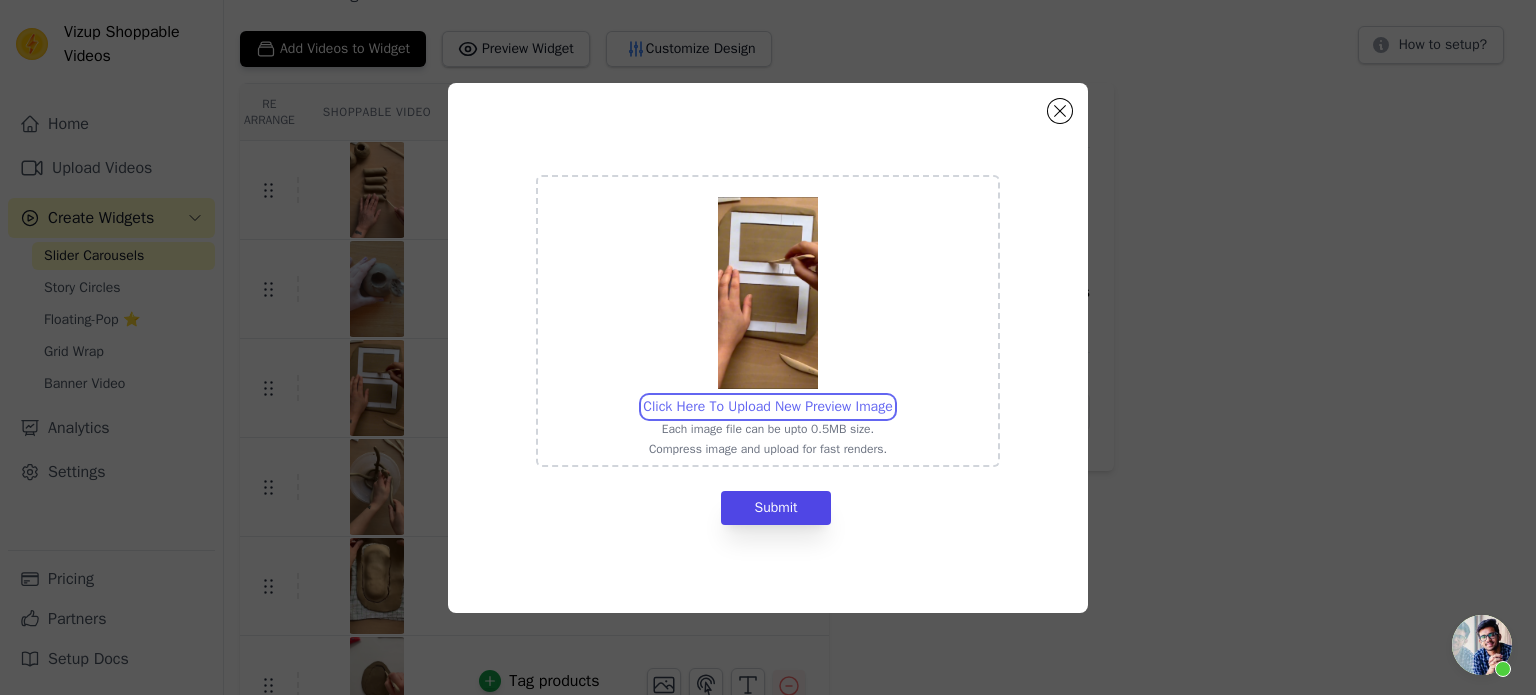 click on "Click Here To Upload New Preview Image     Each image file can be upto 0.5MB size.   Compress image and upload for fast renders." at bounding box center [892, 396] 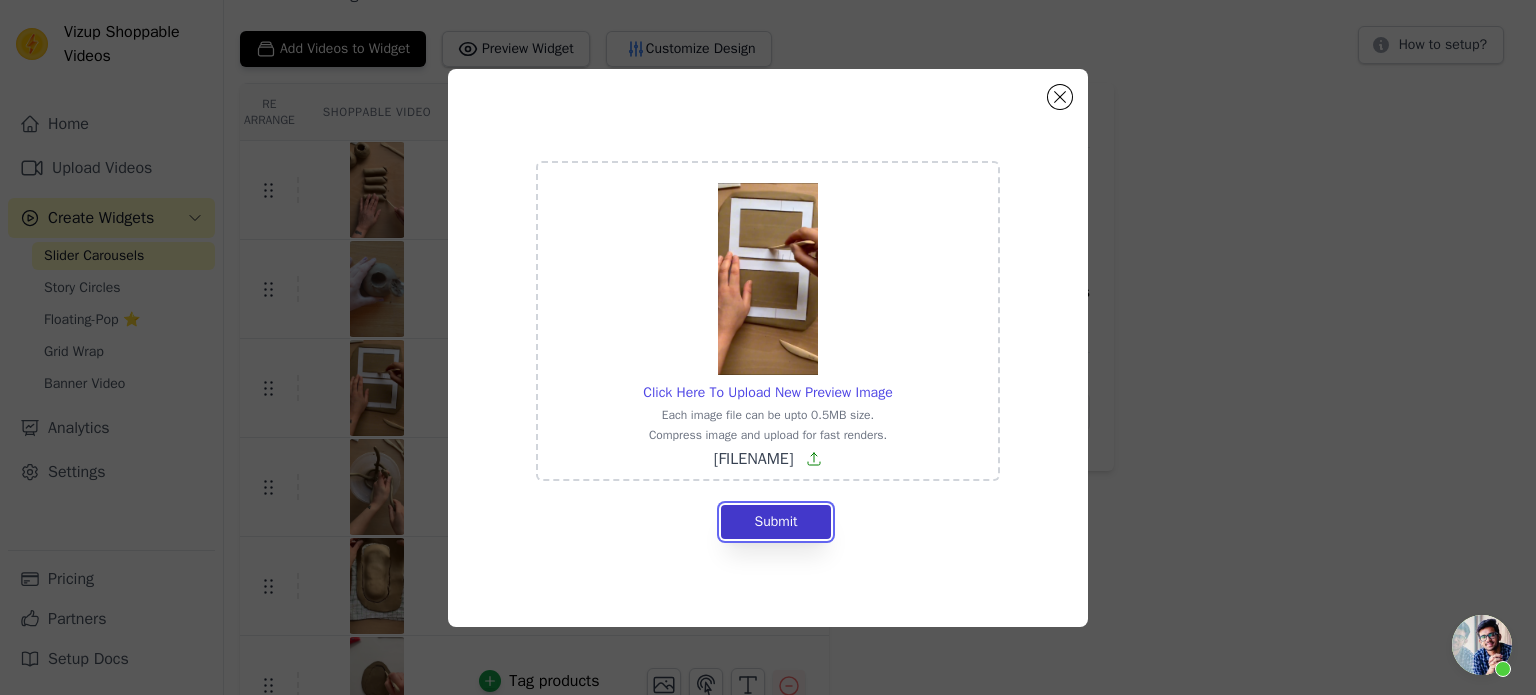 click on "Submit" at bounding box center [775, 522] 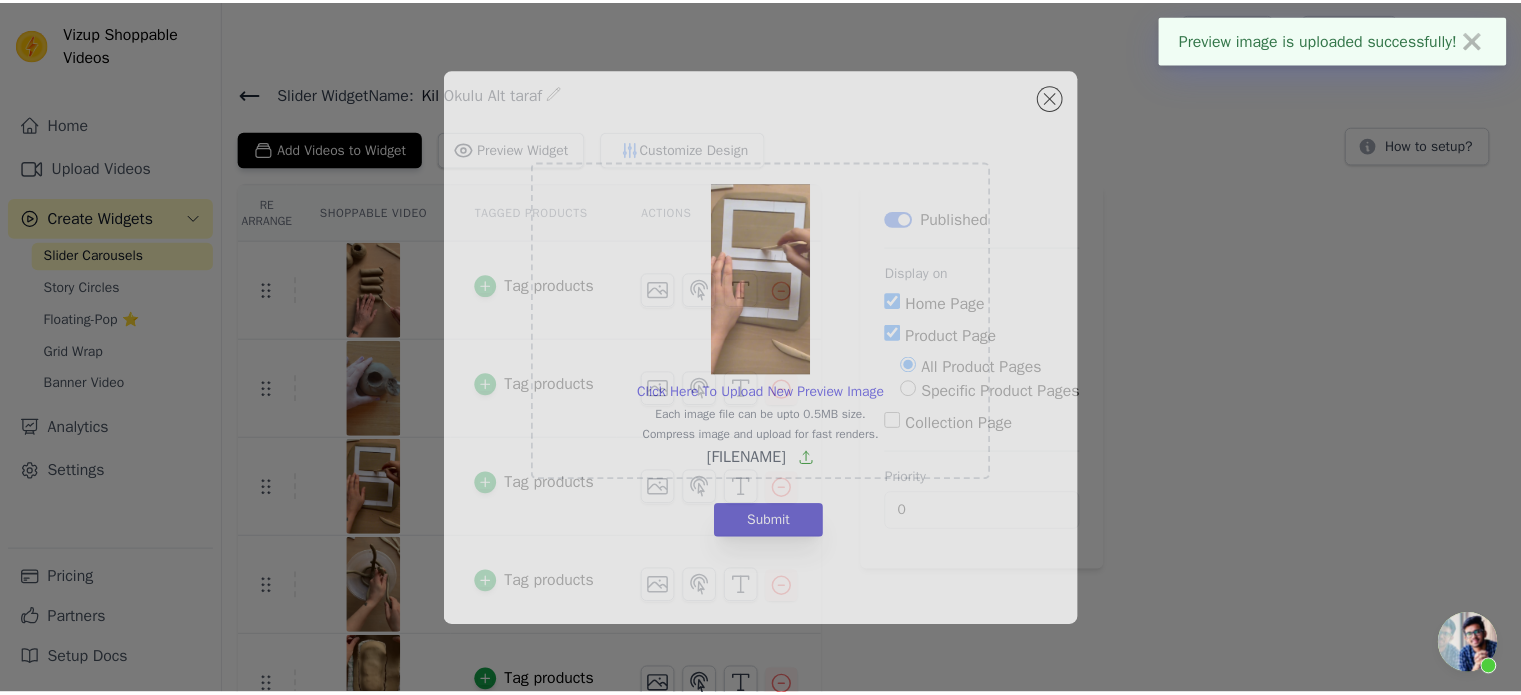 scroll, scrollTop: 100, scrollLeft: 0, axis: vertical 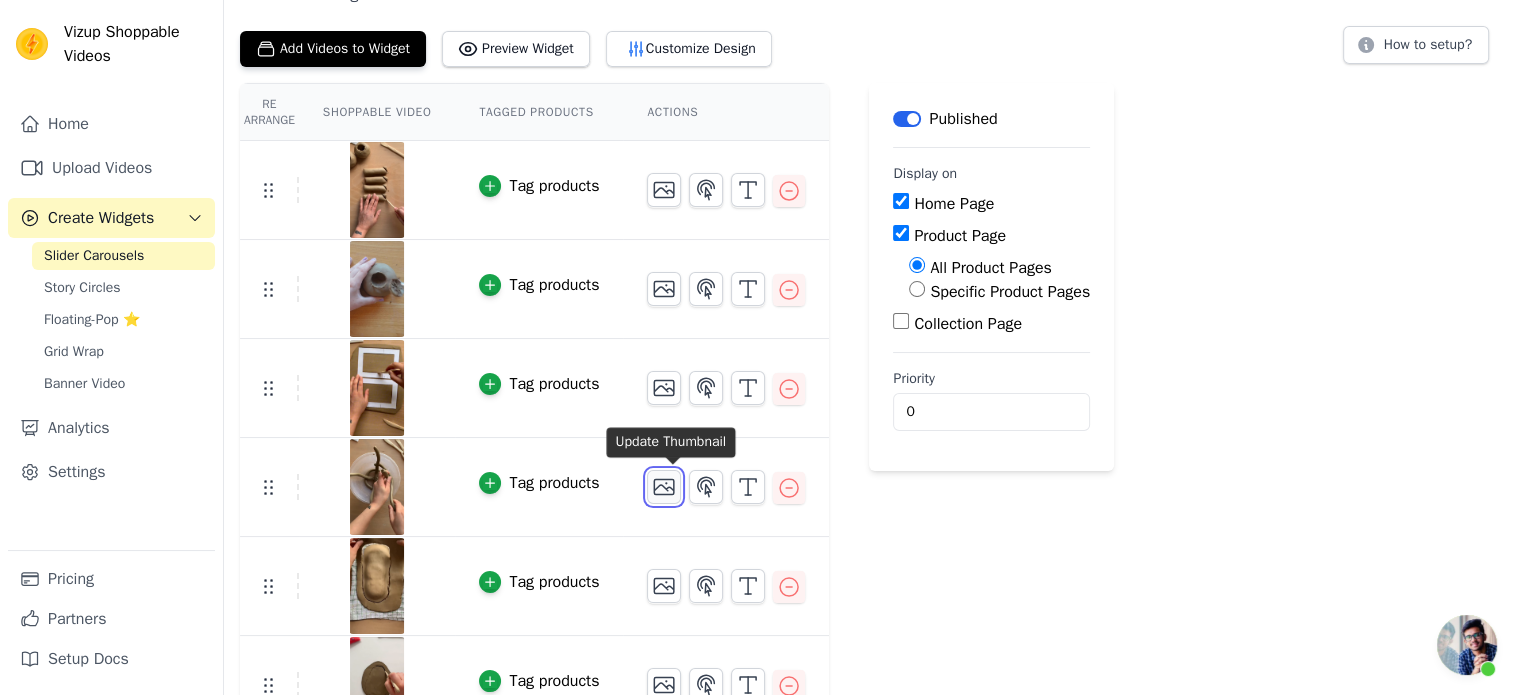 click 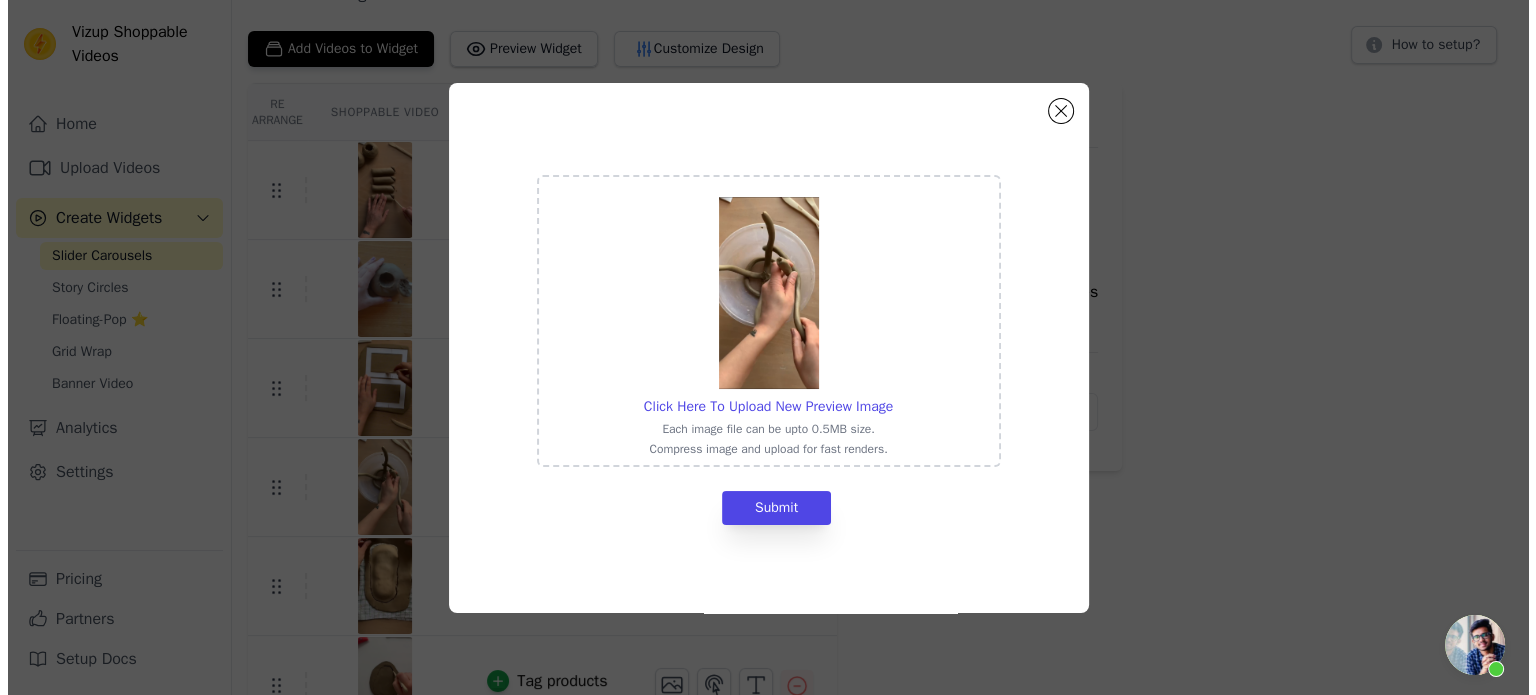 scroll, scrollTop: 0, scrollLeft: 0, axis: both 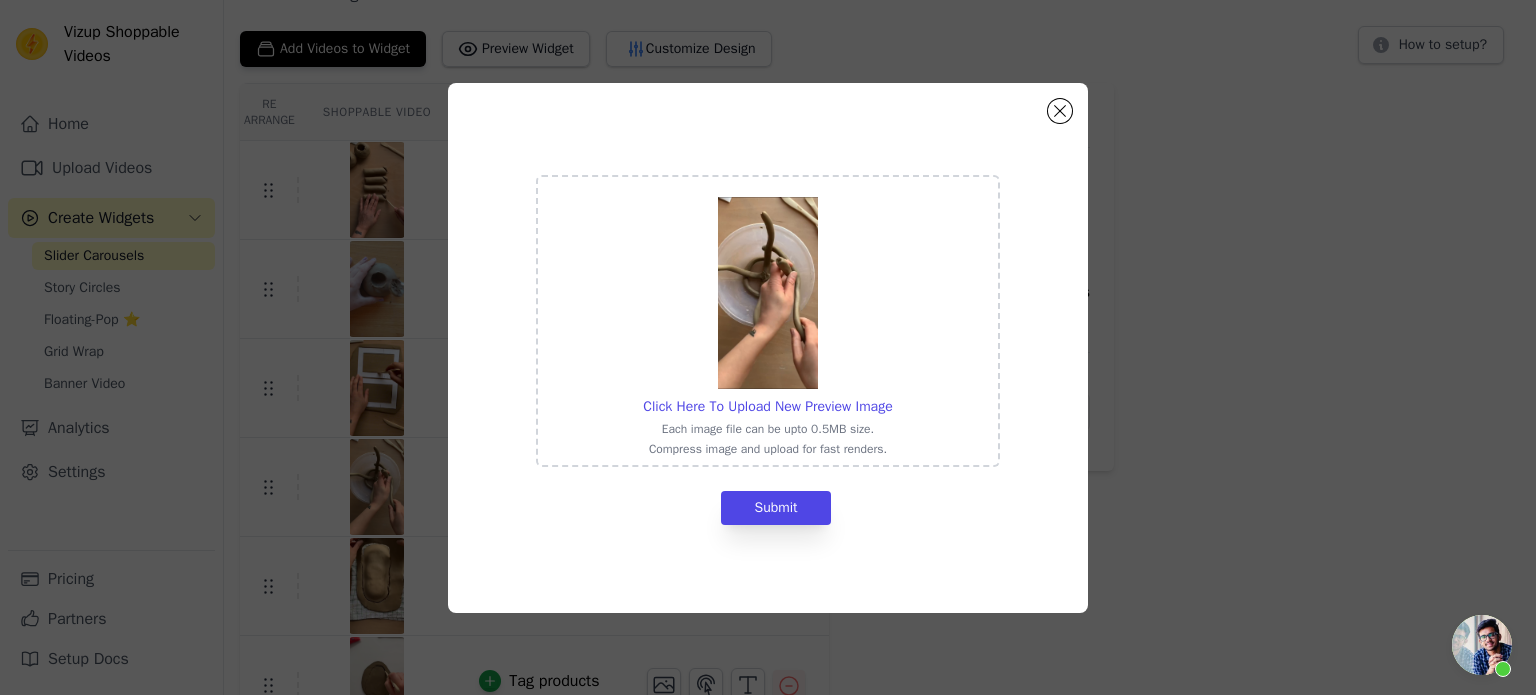 click on "Click Here To Upload New Preview Image     Each image file can be upto 0.5MB size.   Compress image and upload for fast renders." at bounding box center [767, 321] 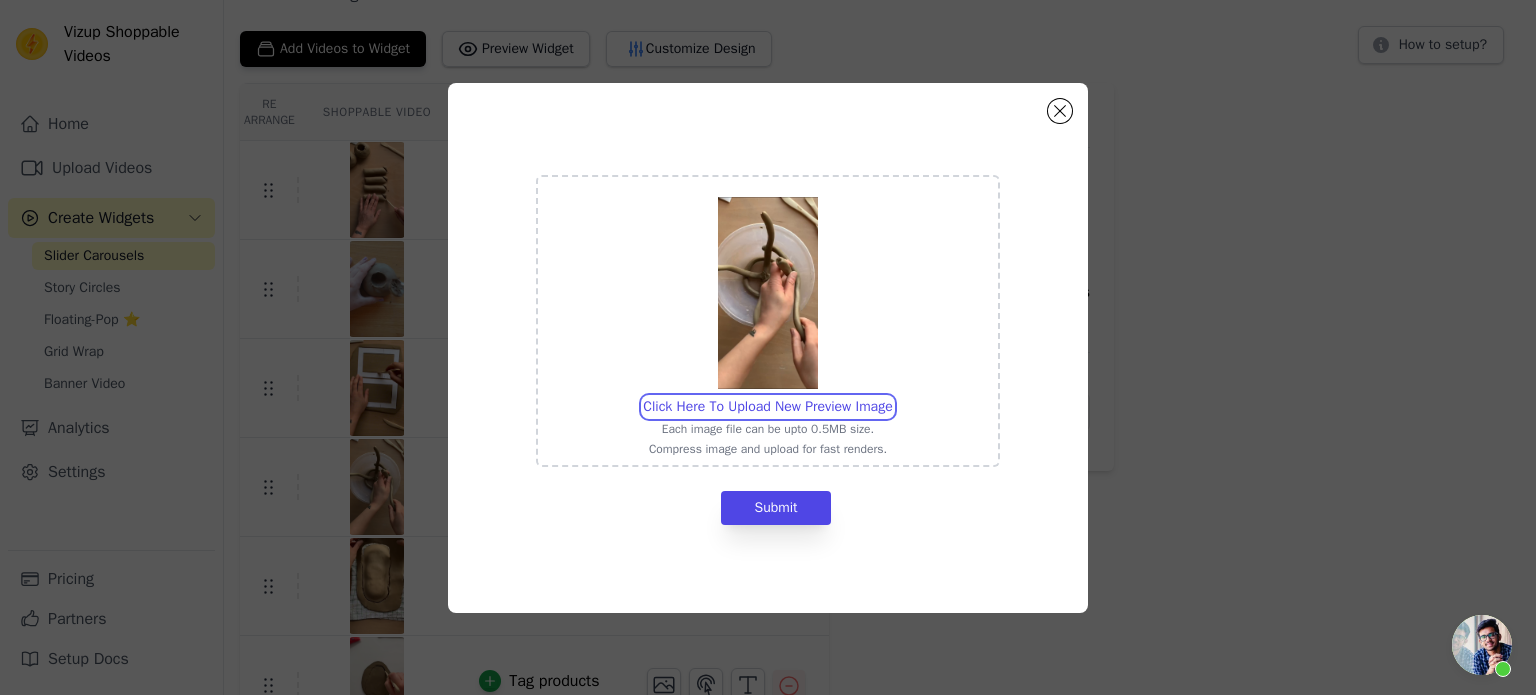 click on "Click Here To Upload New Preview Image     Each image file can be upto 0.5MB size.   Compress image and upload for fast renders." at bounding box center [892, 396] 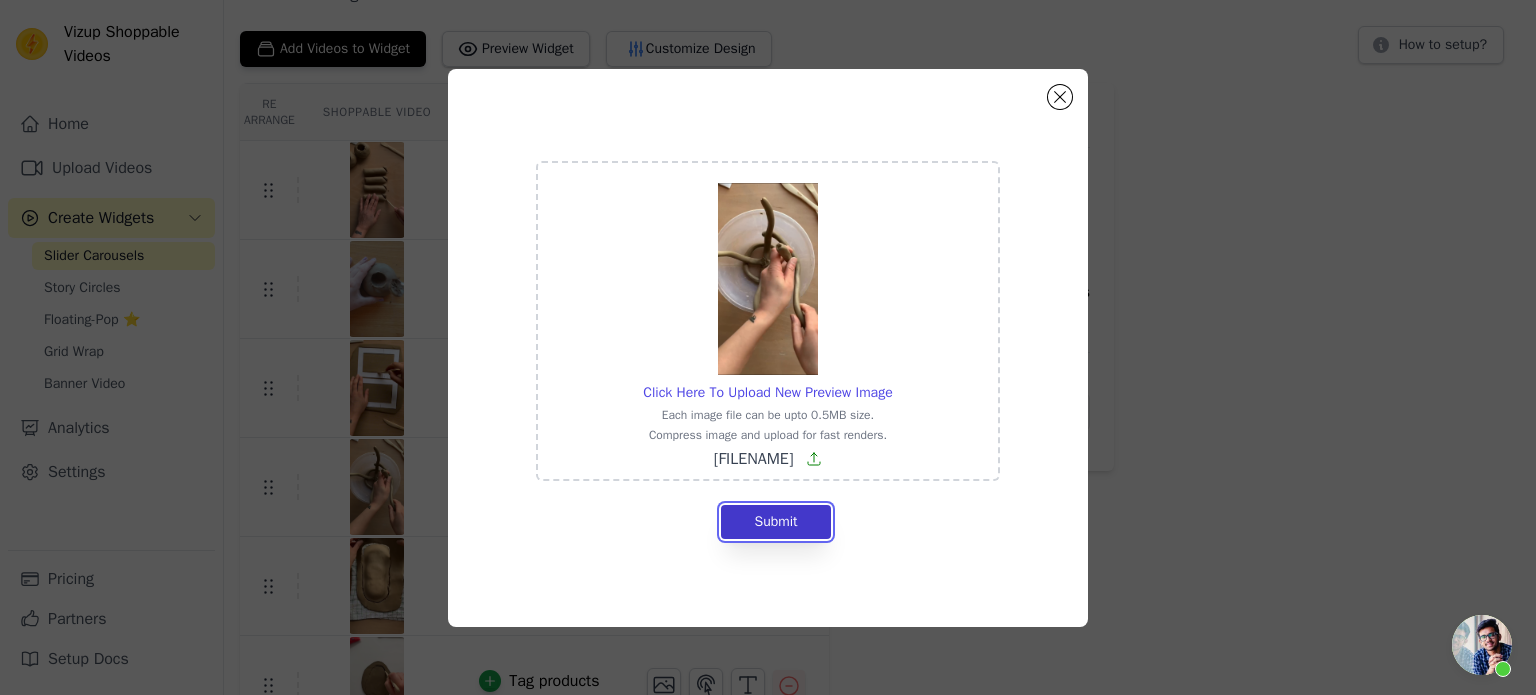 click on "Submit" at bounding box center [775, 522] 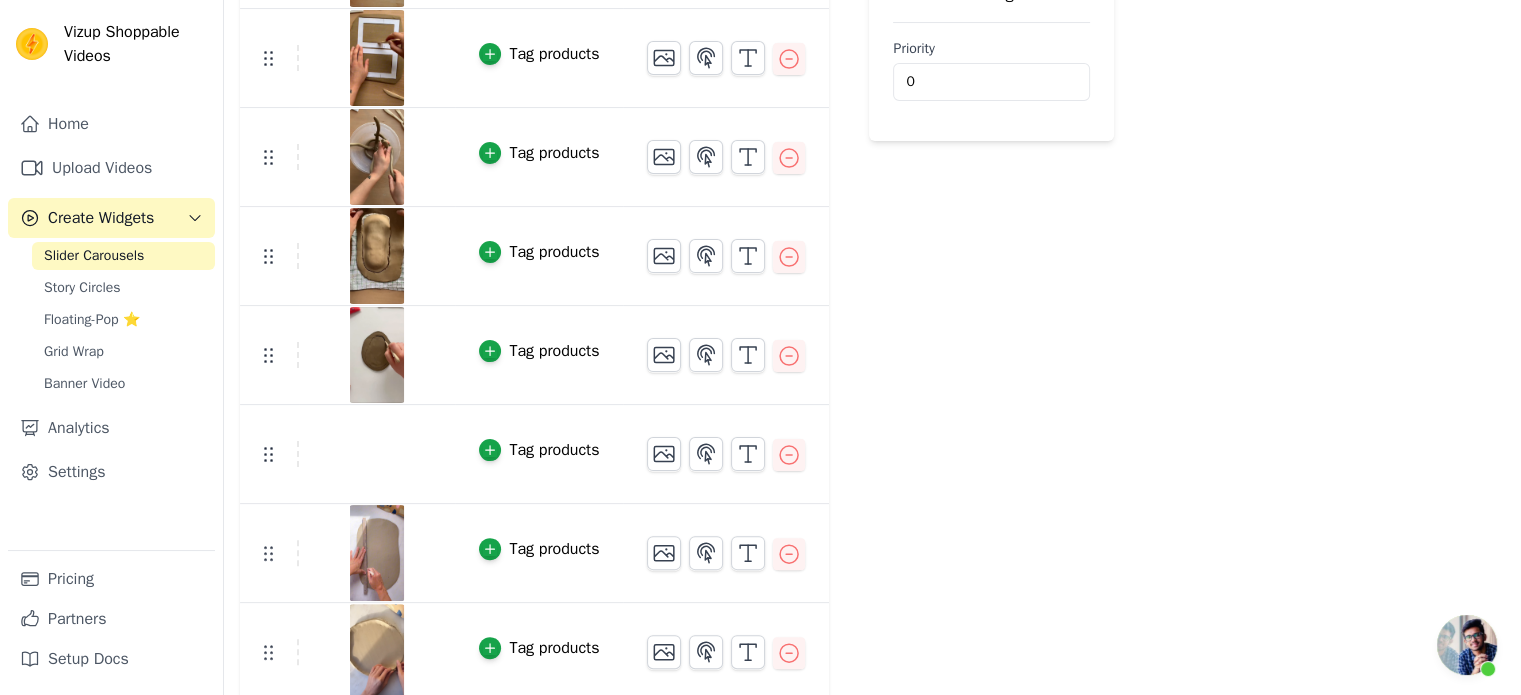 scroll, scrollTop: 429, scrollLeft: 0, axis: vertical 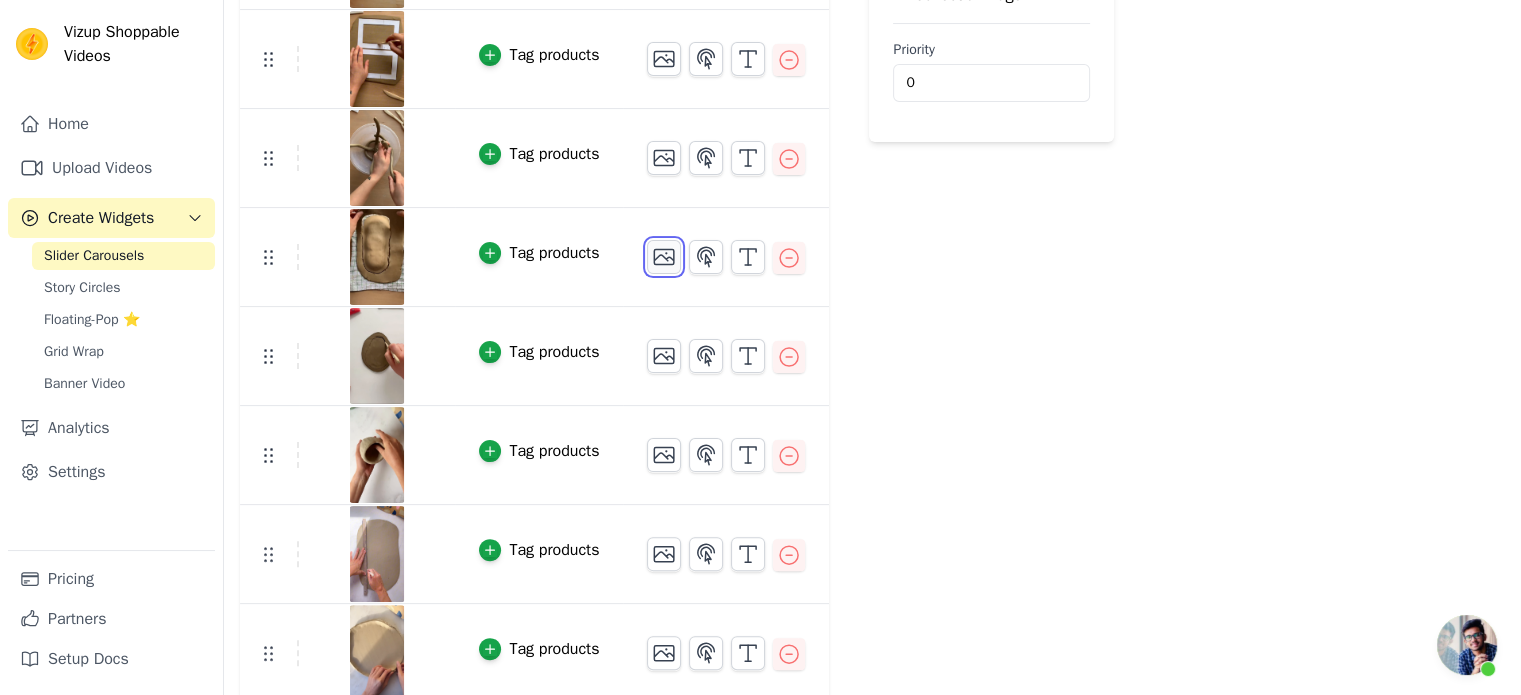 click 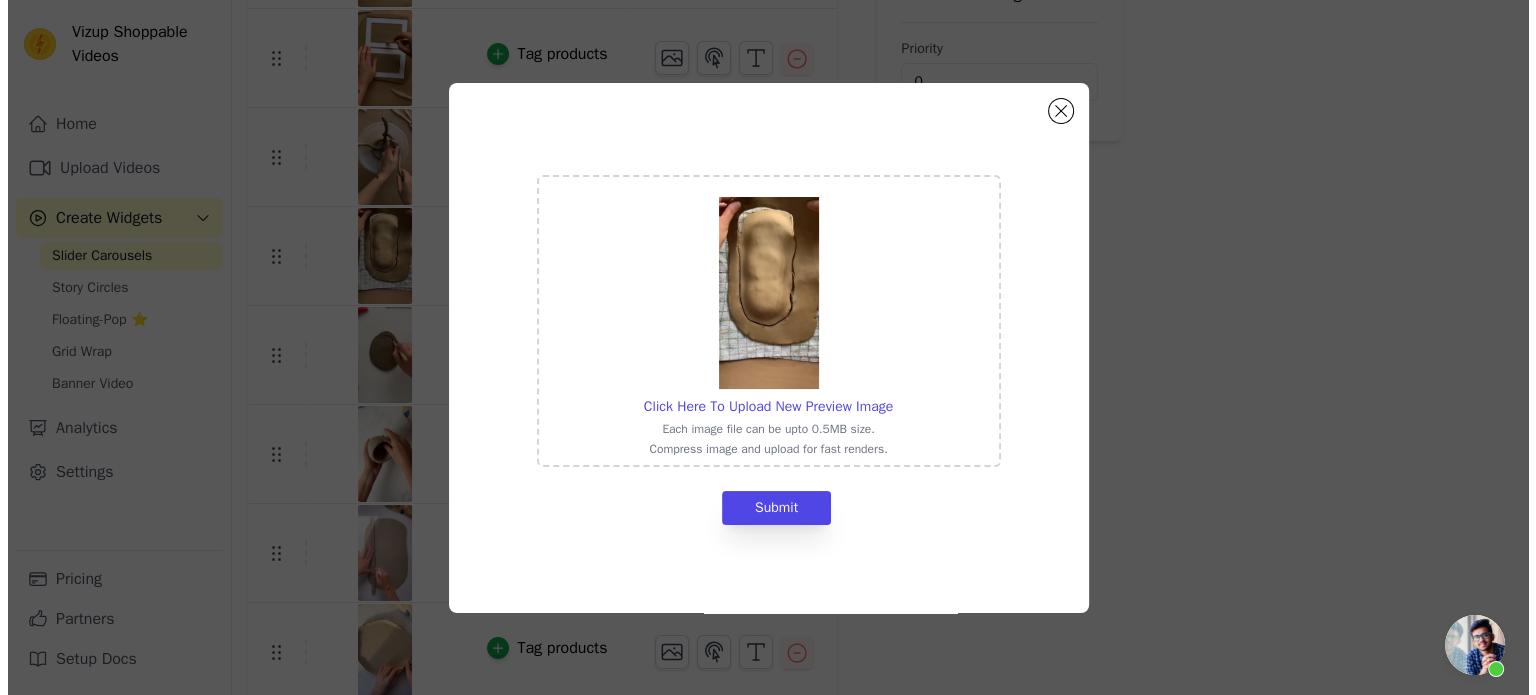 scroll, scrollTop: 0, scrollLeft: 0, axis: both 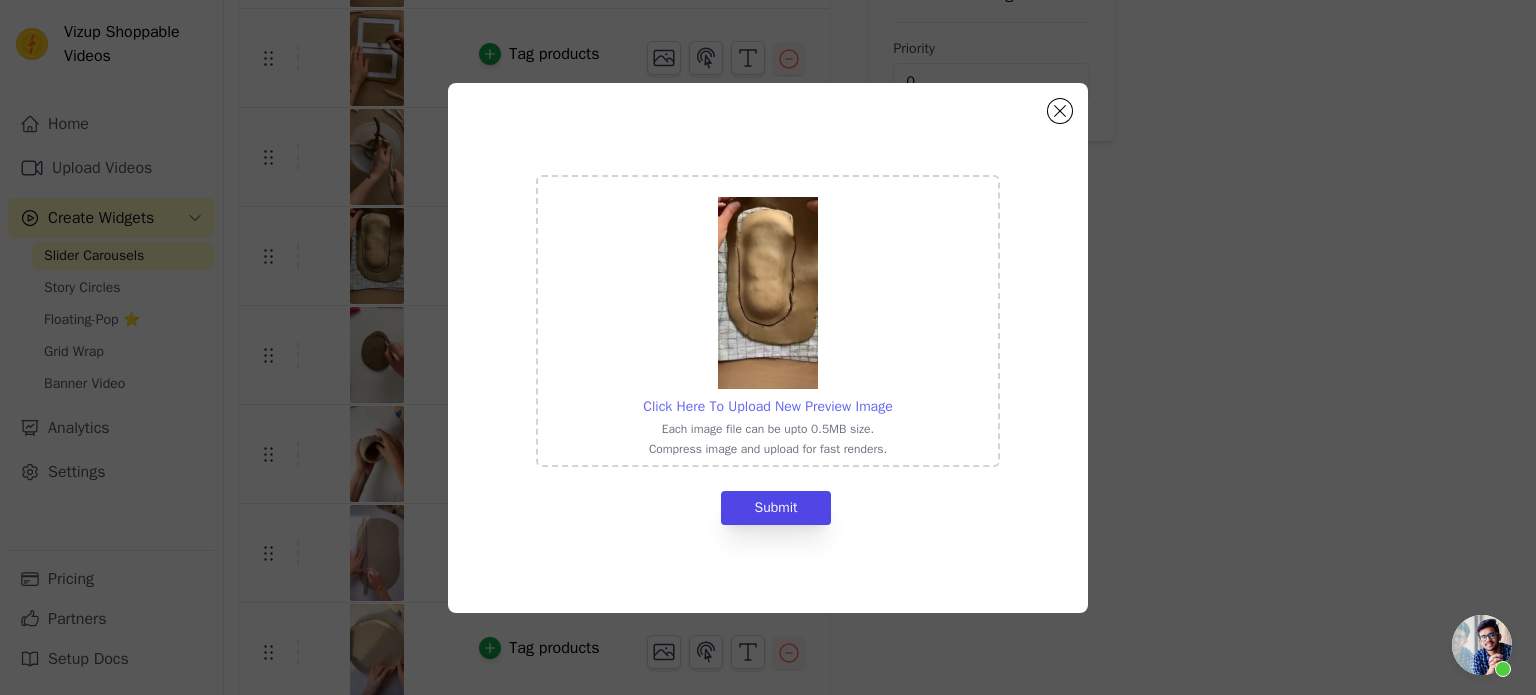 click on "Click Here To Upload New Preview Image" at bounding box center (767, 407) 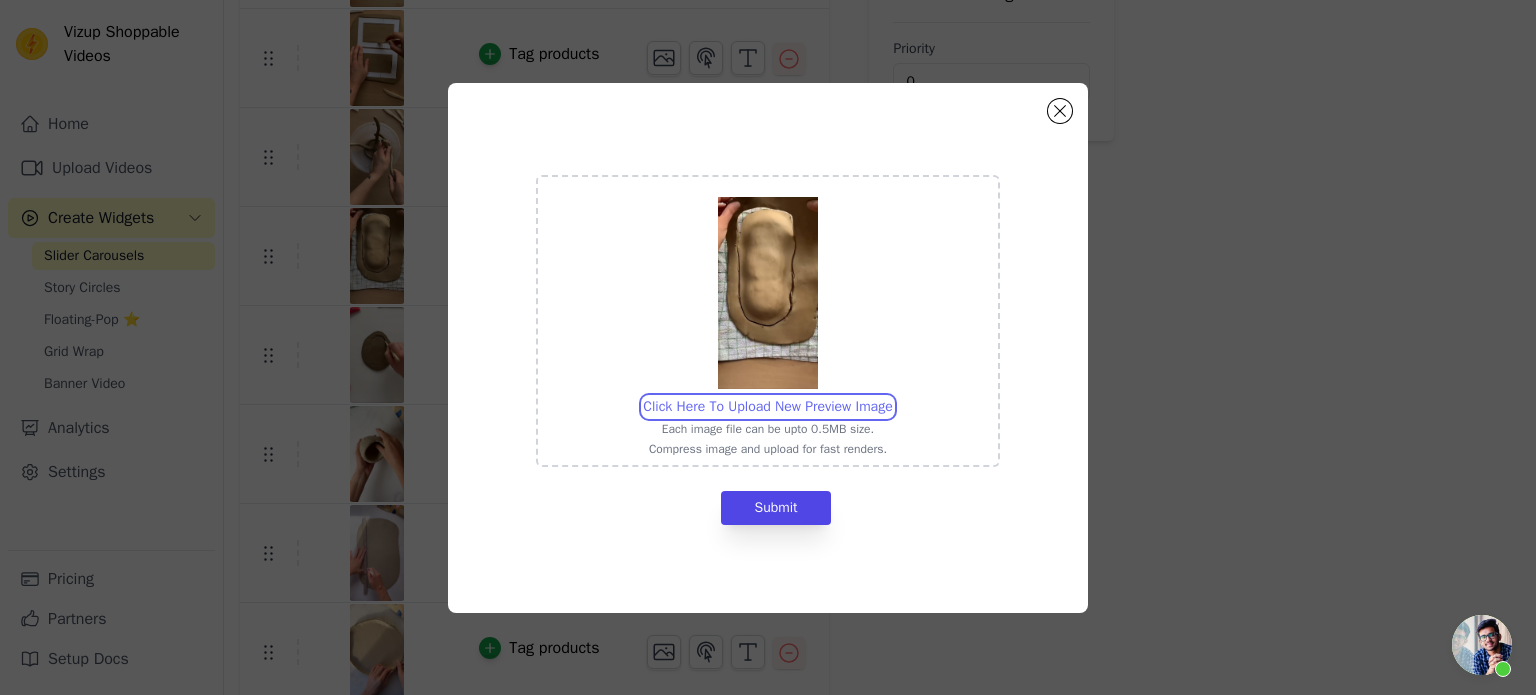 click on "Click Here To Upload New Preview Image     Each image file can be upto 0.5MB size.   Compress image and upload for fast renders." at bounding box center (892, 396) 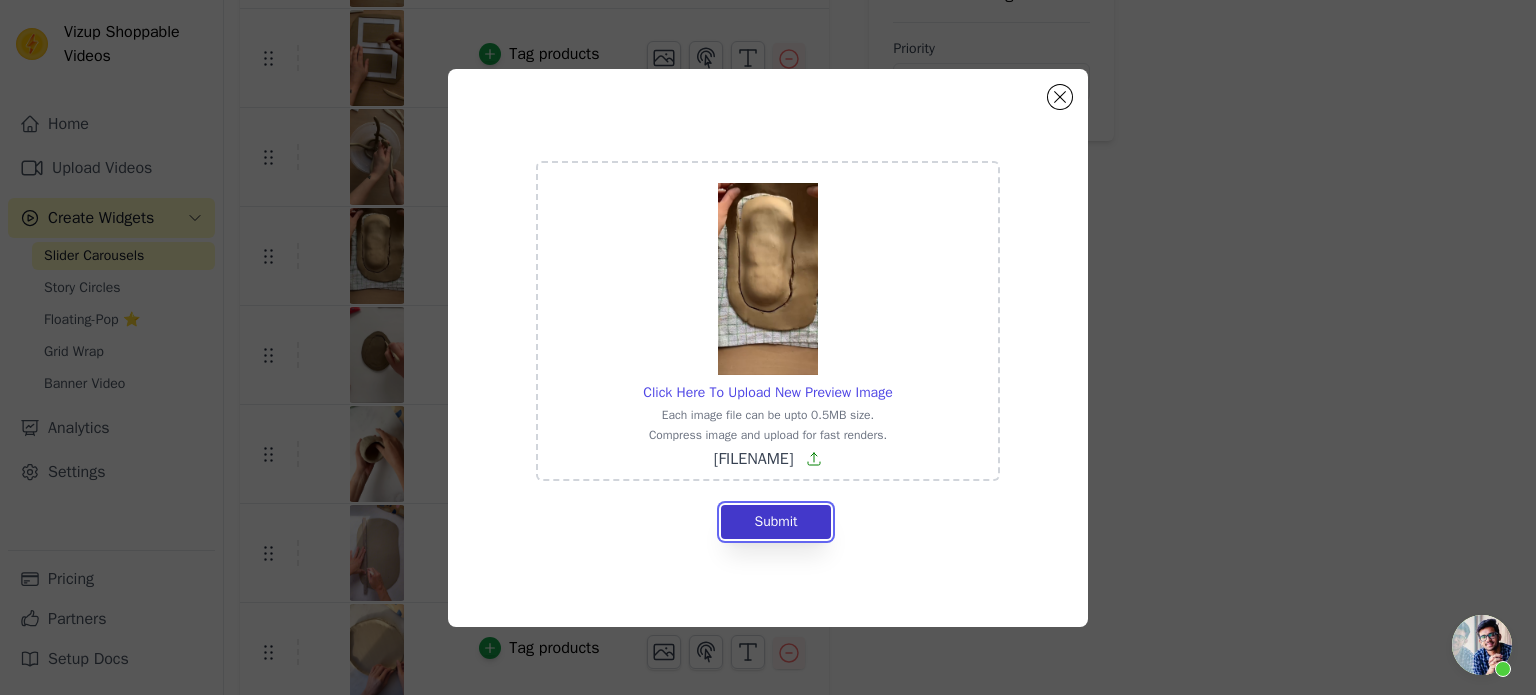 click on "Submit" at bounding box center [775, 522] 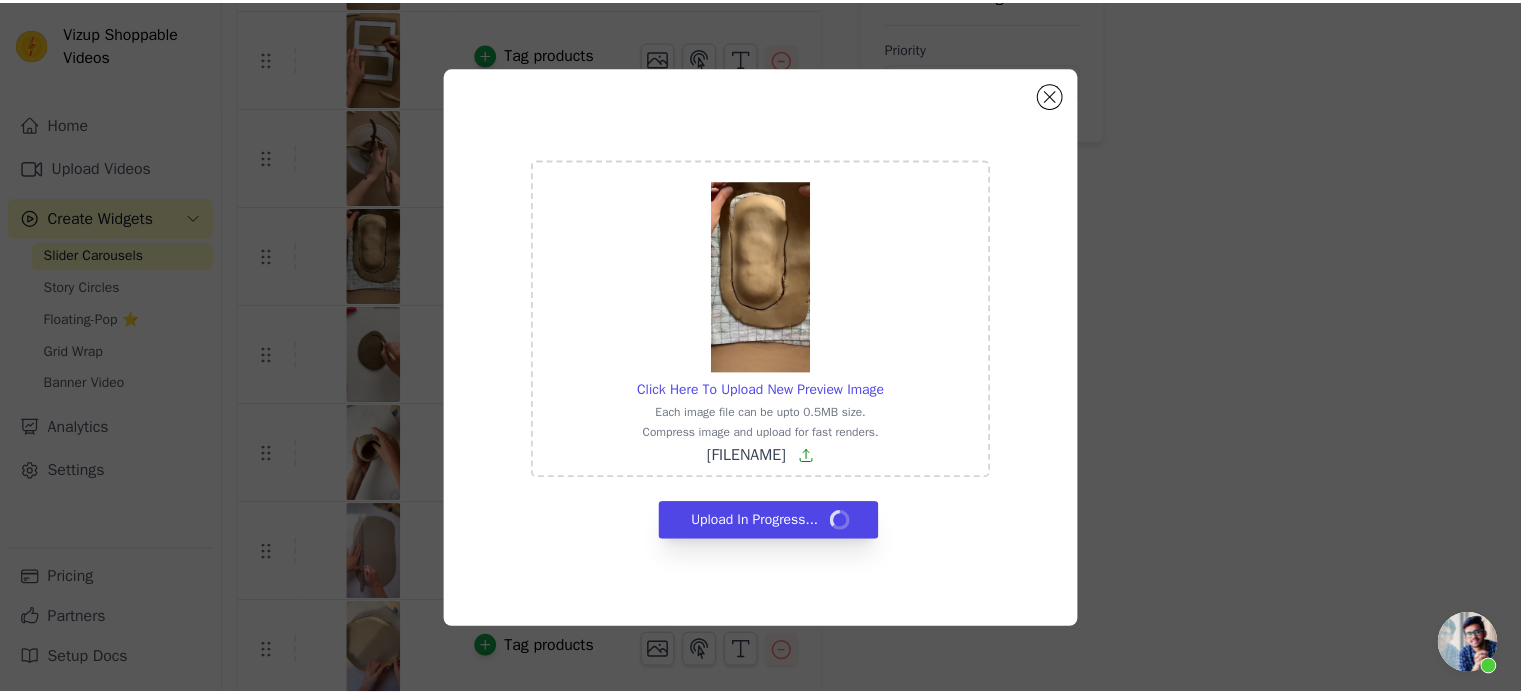 scroll, scrollTop: 429, scrollLeft: 0, axis: vertical 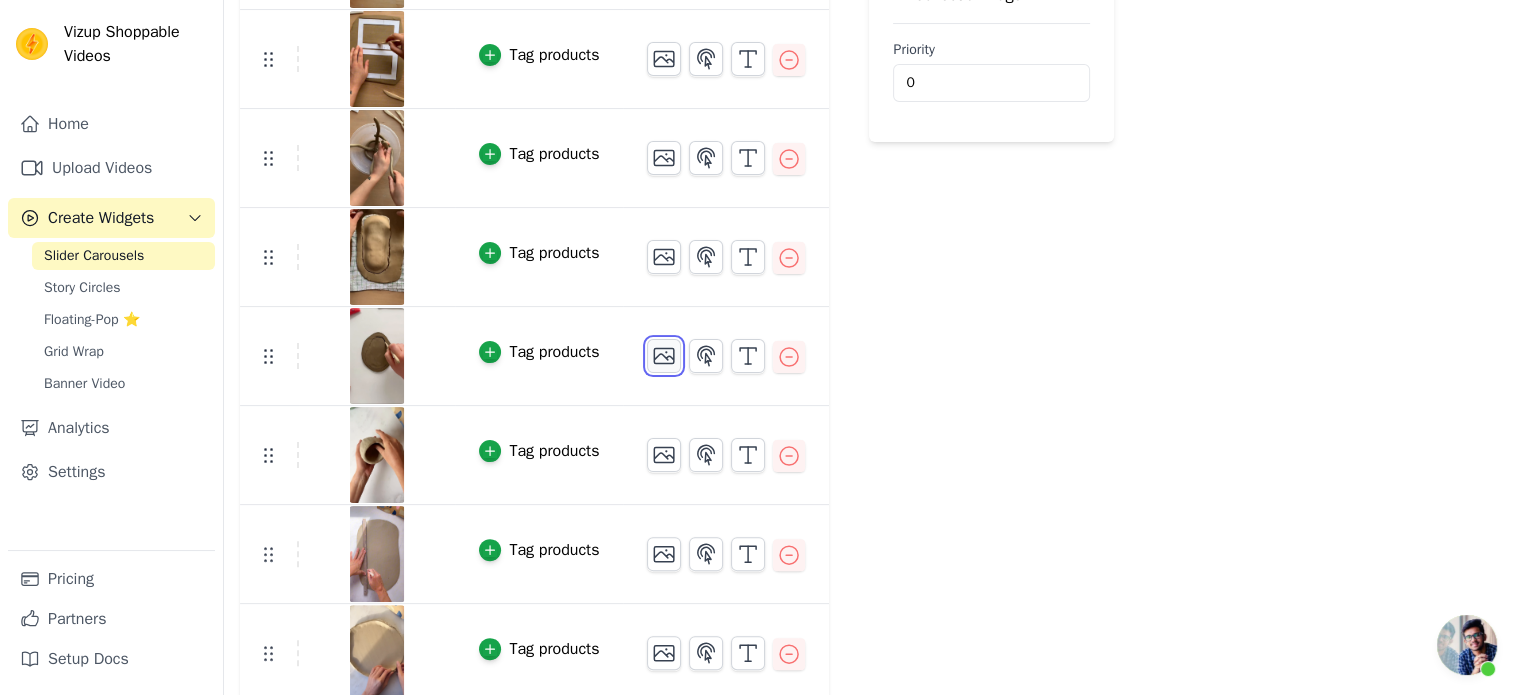 click 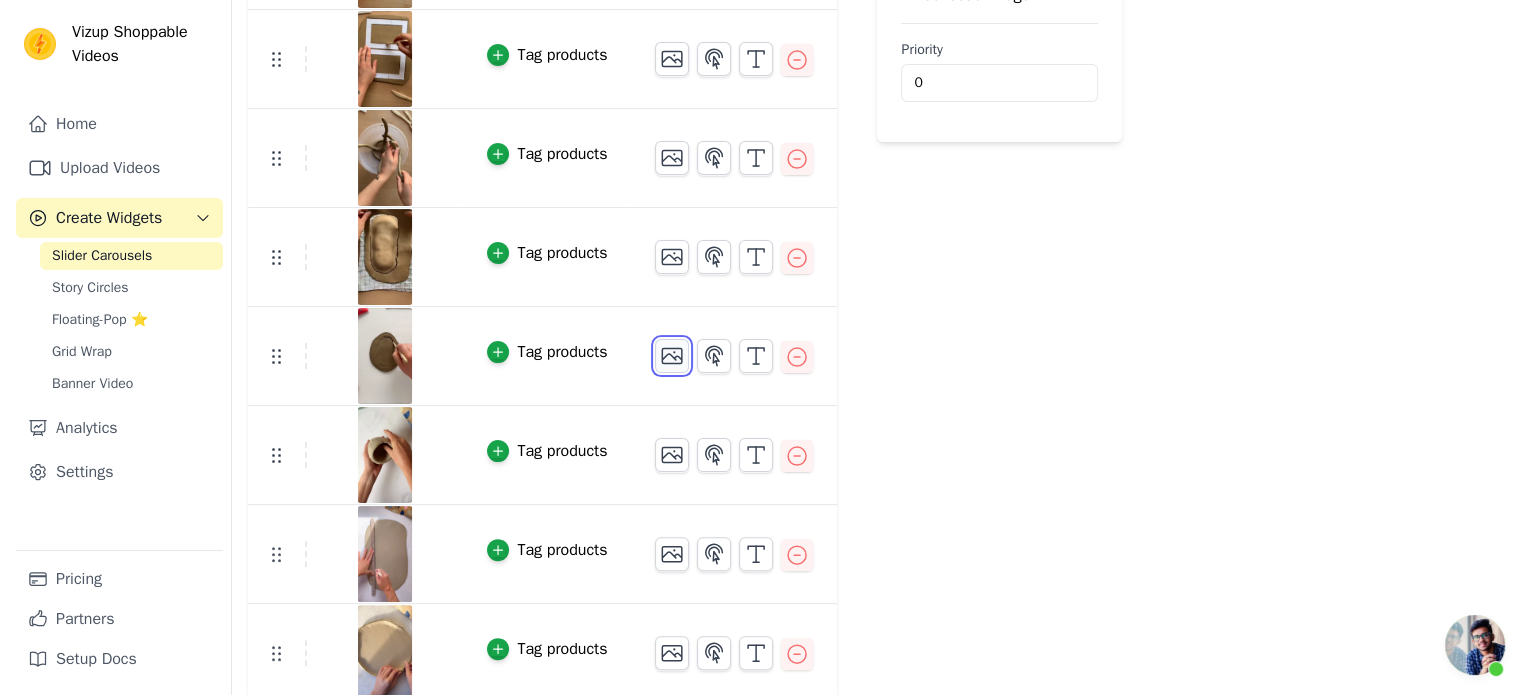 scroll, scrollTop: 0, scrollLeft: 0, axis: both 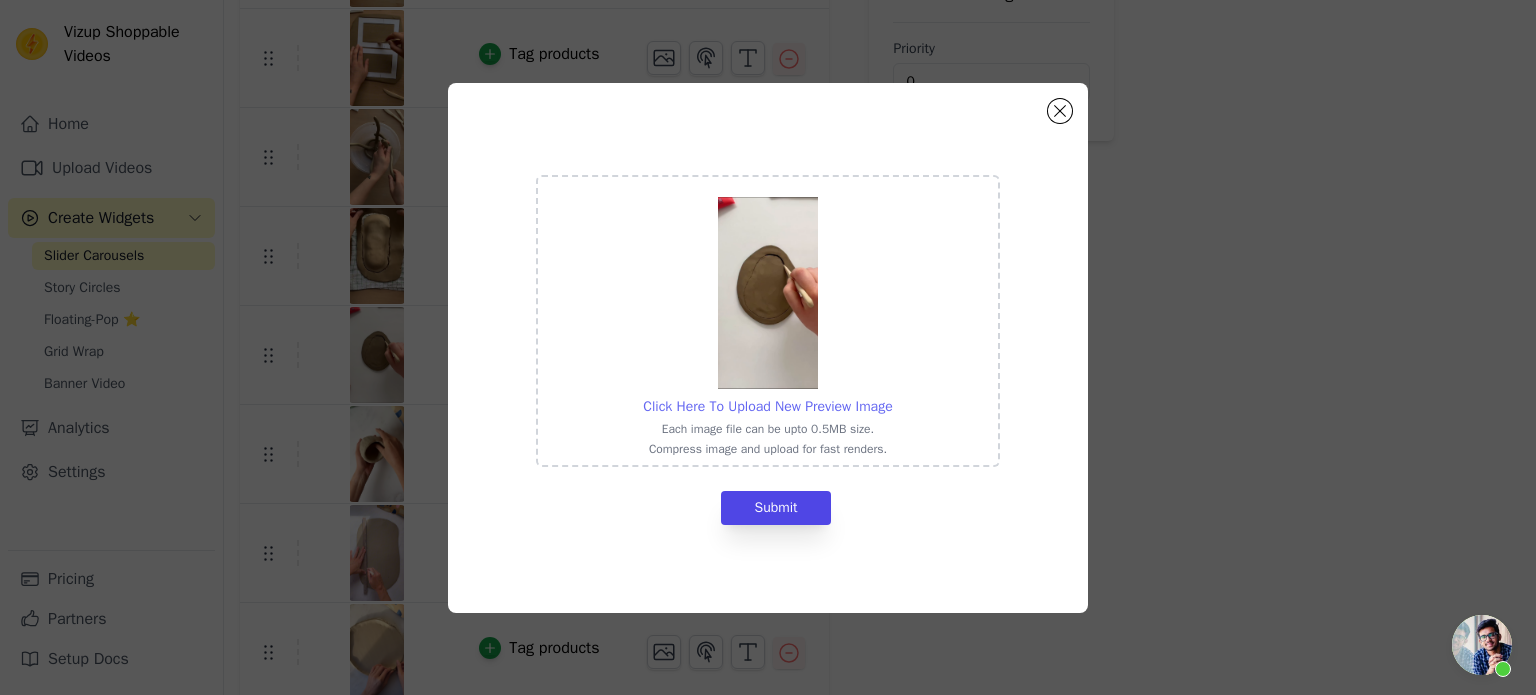 click on "Click Here To Upload New Preview Image" at bounding box center [767, 406] 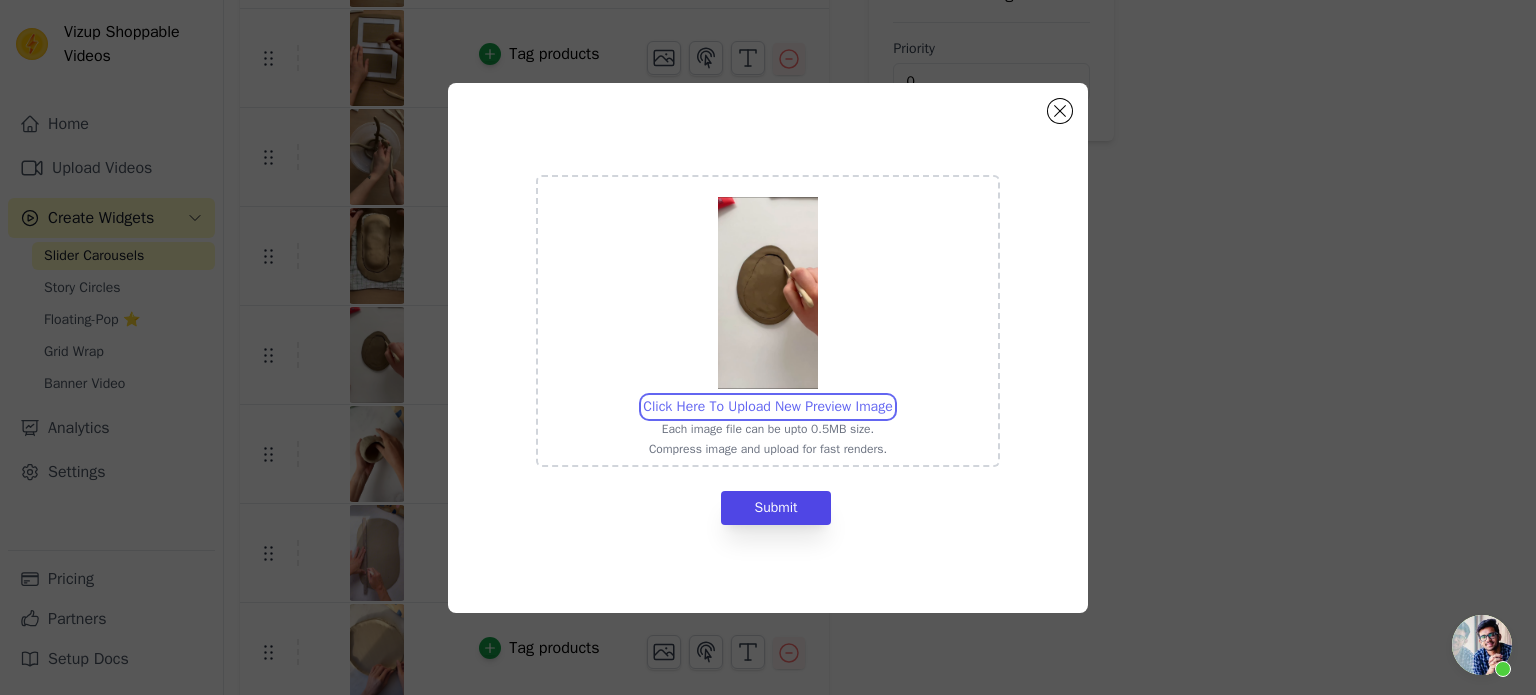 click on "Click Here To Upload New Preview Image     Each image file can be upto 0.5MB size.   Compress image and upload for fast renders." at bounding box center (892, 396) 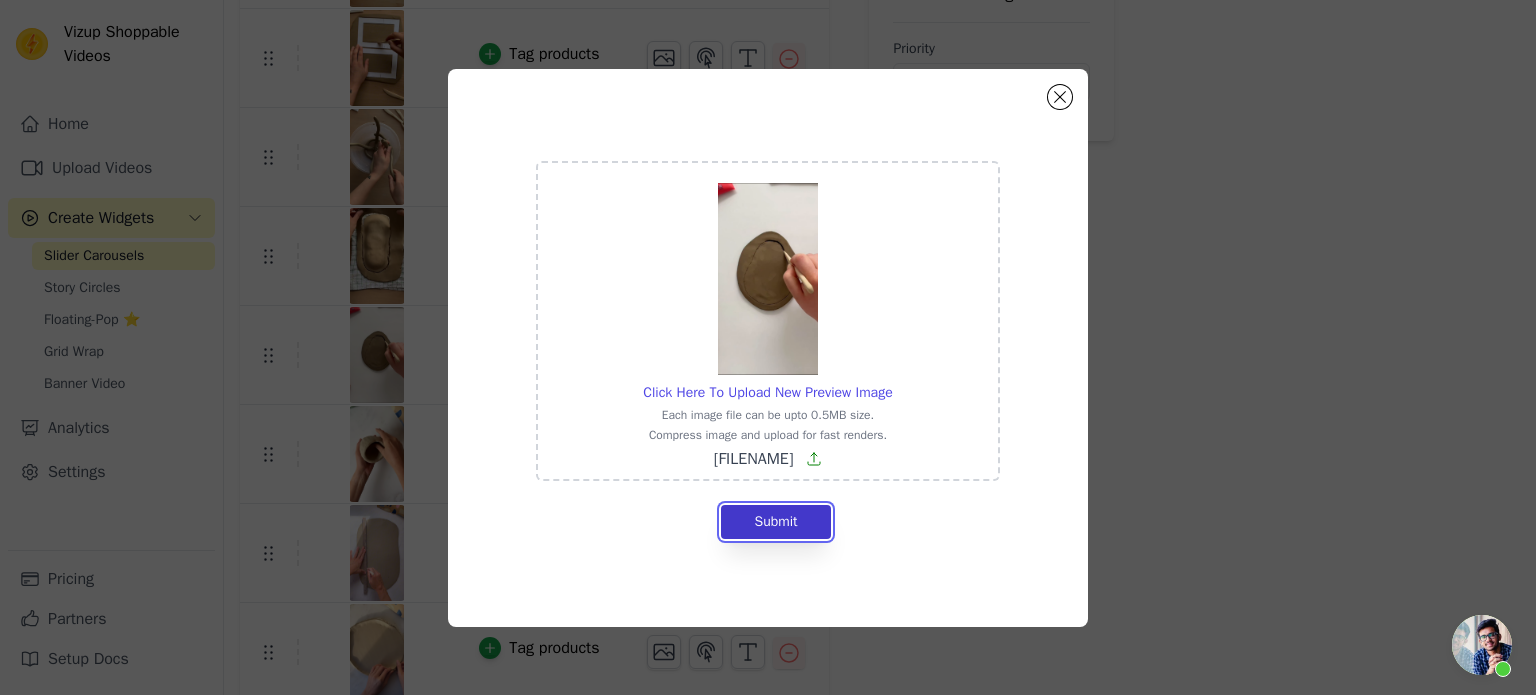 click on "Submit" at bounding box center (775, 522) 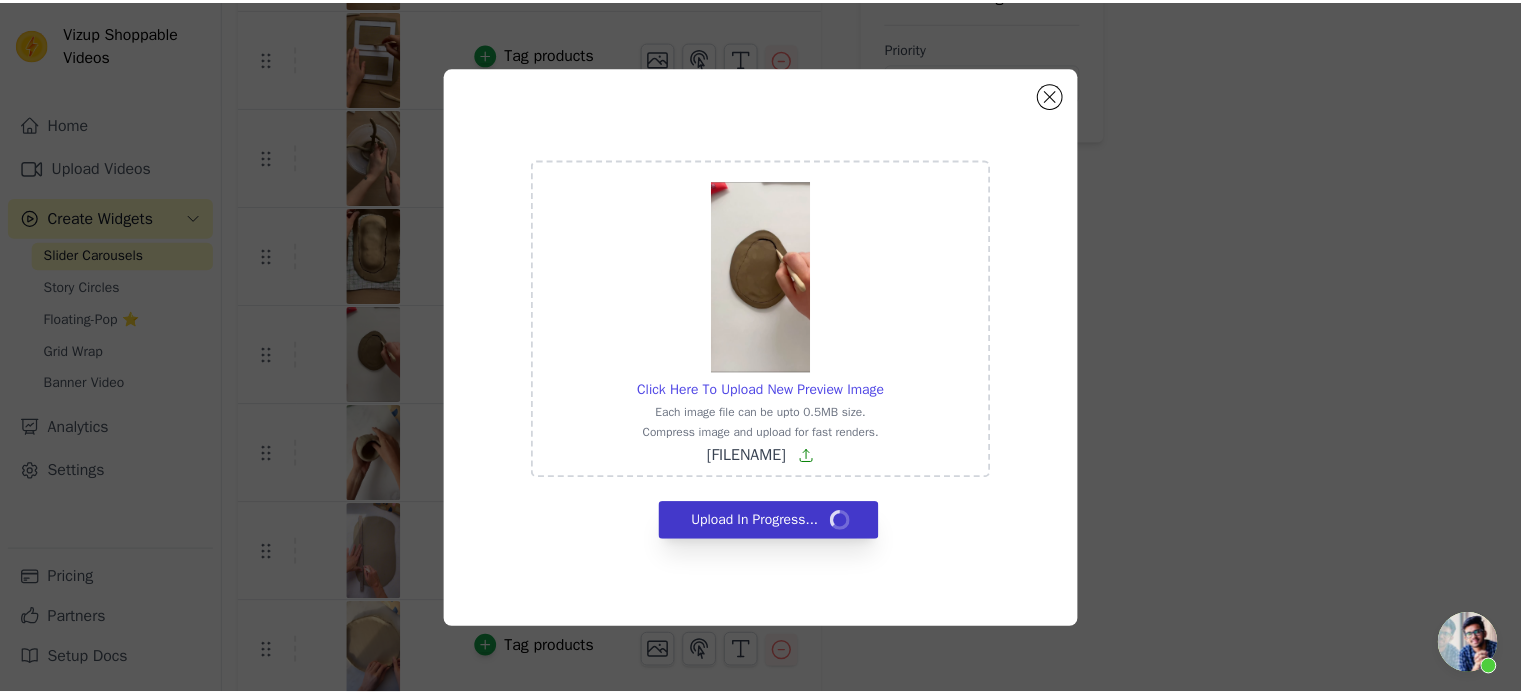 scroll, scrollTop: 429, scrollLeft: 0, axis: vertical 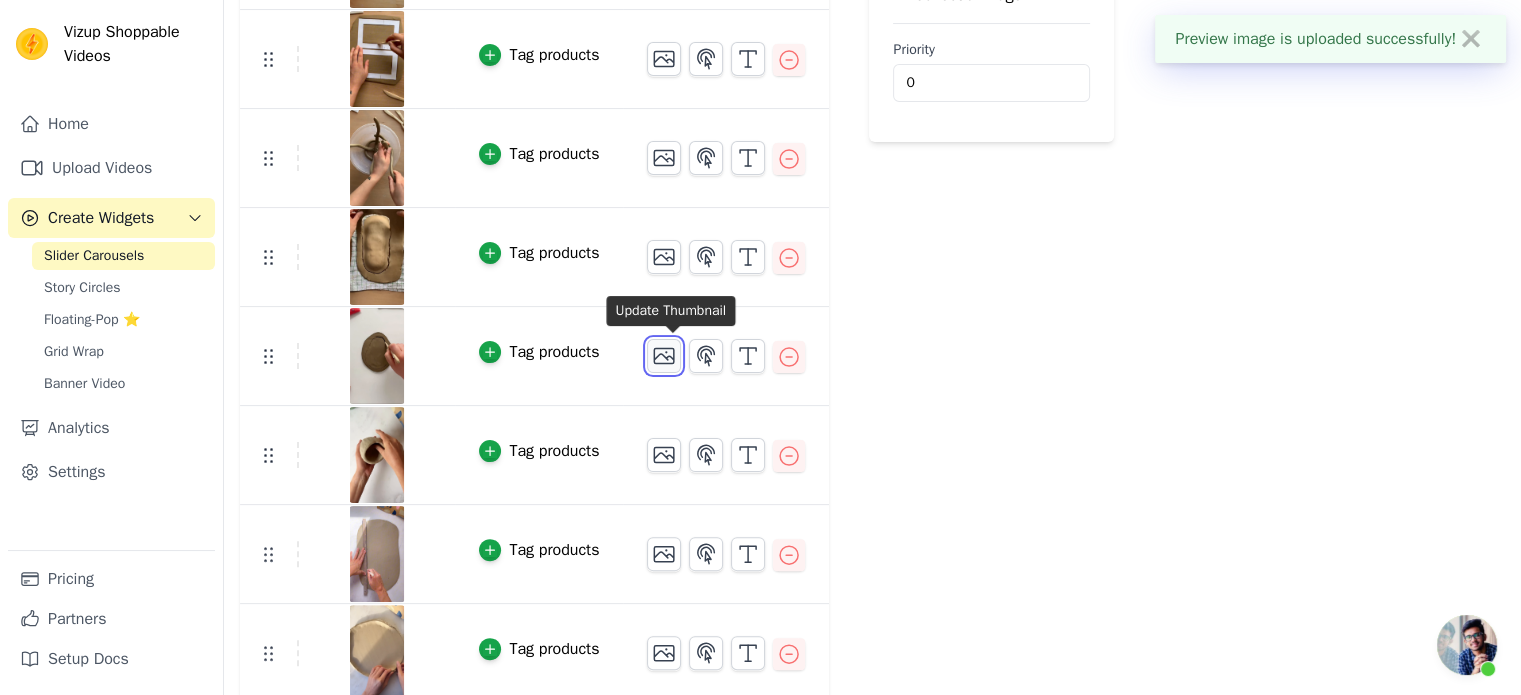 click 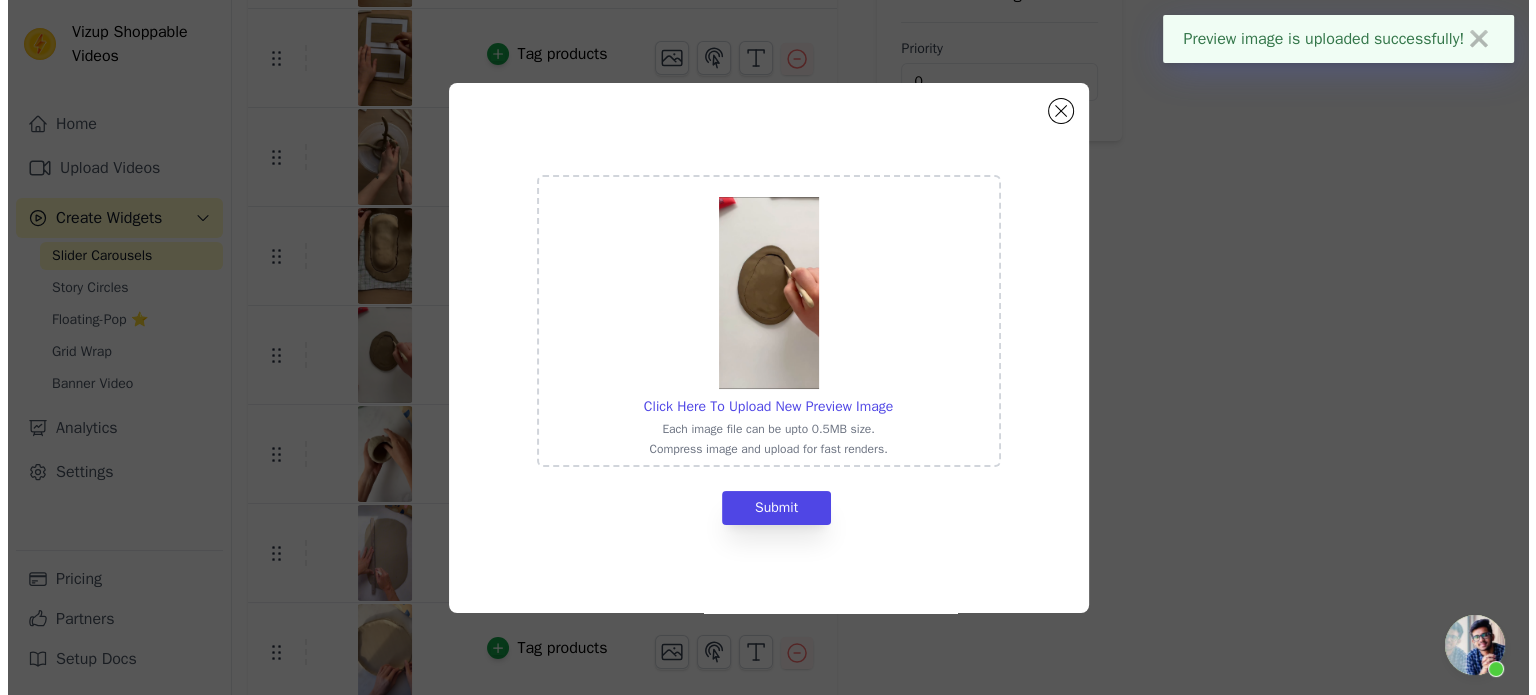 scroll, scrollTop: 0, scrollLeft: 0, axis: both 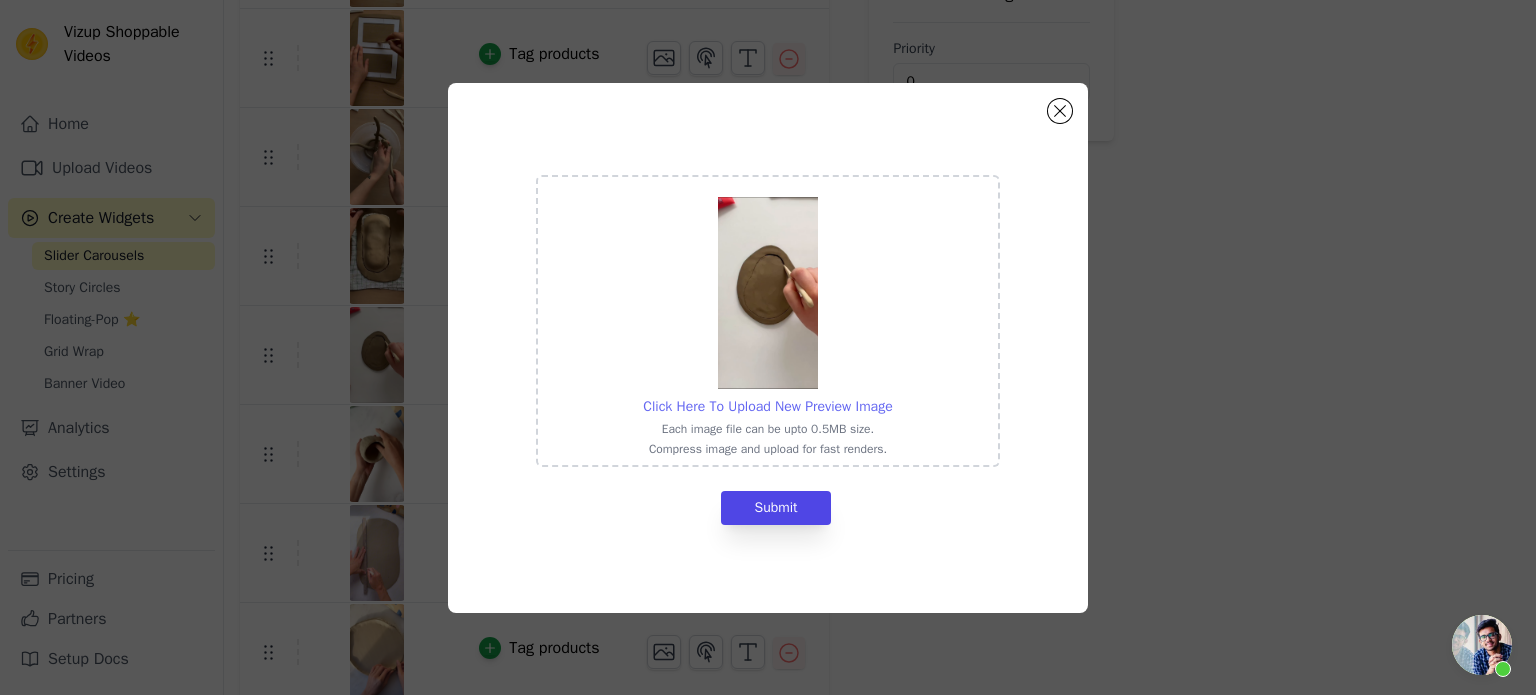 click on "Click Here To Upload New Preview Image" at bounding box center (767, 406) 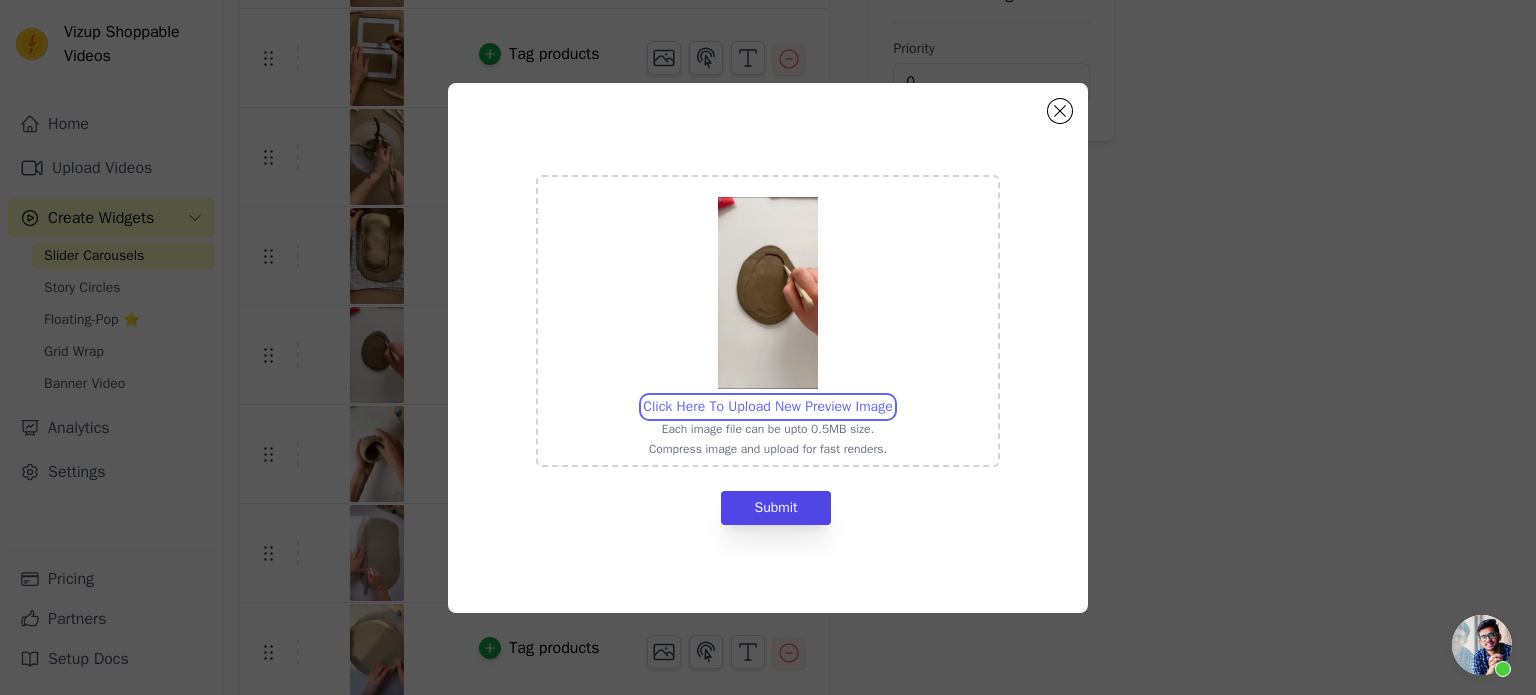 type on "C:\fakepath\[FILENAME]" 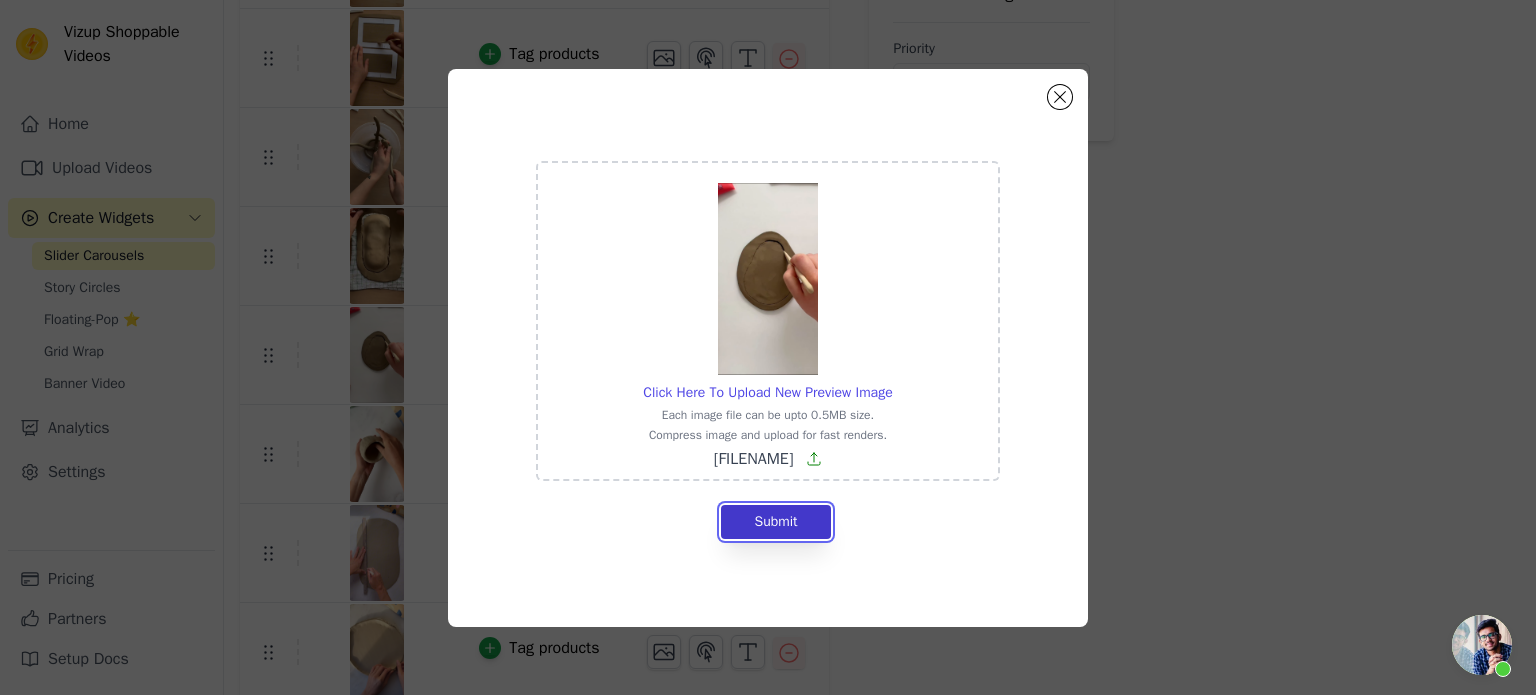 click on "Submit" at bounding box center [775, 522] 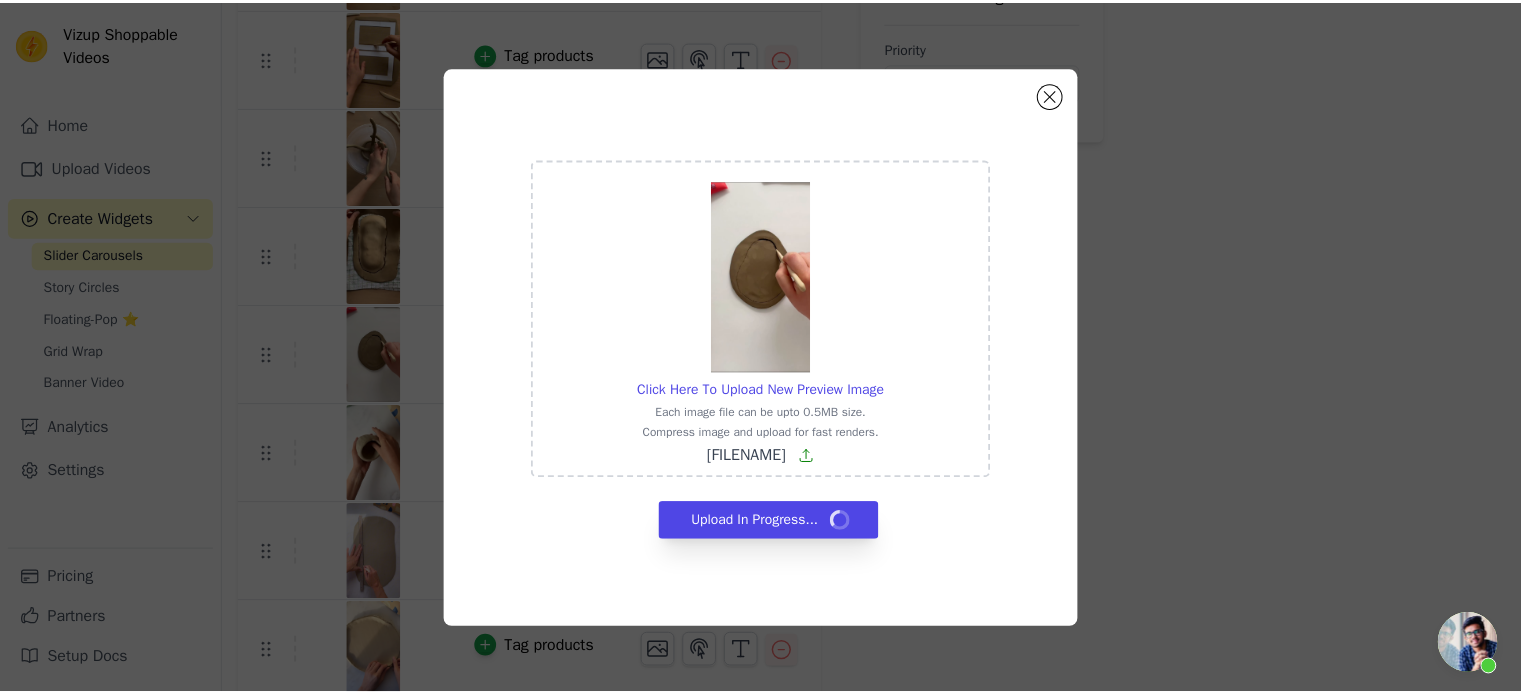 scroll, scrollTop: 429, scrollLeft: 0, axis: vertical 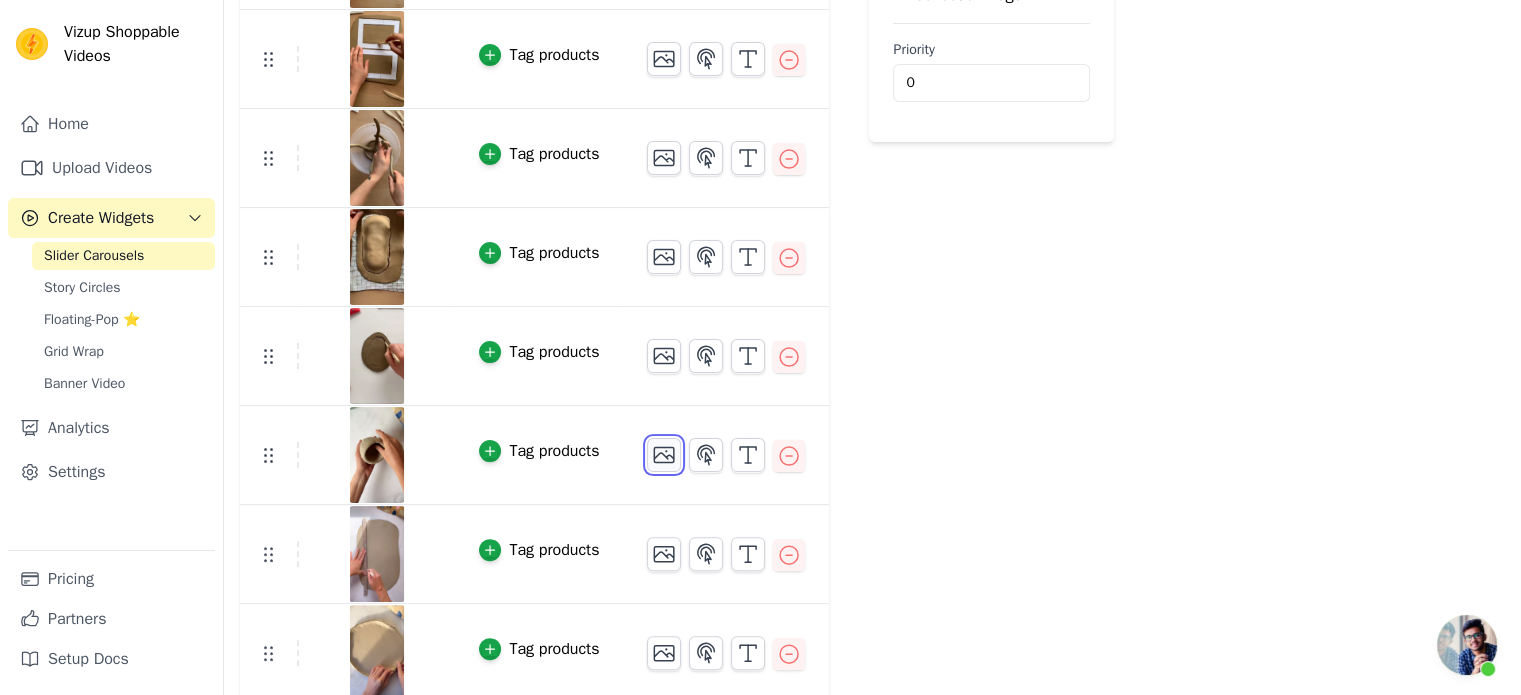 click 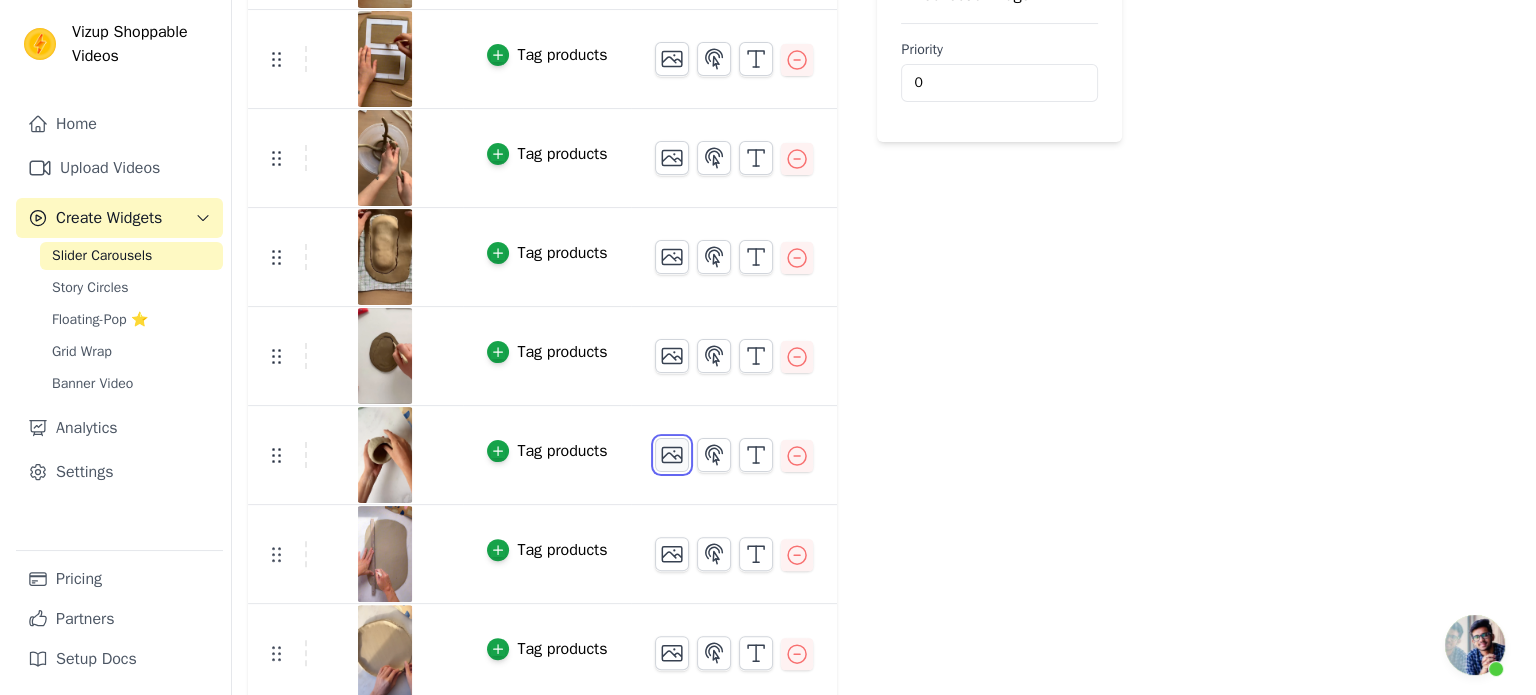 scroll, scrollTop: 0, scrollLeft: 0, axis: both 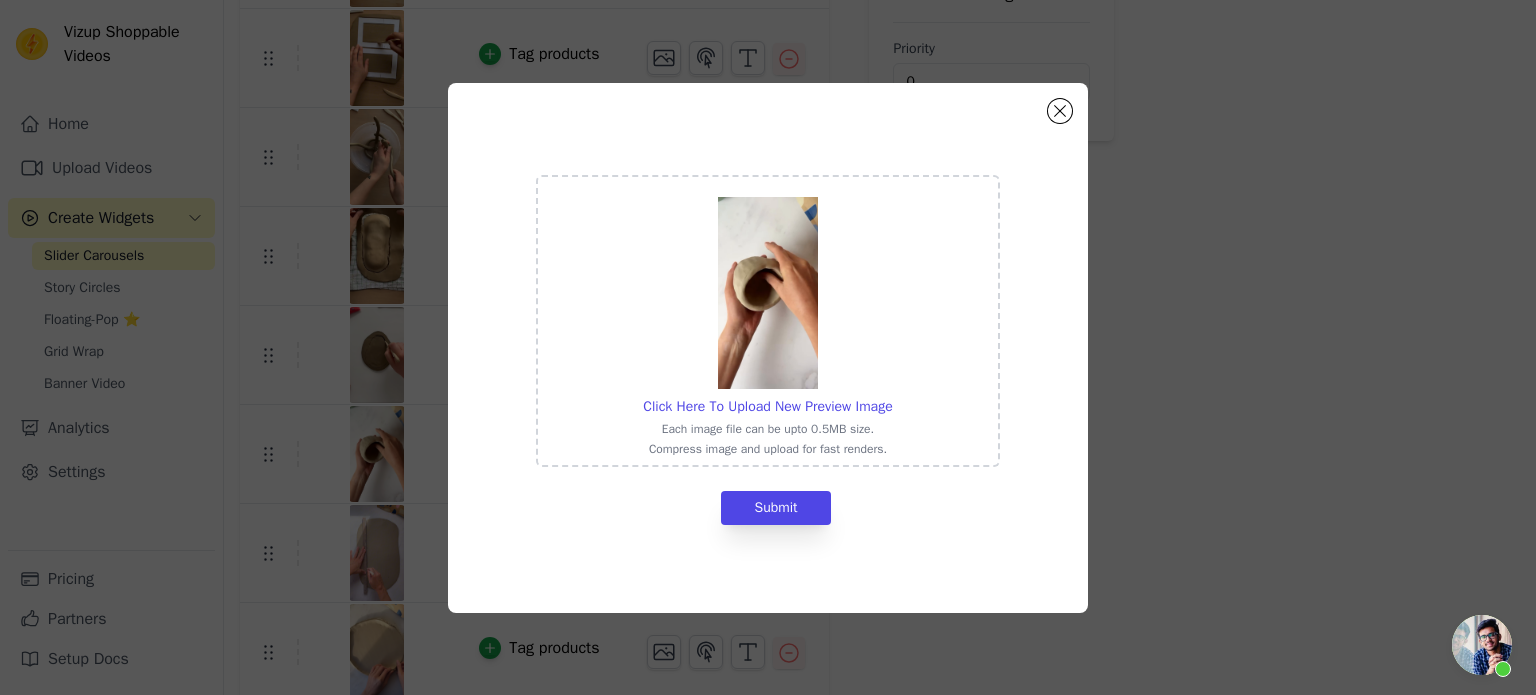 click at bounding box center [768, 293] 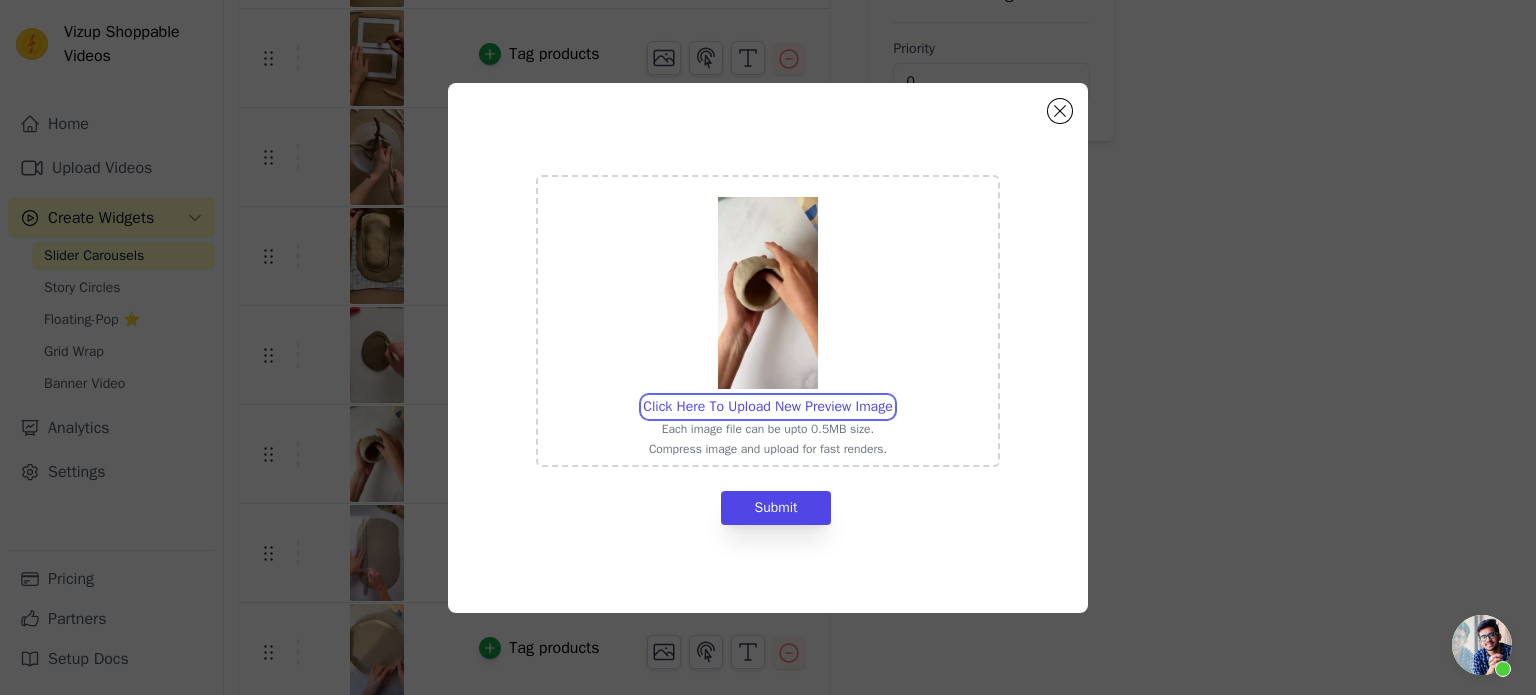 click on "Click Here To Upload New Preview Image     Each image file can be upto 0.5MB size.   Compress image and upload for fast renders." at bounding box center (892, 396) 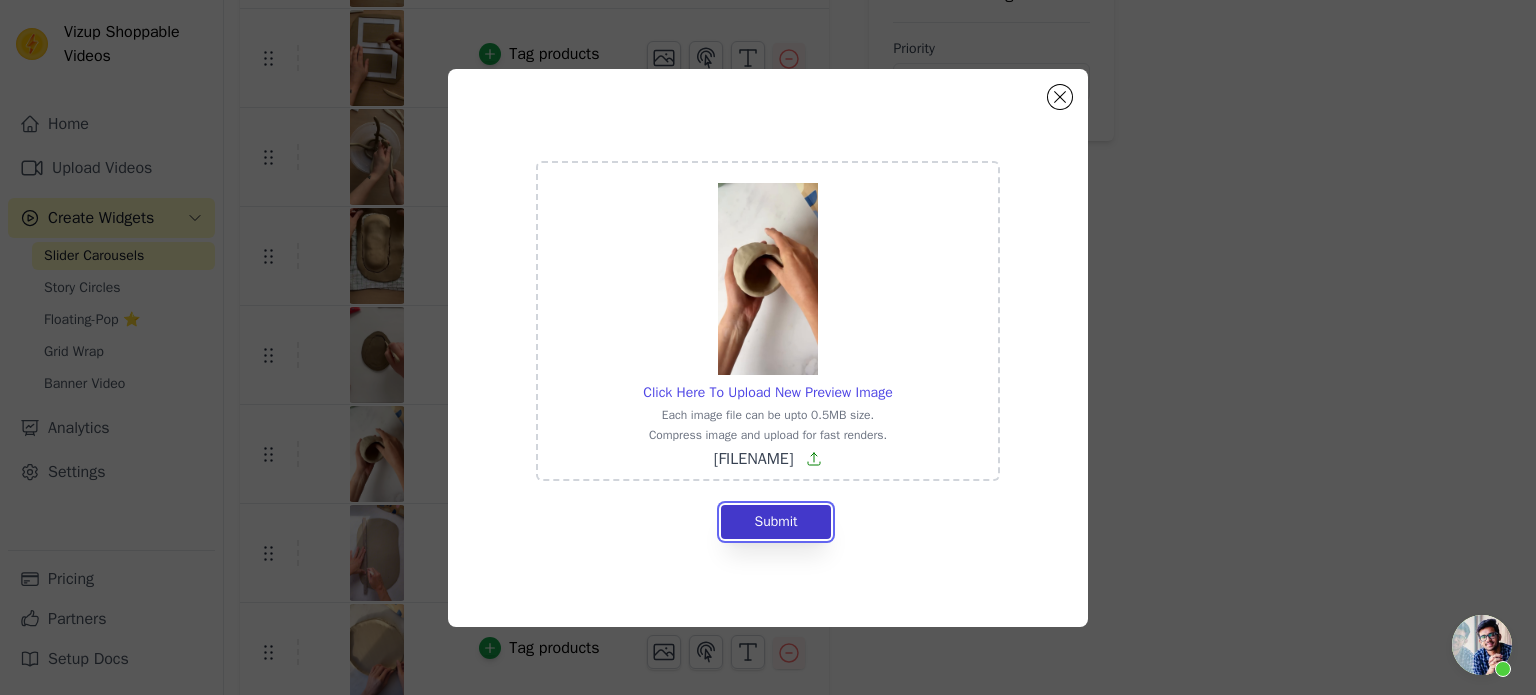 click on "Submit" at bounding box center (775, 522) 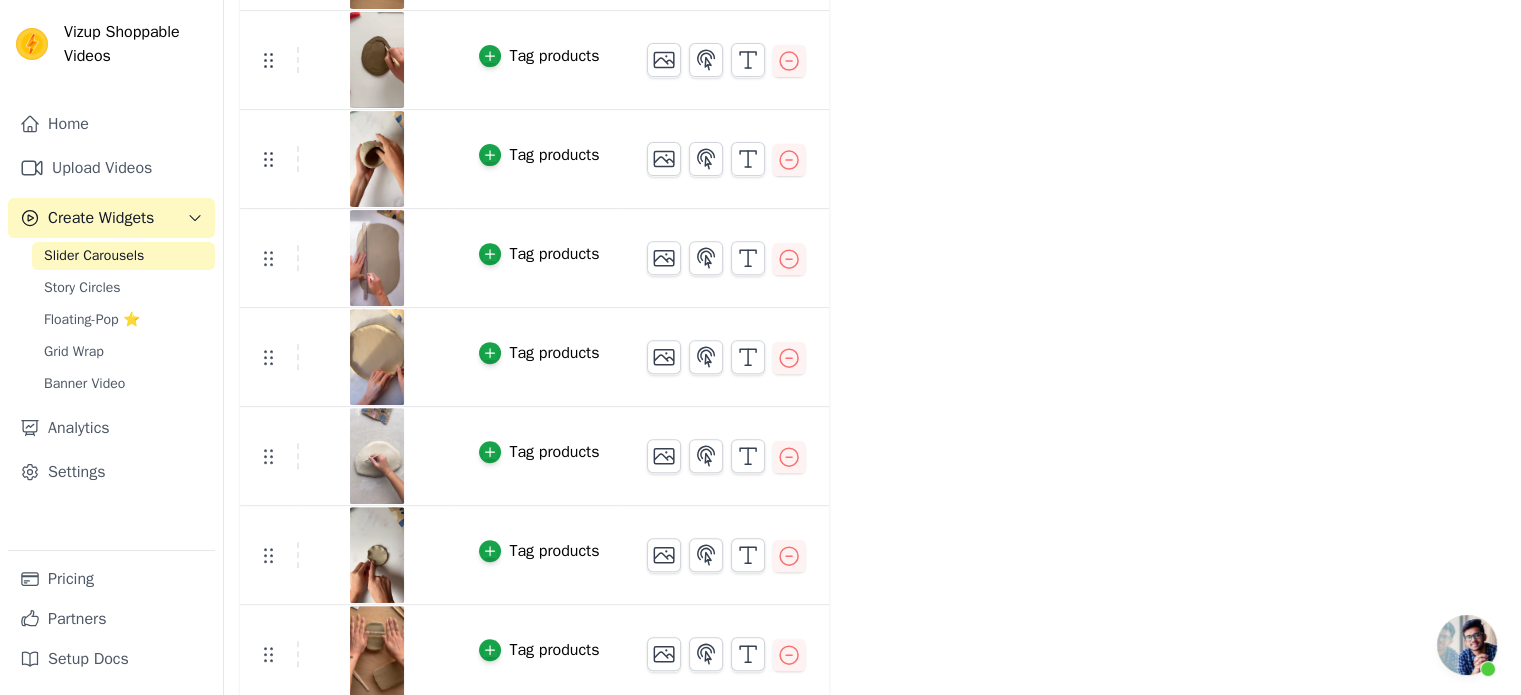 scroll, scrollTop: 729, scrollLeft: 0, axis: vertical 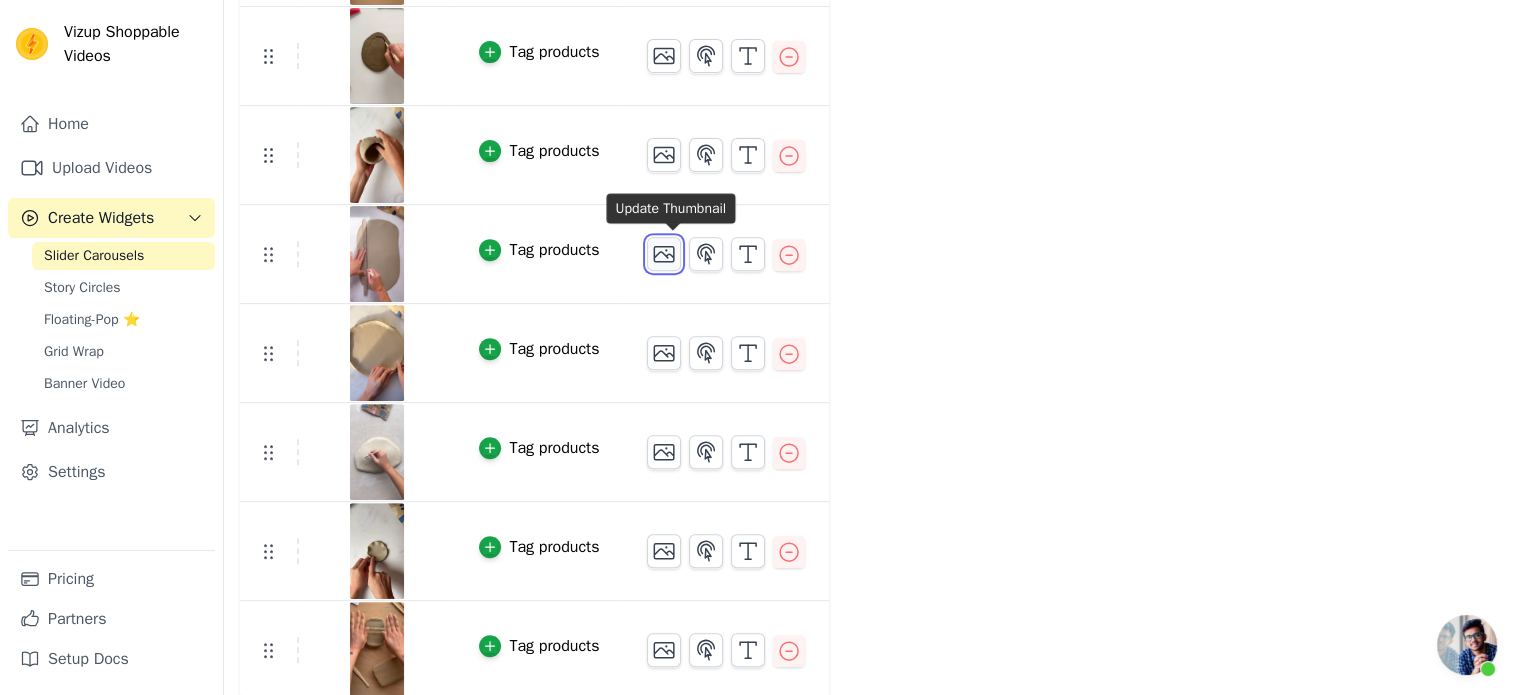 click 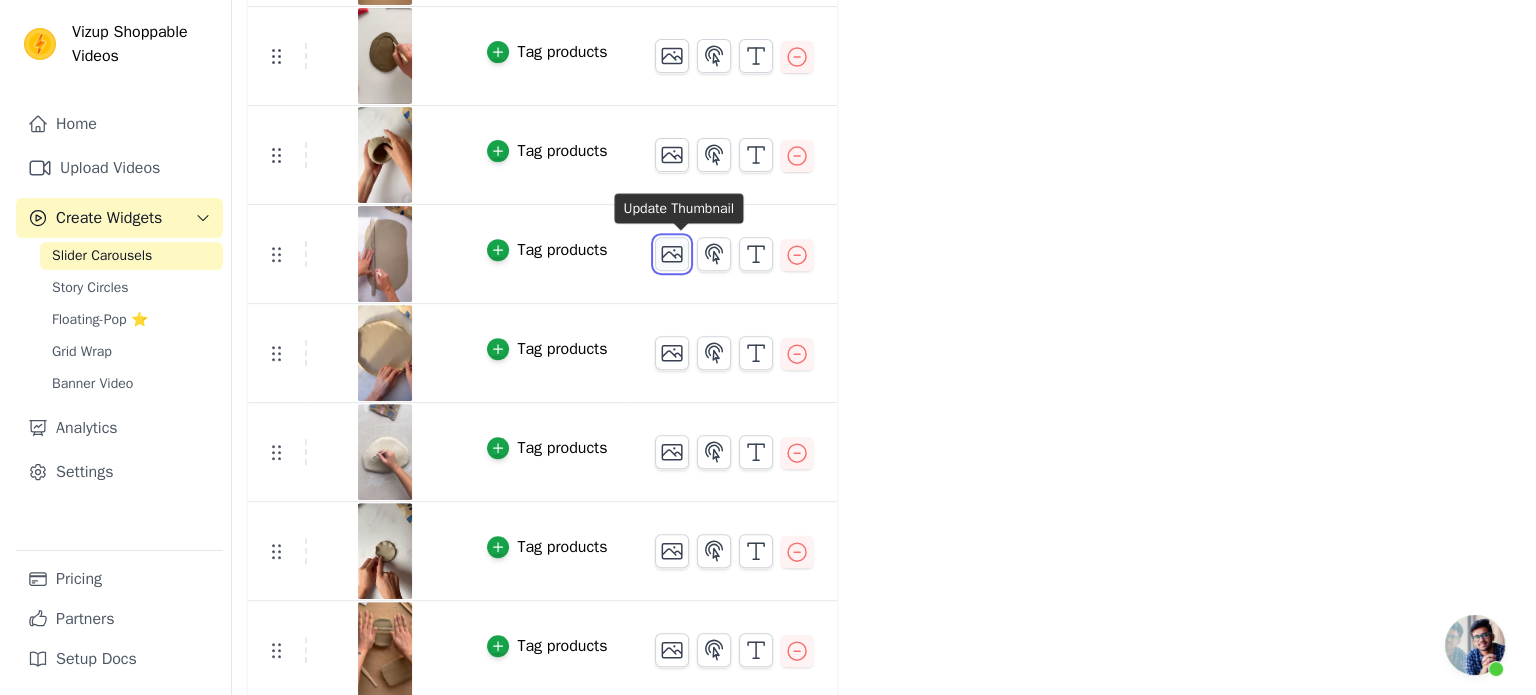 scroll, scrollTop: 0, scrollLeft: 0, axis: both 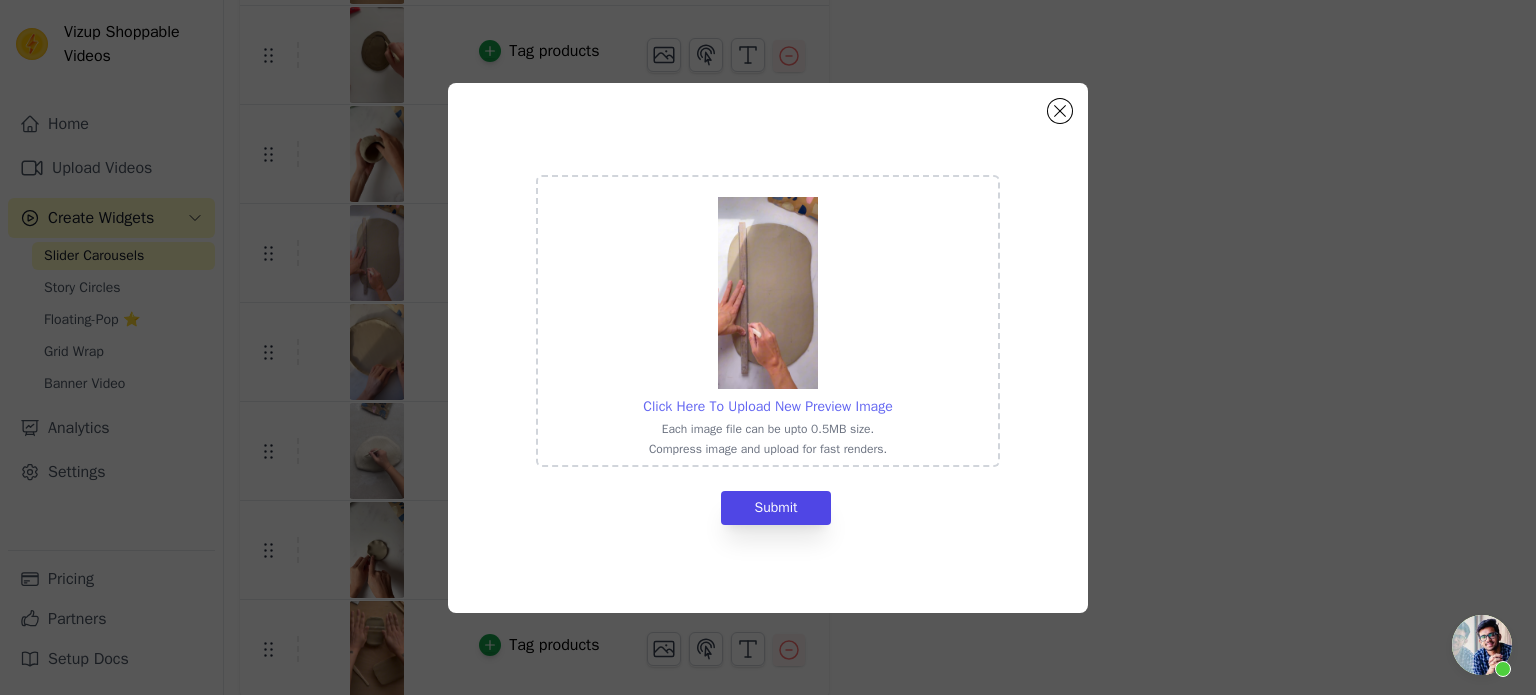 click on "Click Here To Upload New Preview Image" at bounding box center (767, 406) 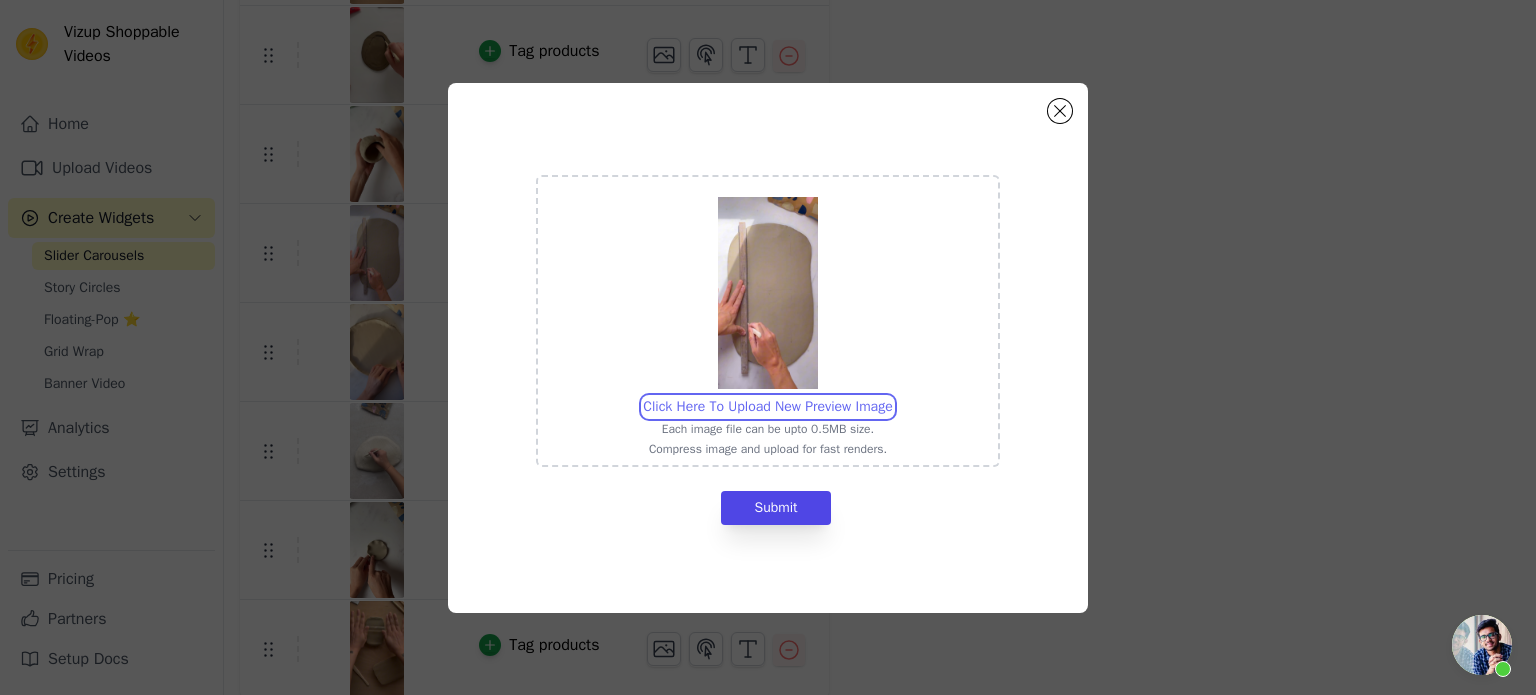 click on "Click Here To Upload New Preview Image     Each image file can be upto 0.5MB size.   Compress image and upload for fast renders." at bounding box center (892, 396) 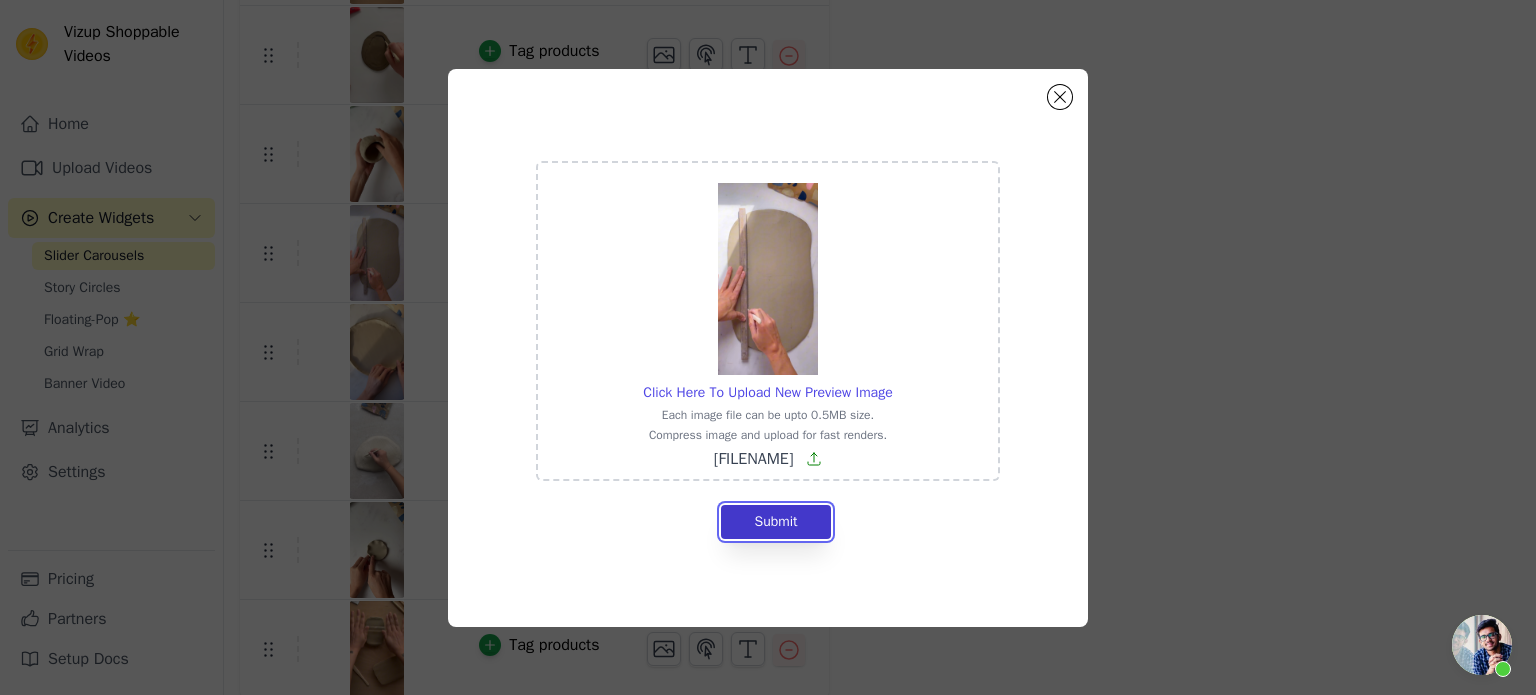 click on "Submit" at bounding box center (775, 522) 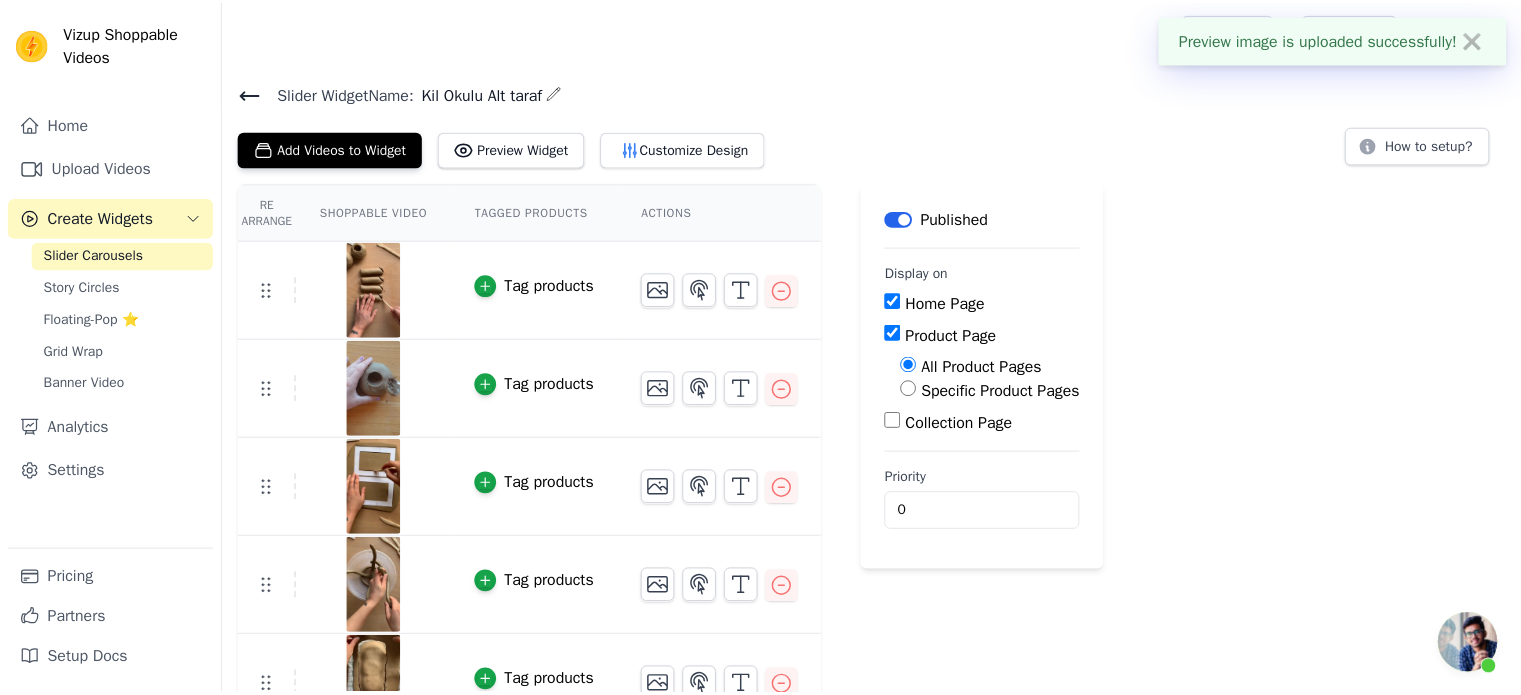 scroll, scrollTop: 729, scrollLeft: 0, axis: vertical 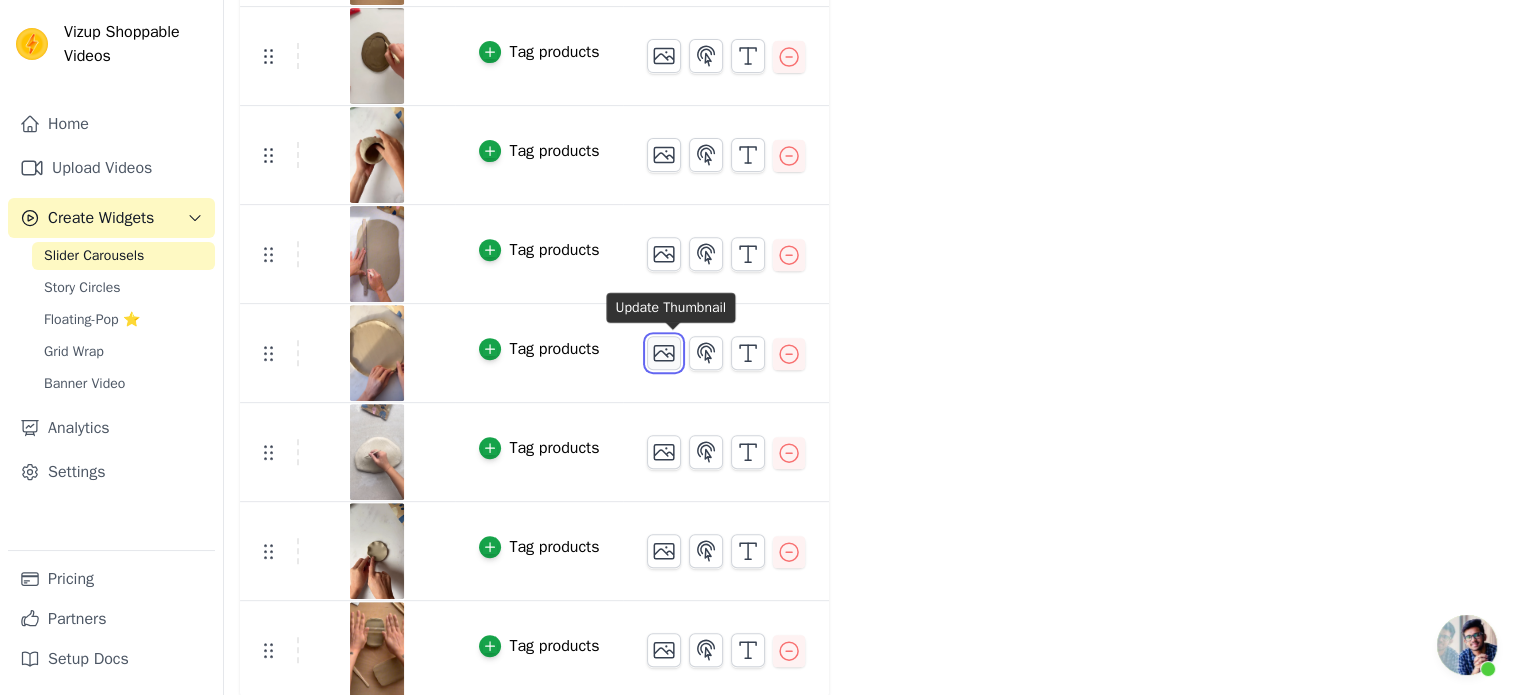 click 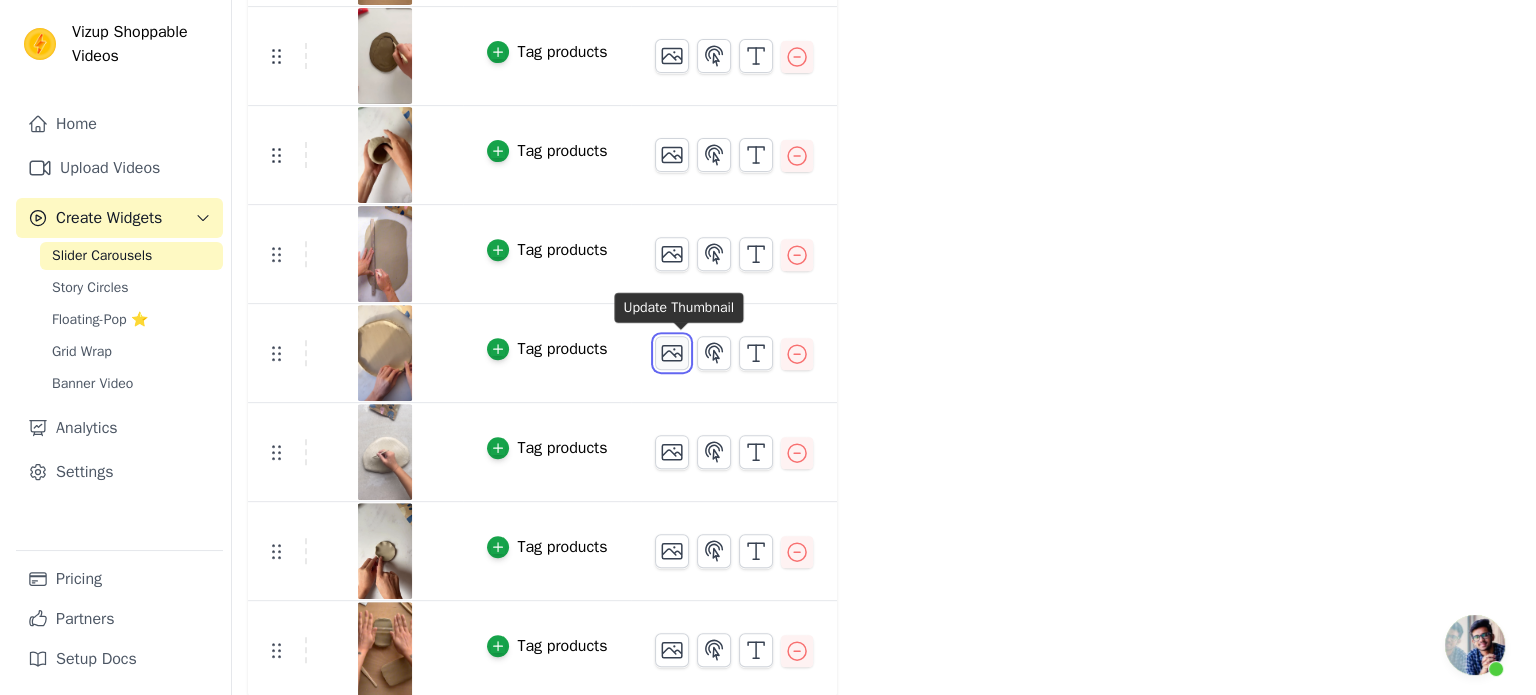 scroll, scrollTop: 0, scrollLeft: 0, axis: both 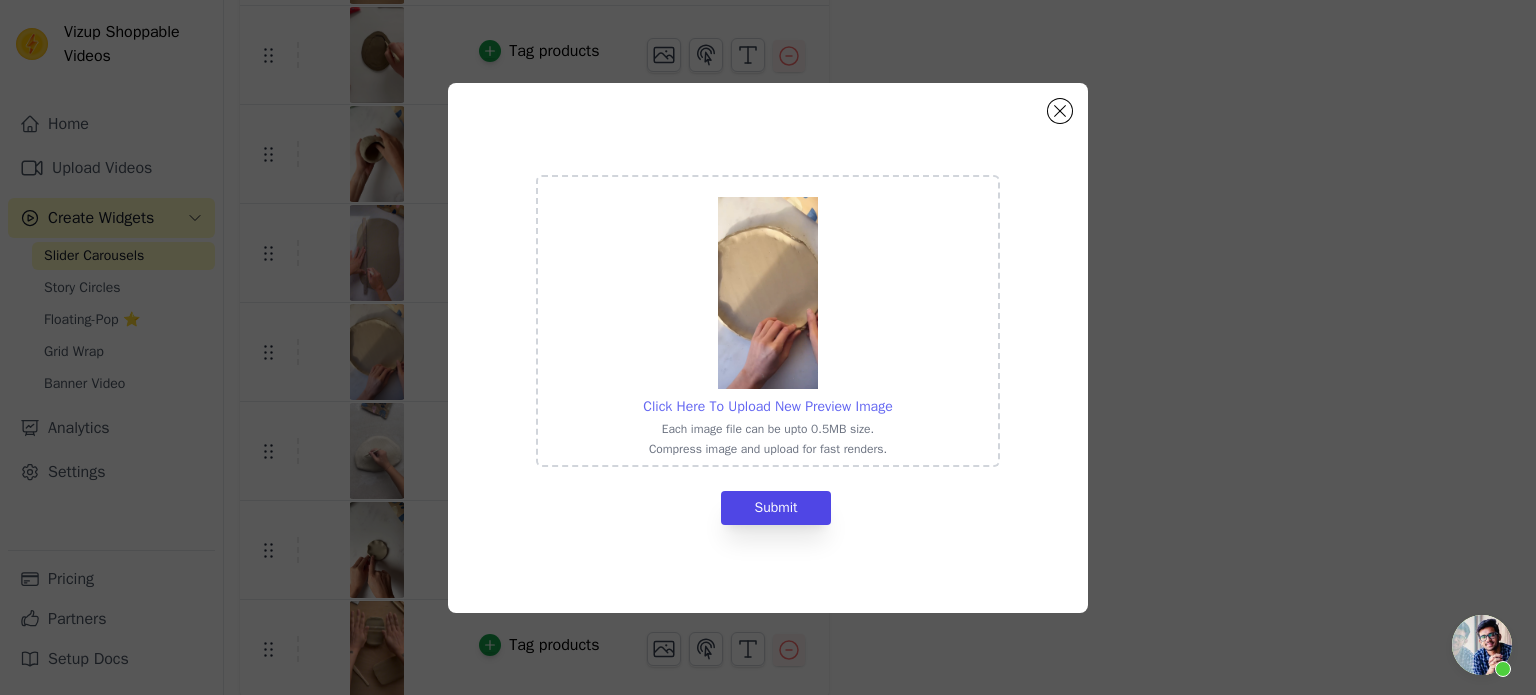 click on "Click Here To Upload New Preview Image" at bounding box center (767, 406) 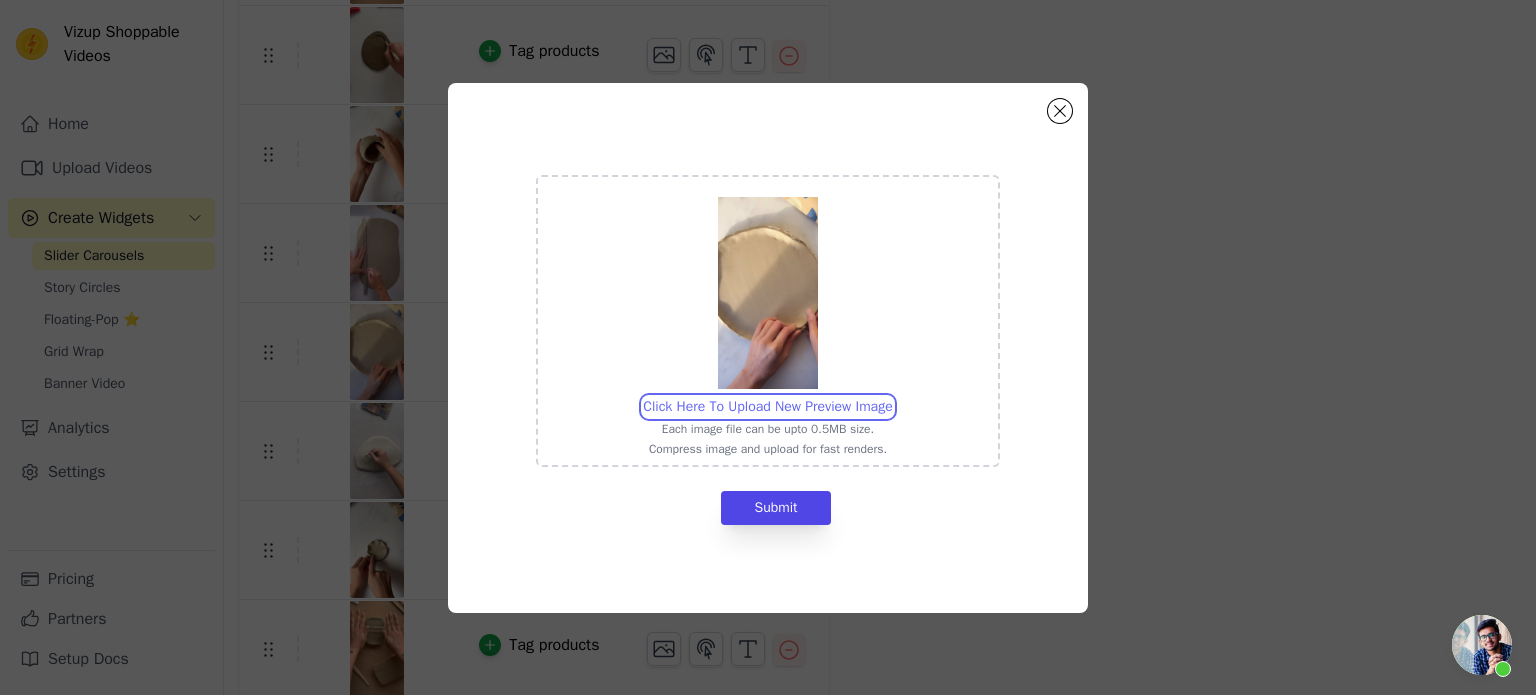 click on "Click Here To Upload New Preview Image     Each image file can be upto 0.5MB size.   Compress image and upload for fast renders." at bounding box center [892, 396] 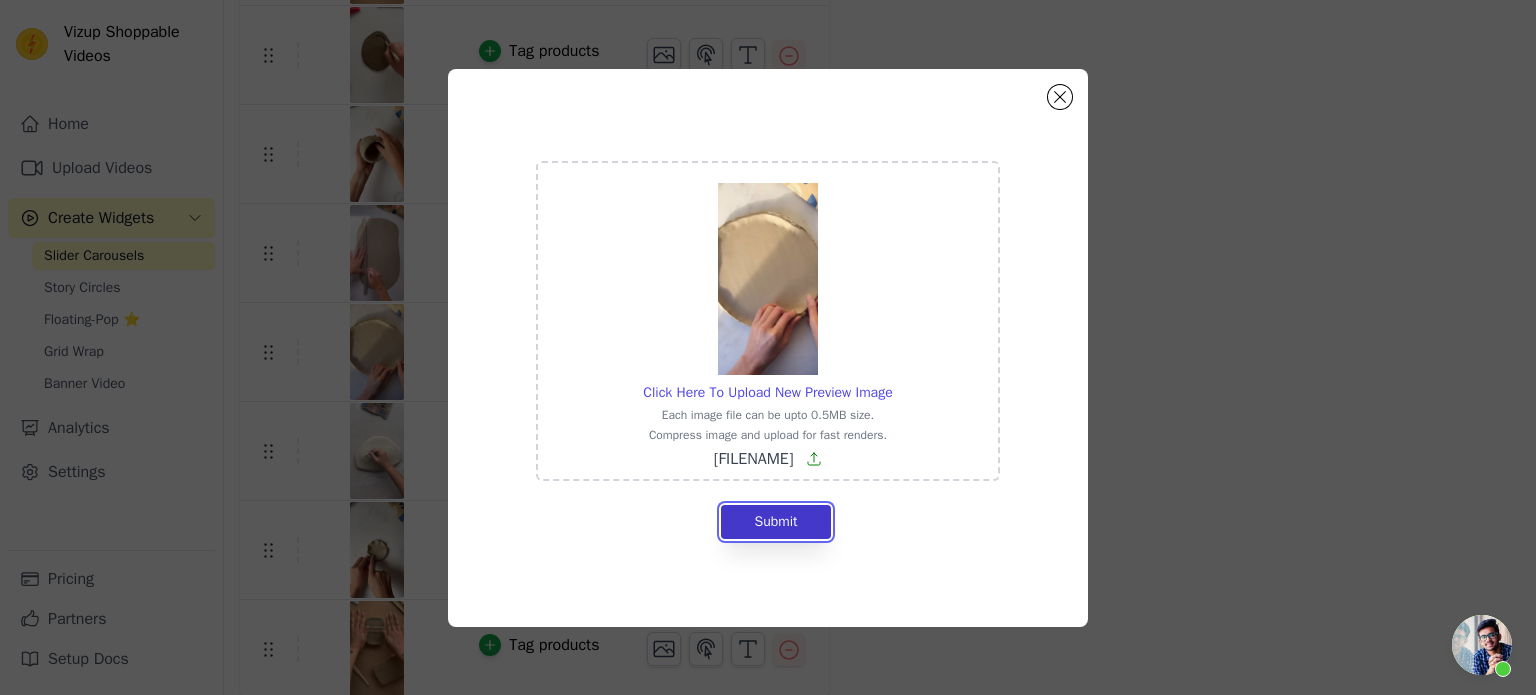 click on "Submit" at bounding box center [775, 522] 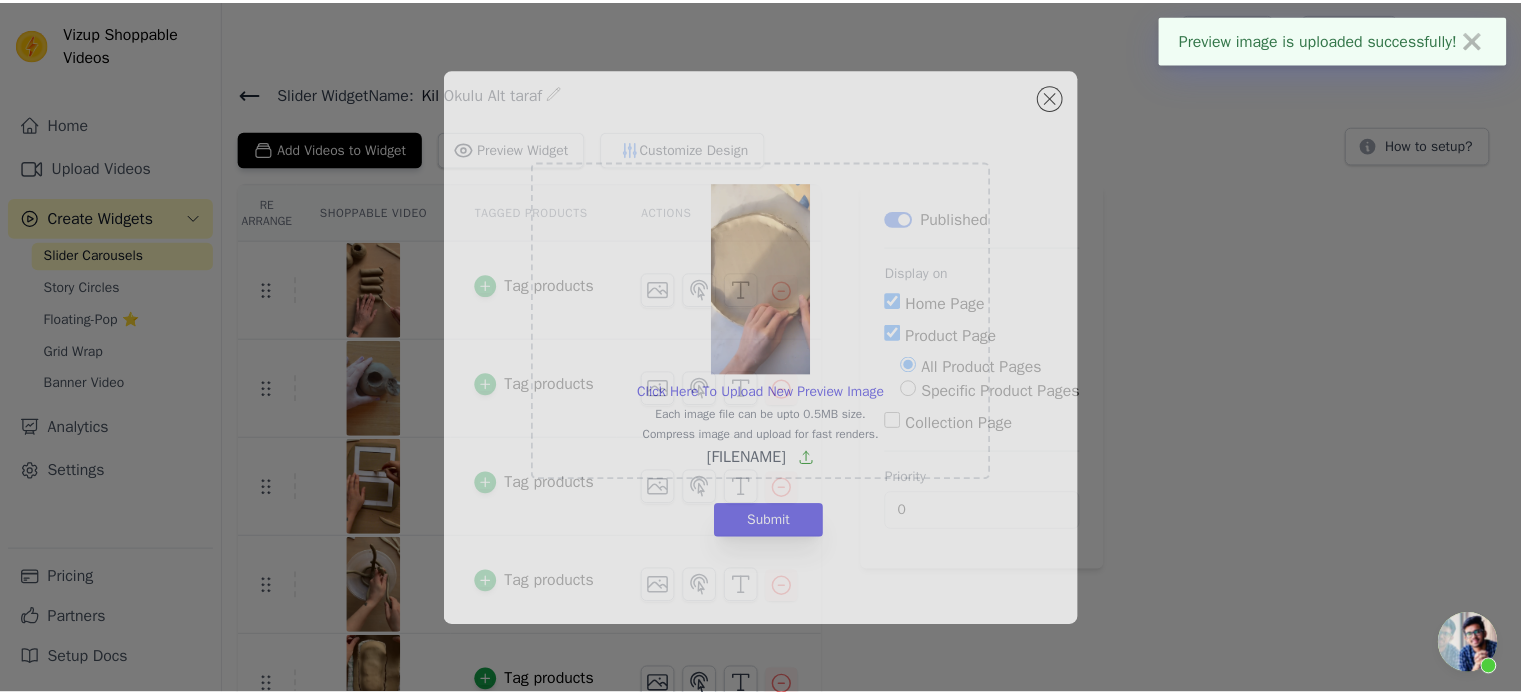 scroll, scrollTop: 729, scrollLeft: 0, axis: vertical 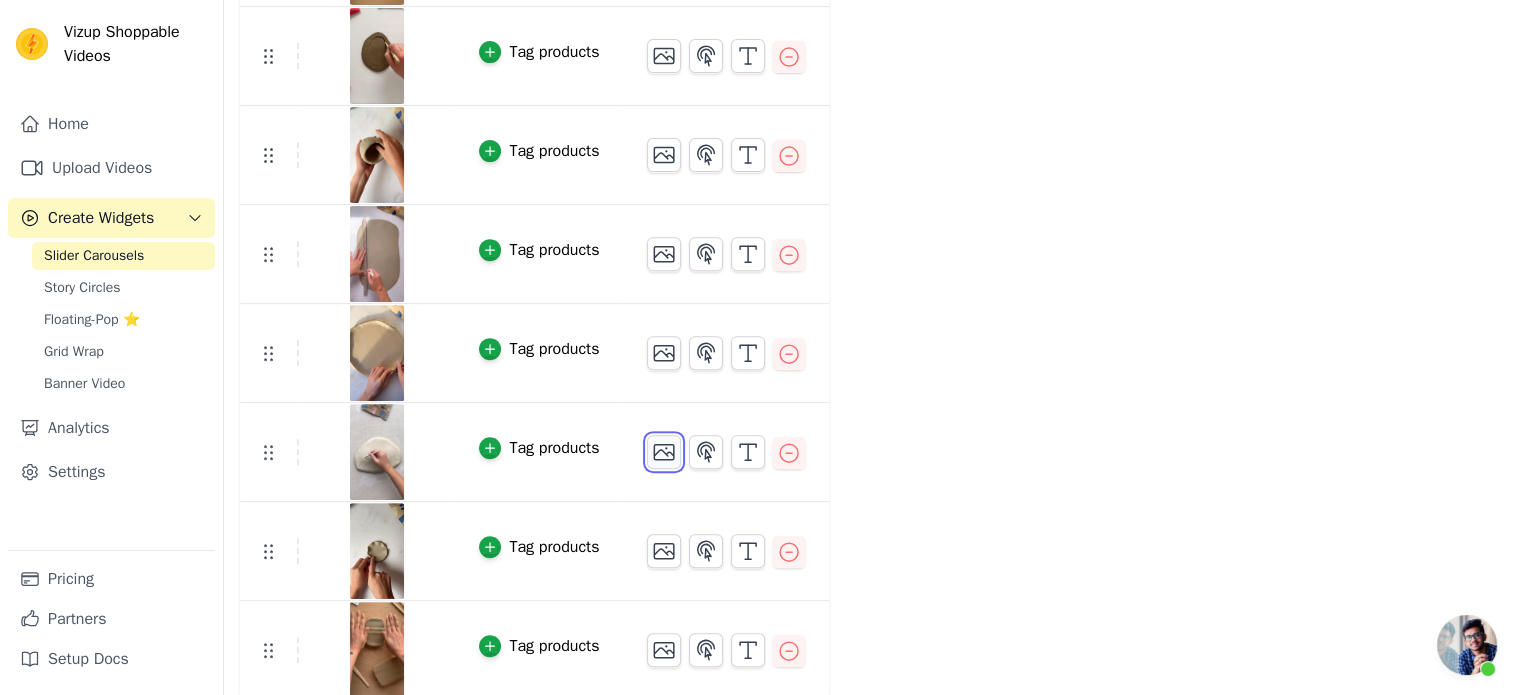 click at bounding box center [664, 452] 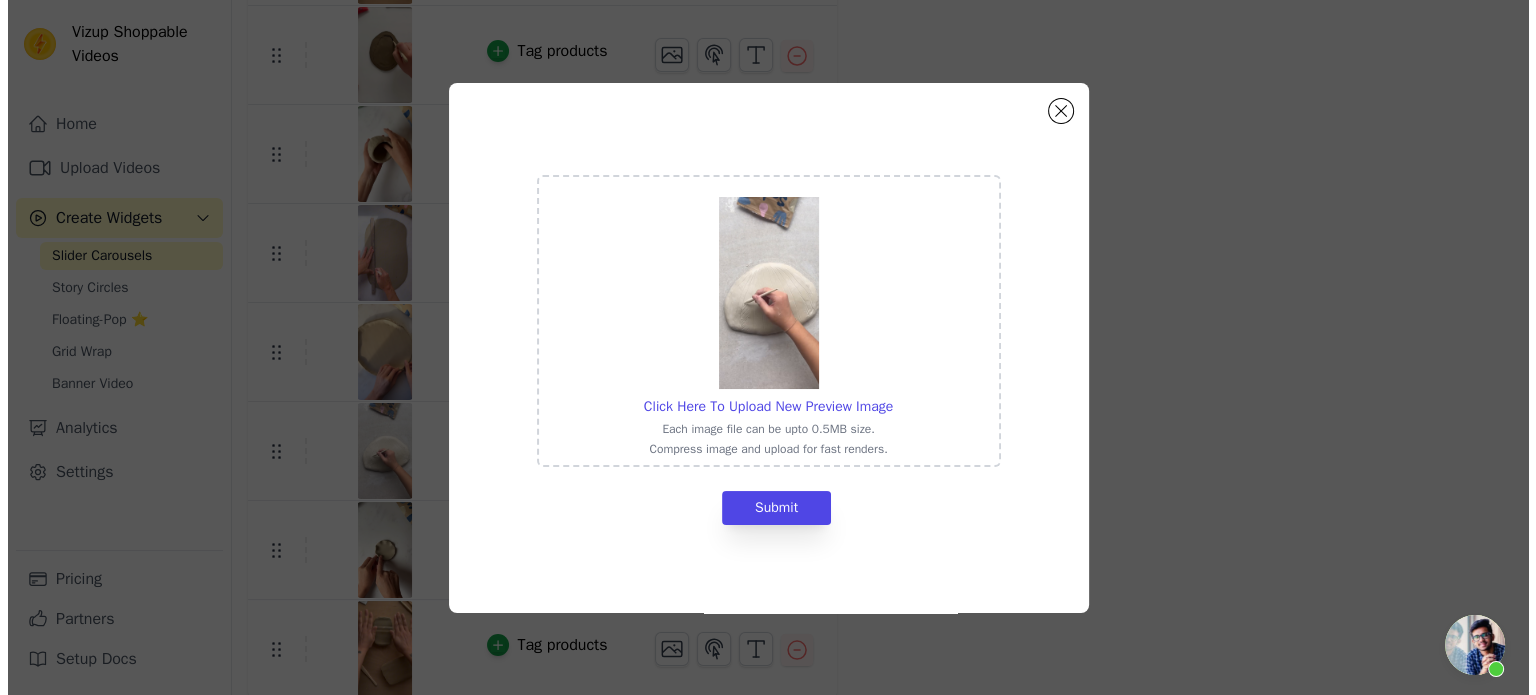 scroll, scrollTop: 0, scrollLeft: 0, axis: both 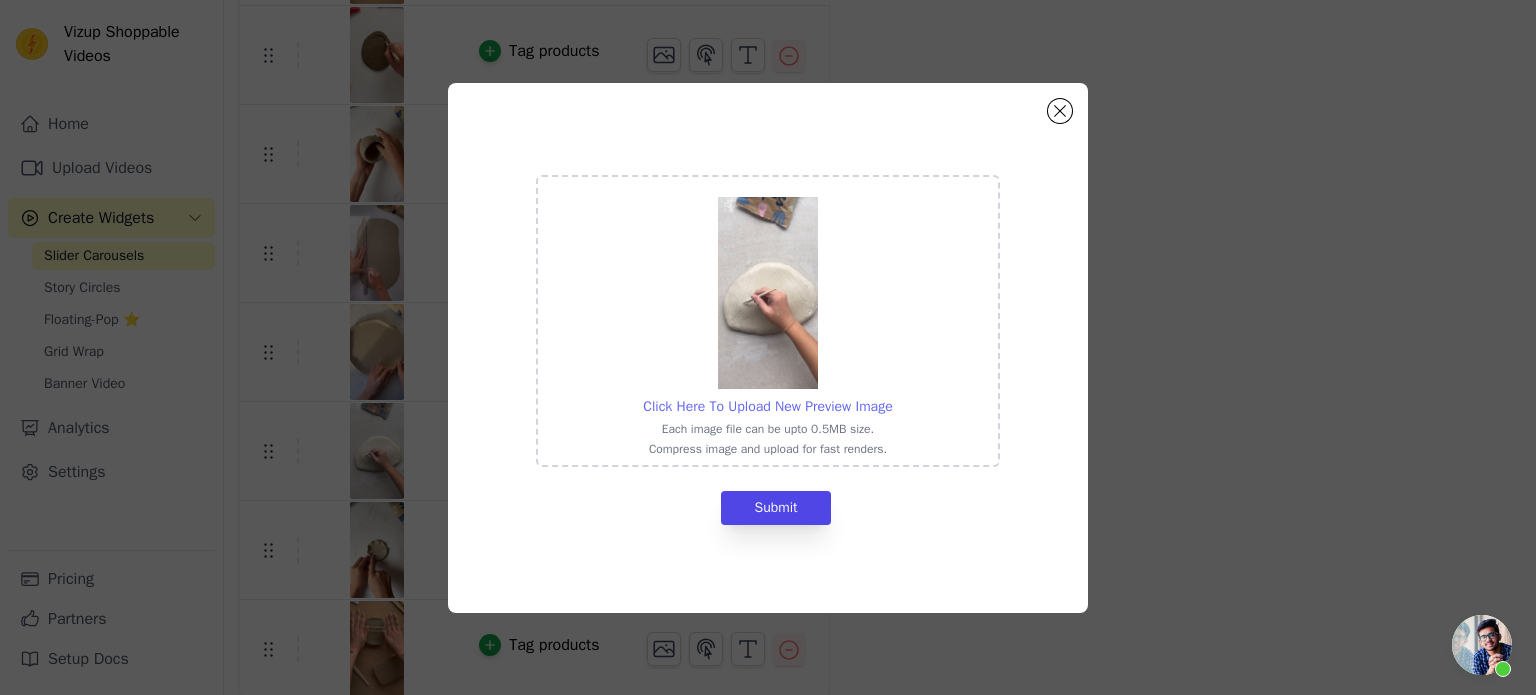 click on "Click Here To Upload New Preview Image" at bounding box center (767, 406) 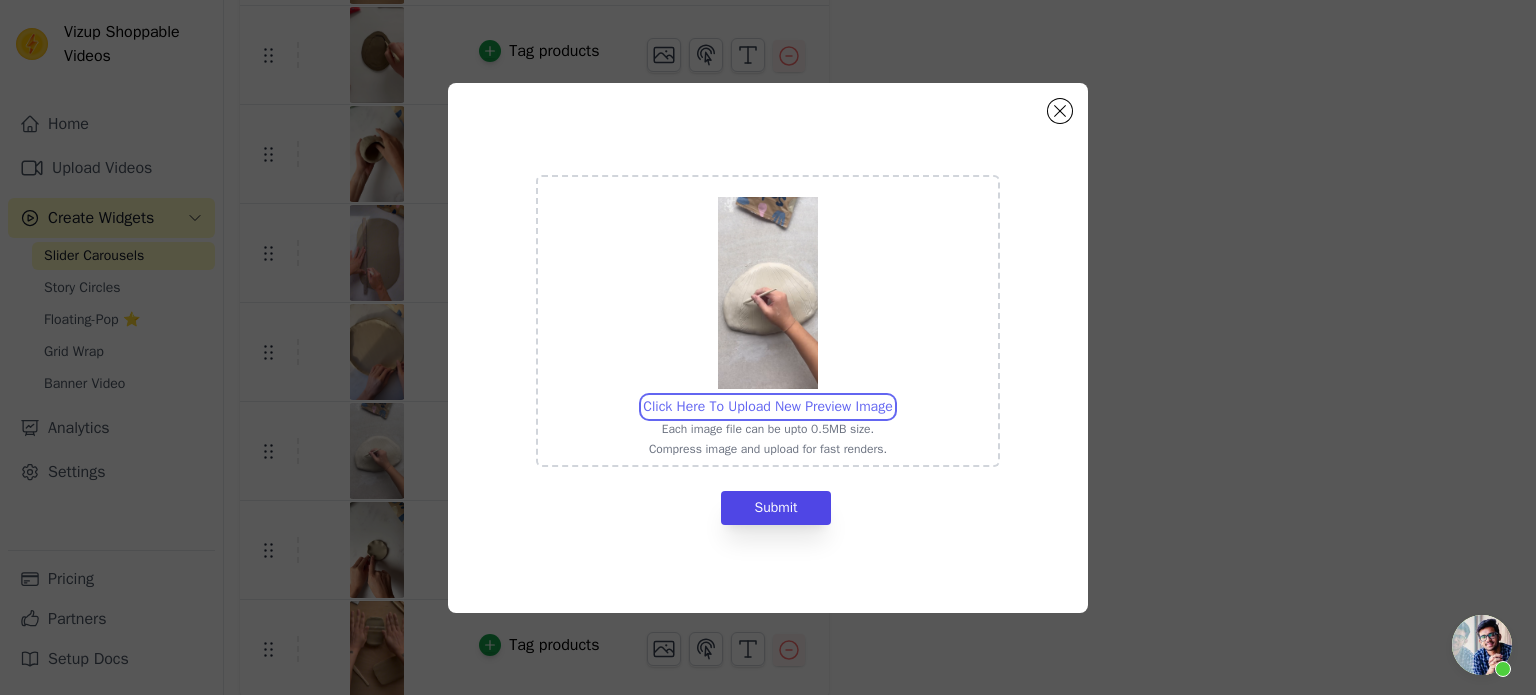 click on "Click Here To Upload New Preview Image     Each image file can be upto 0.5MB size.   Compress image and upload for fast renders." at bounding box center (892, 396) 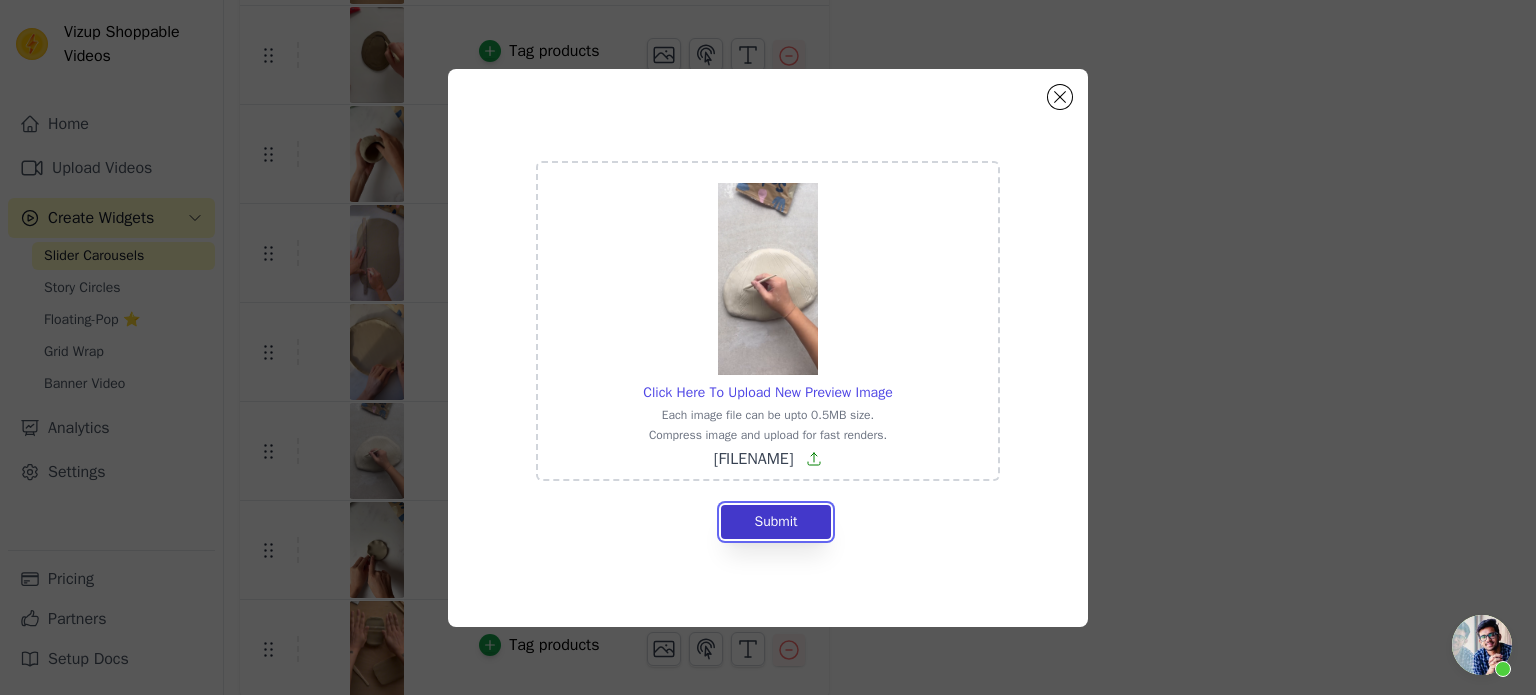 click on "Submit" at bounding box center (775, 522) 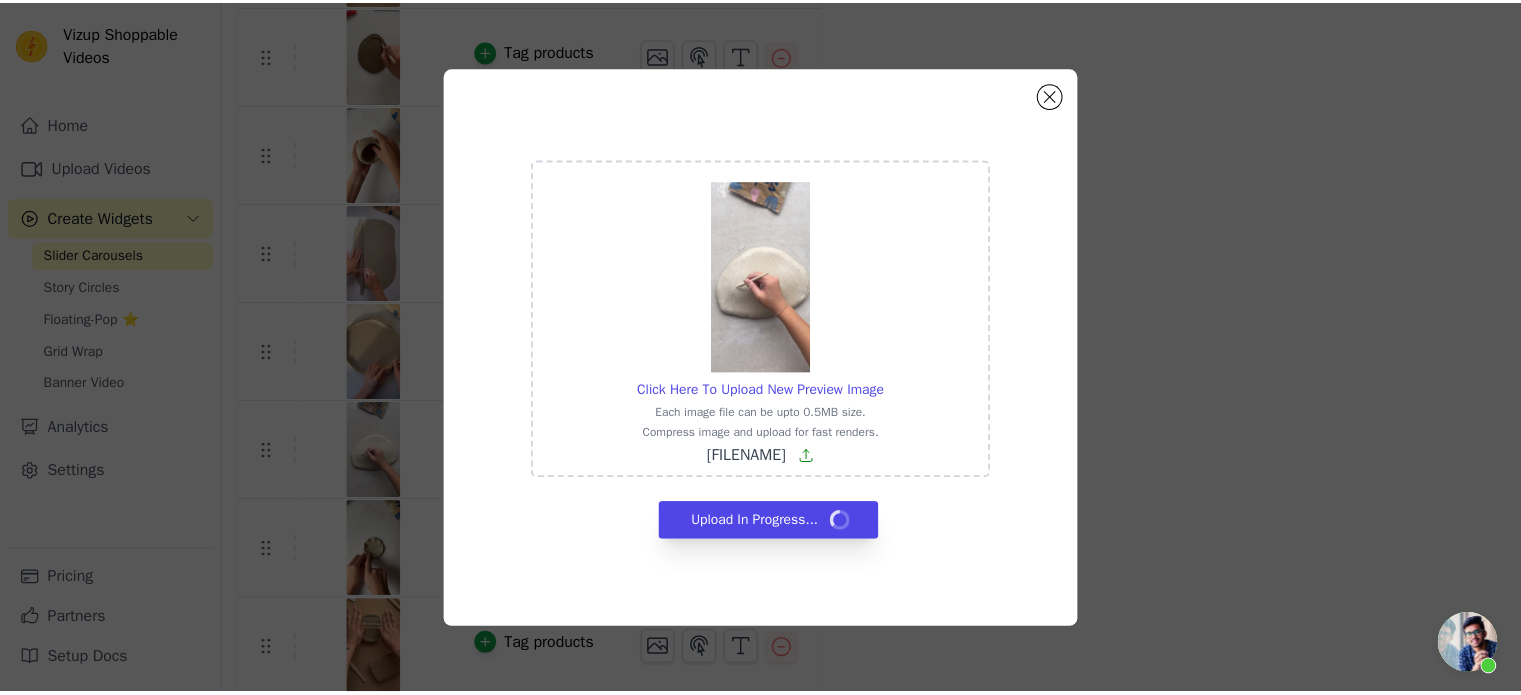 scroll, scrollTop: 729, scrollLeft: 0, axis: vertical 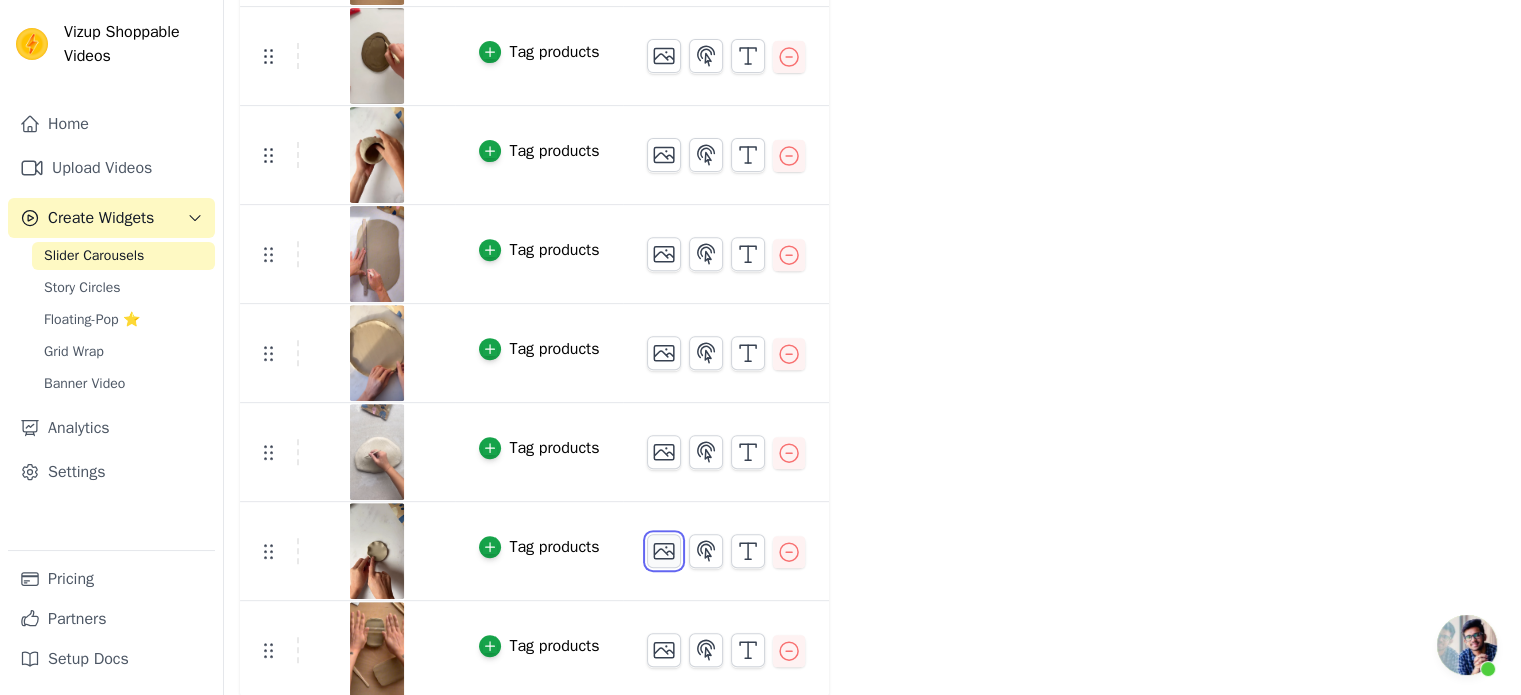 click 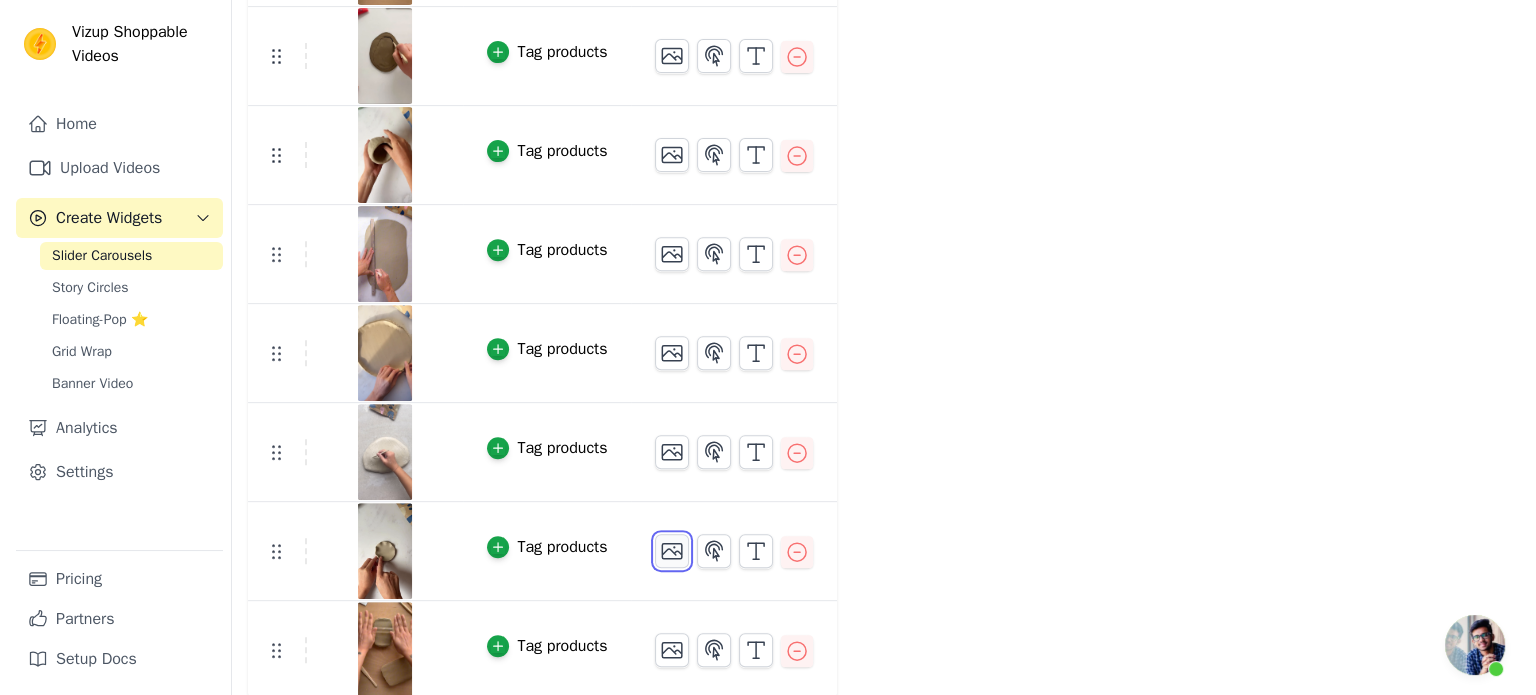 scroll, scrollTop: 0, scrollLeft: 0, axis: both 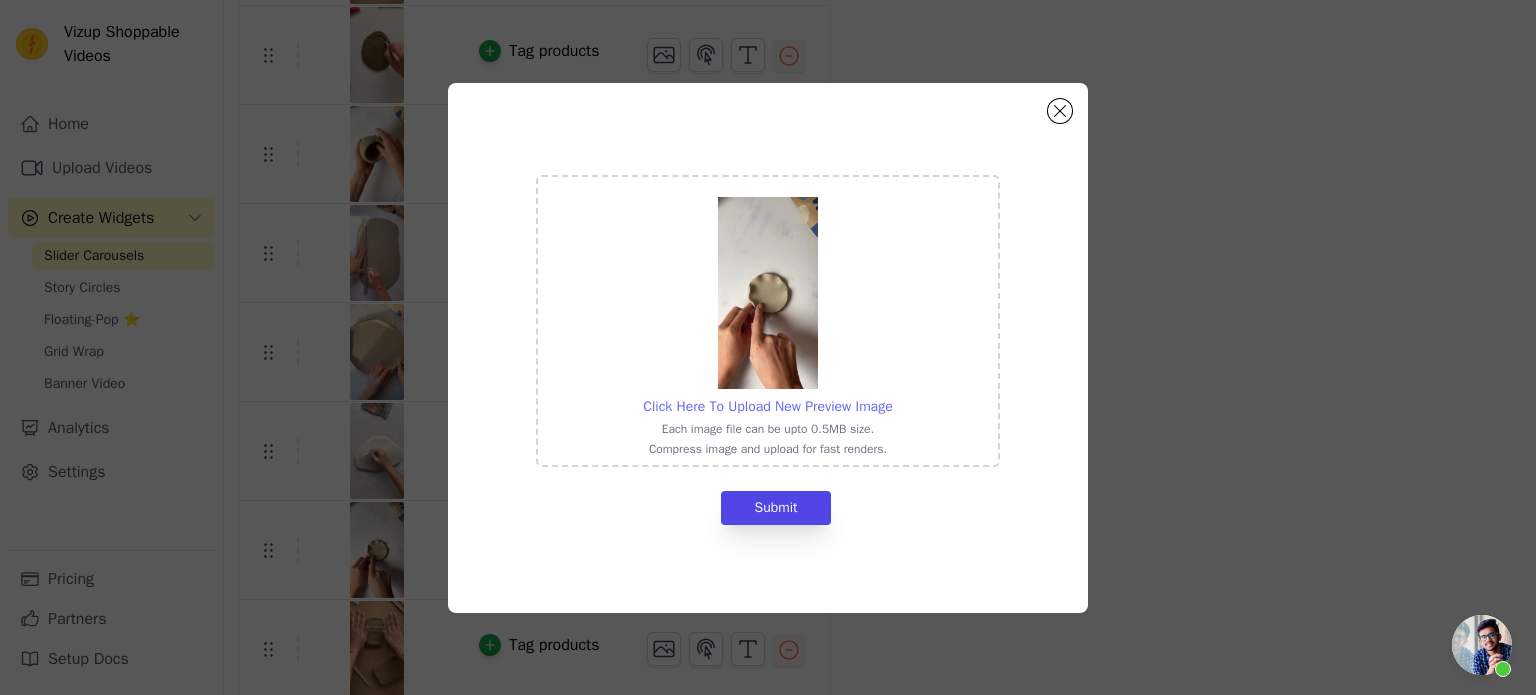 click on "Click Here To Upload New Preview Image" at bounding box center (767, 406) 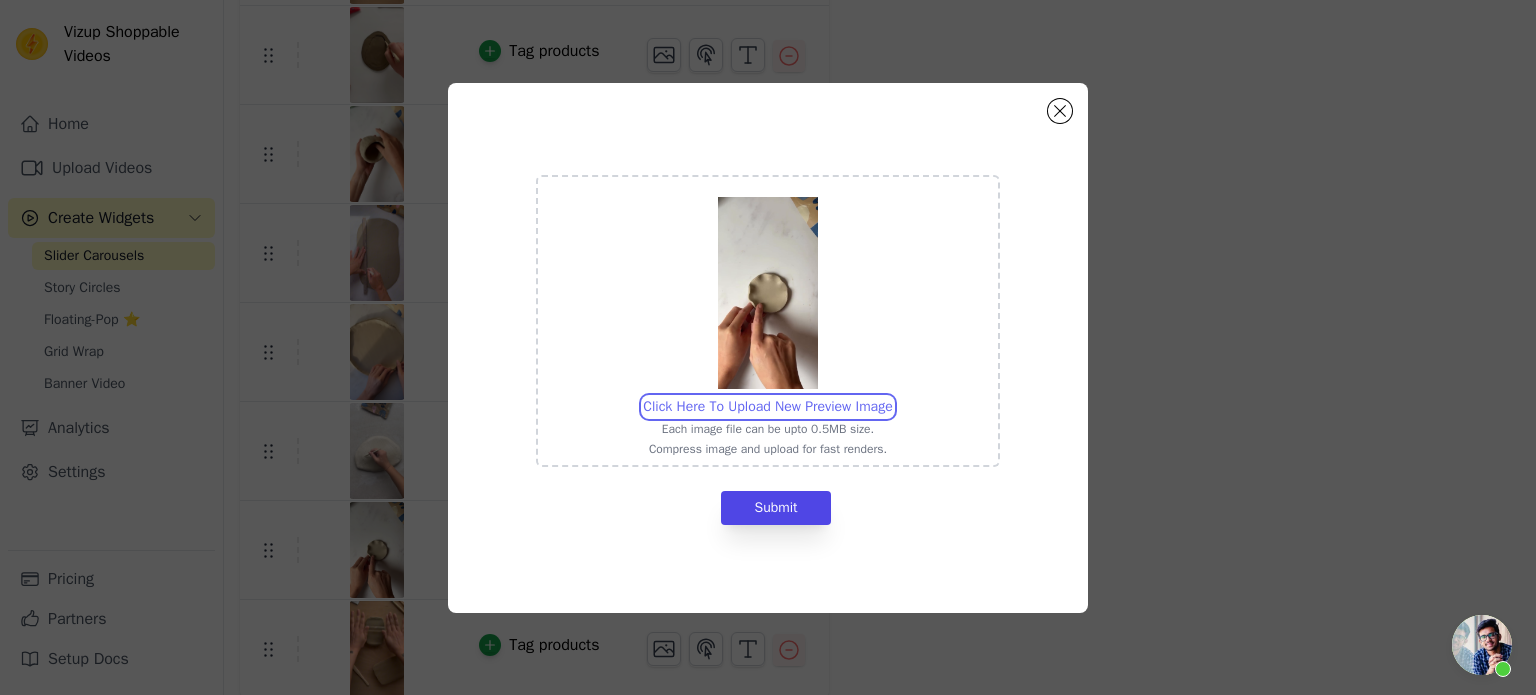 click on "Click Here To Upload New Preview Image     Each image file can be upto 0.5MB size.   Compress image and upload for fast renders." at bounding box center (892, 396) 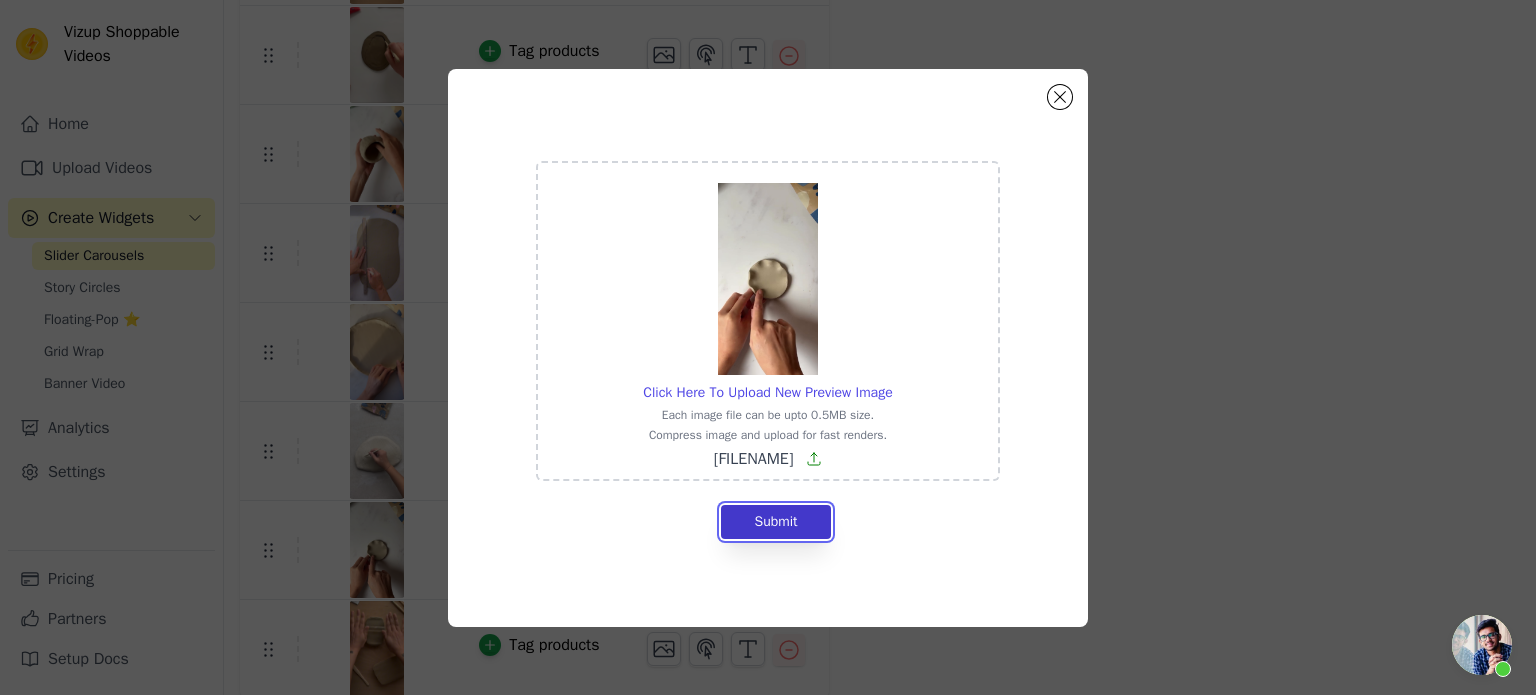click on "Submit" at bounding box center (775, 522) 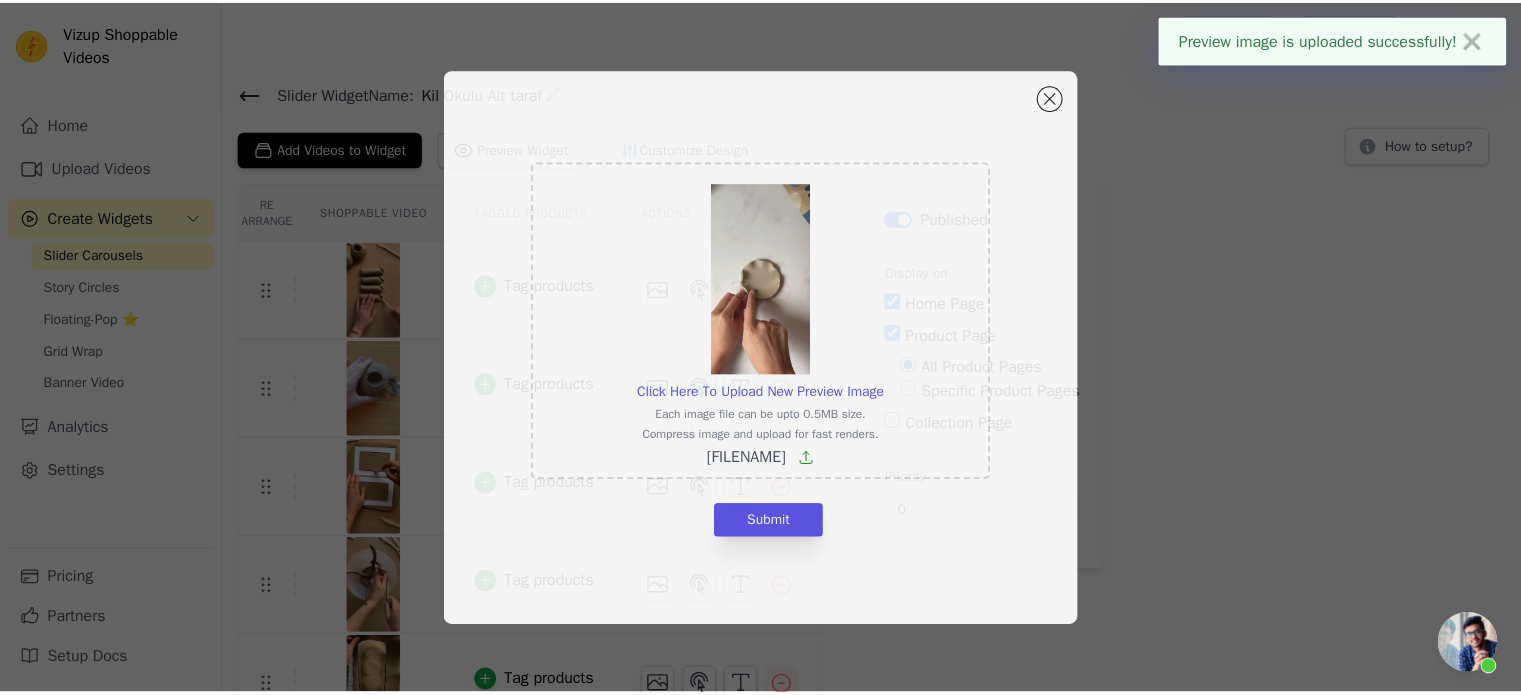 scroll, scrollTop: 729, scrollLeft: 0, axis: vertical 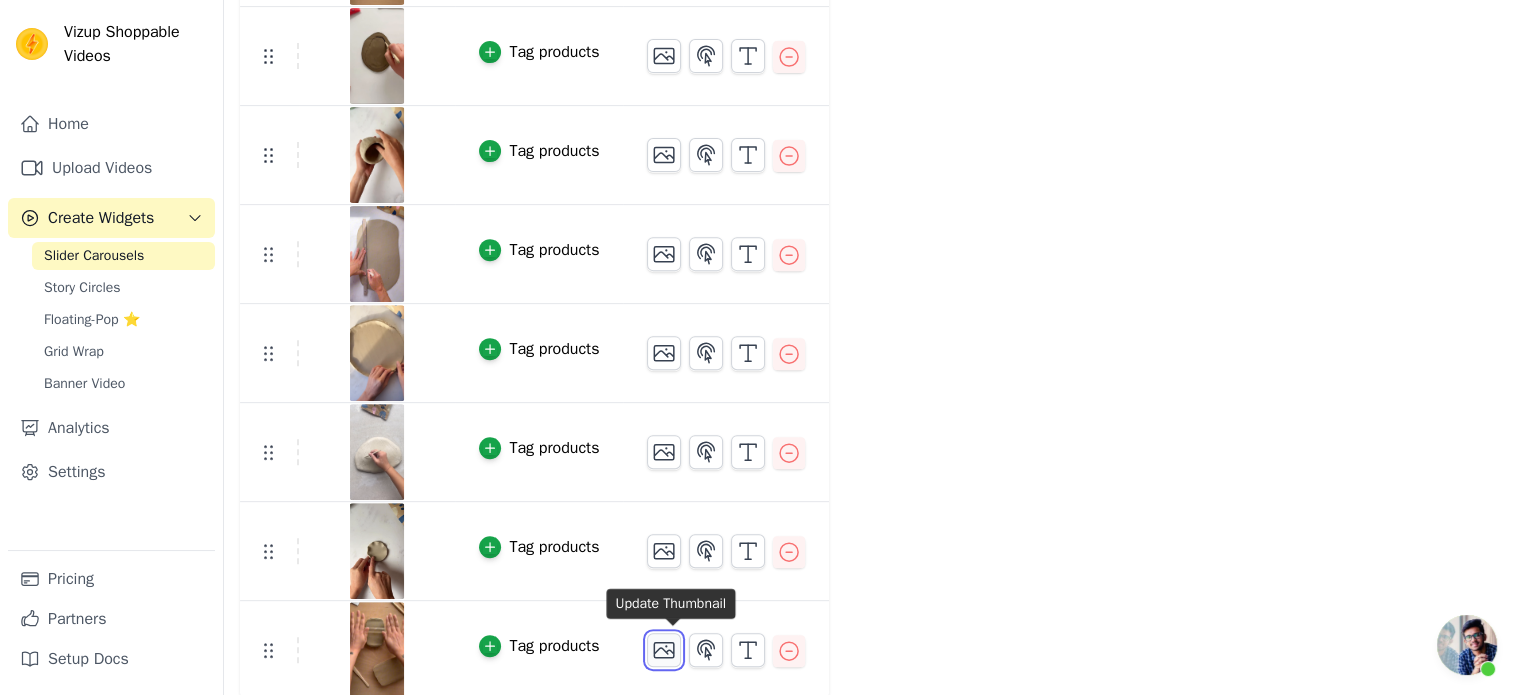 click 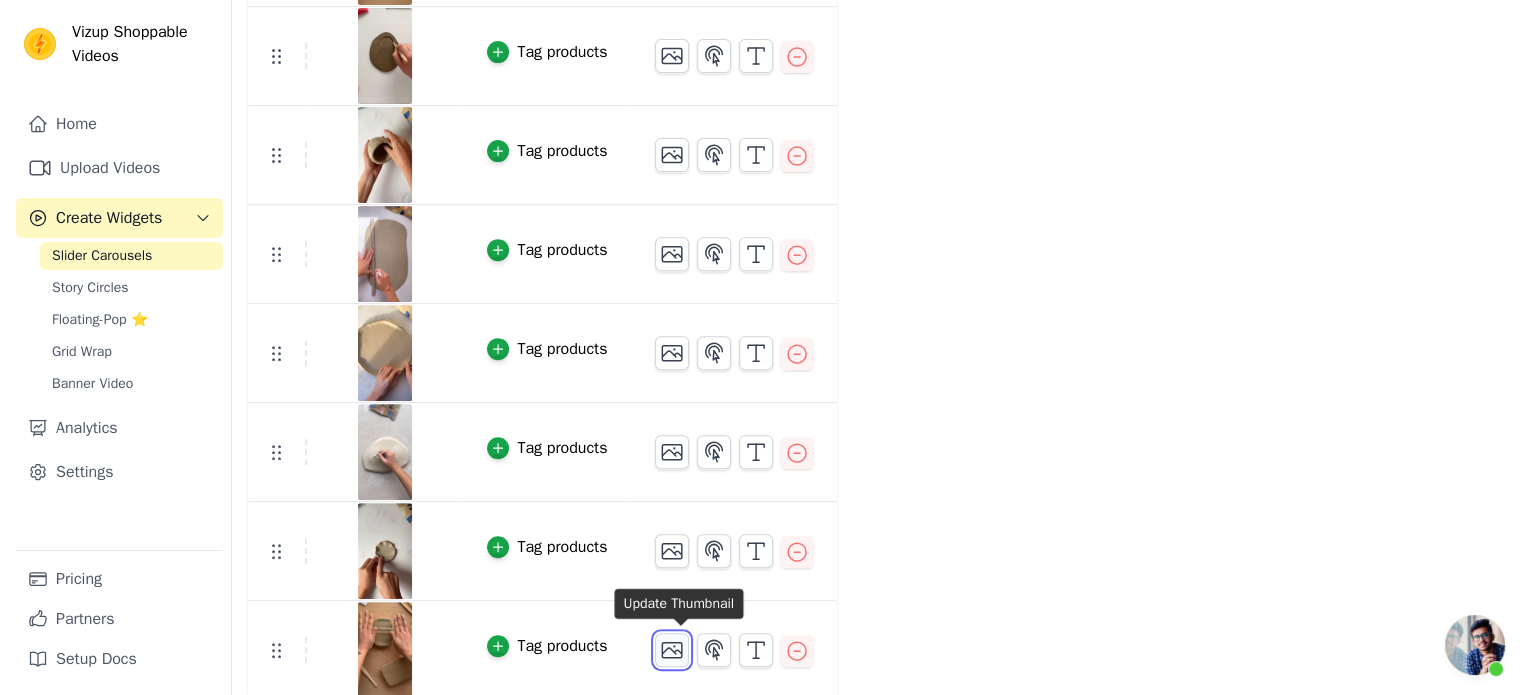 scroll, scrollTop: 0, scrollLeft: 0, axis: both 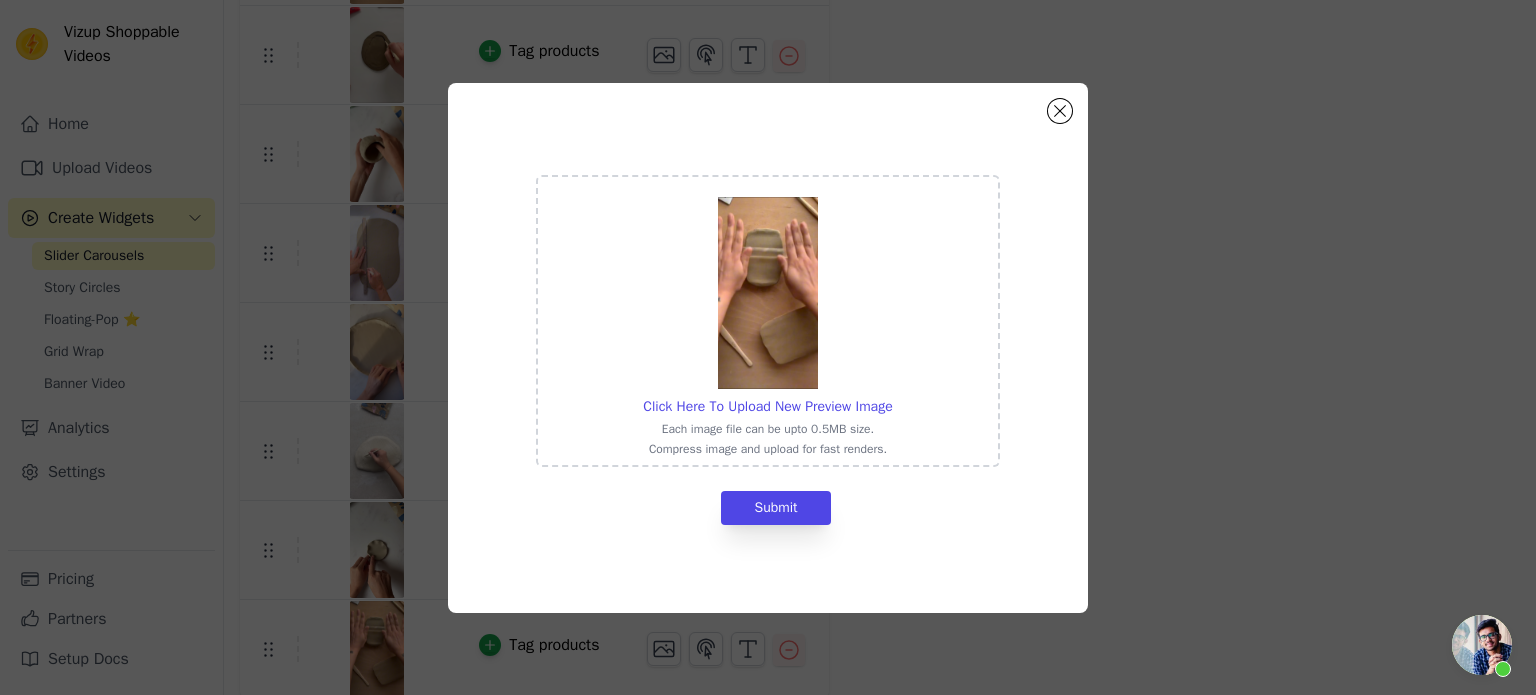 click on "Click Here To Upload New Preview Image     Each image file can be upto 0.5MB size.   Compress image and upload for fast renders." at bounding box center (767, 321) 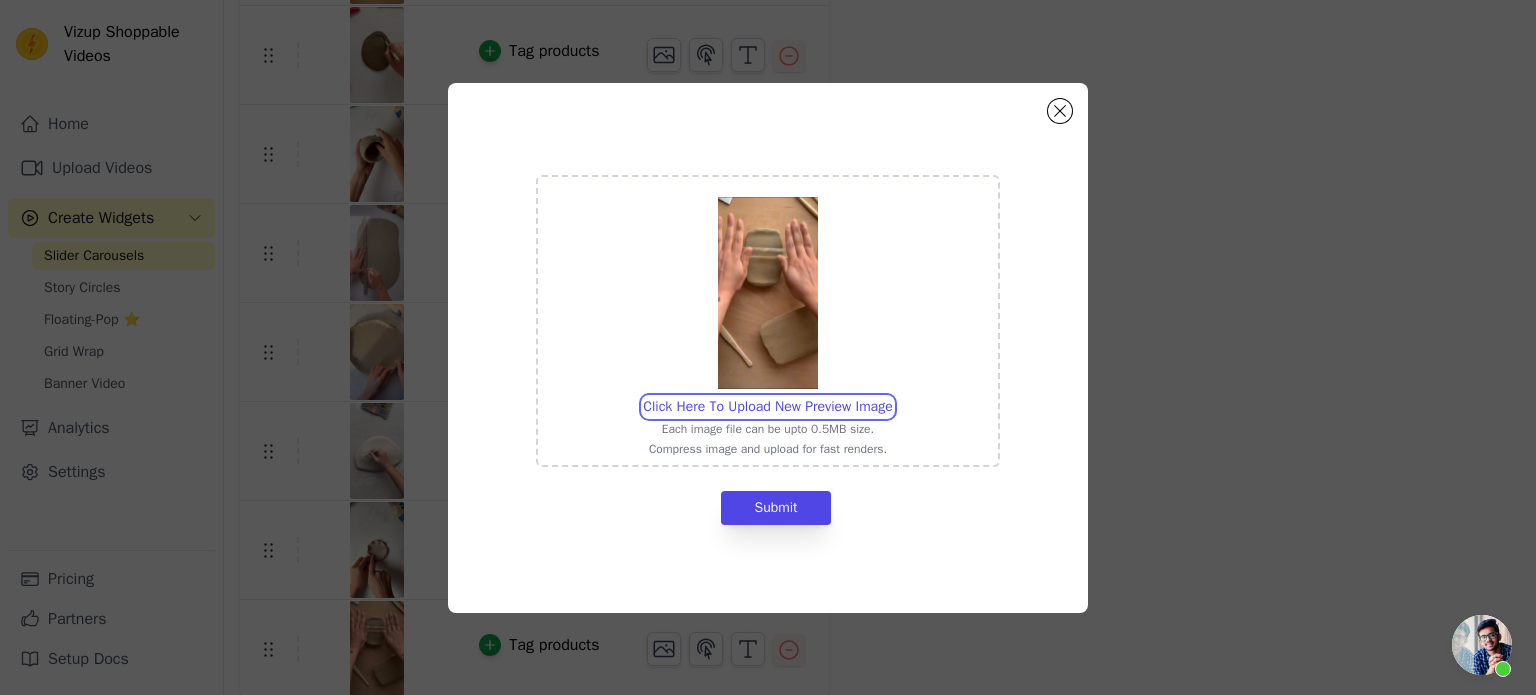 click on "Click Here To Upload New Preview Image     Each image file can be upto 0.5MB size.   Compress image and upload for fast renders." at bounding box center (892, 396) 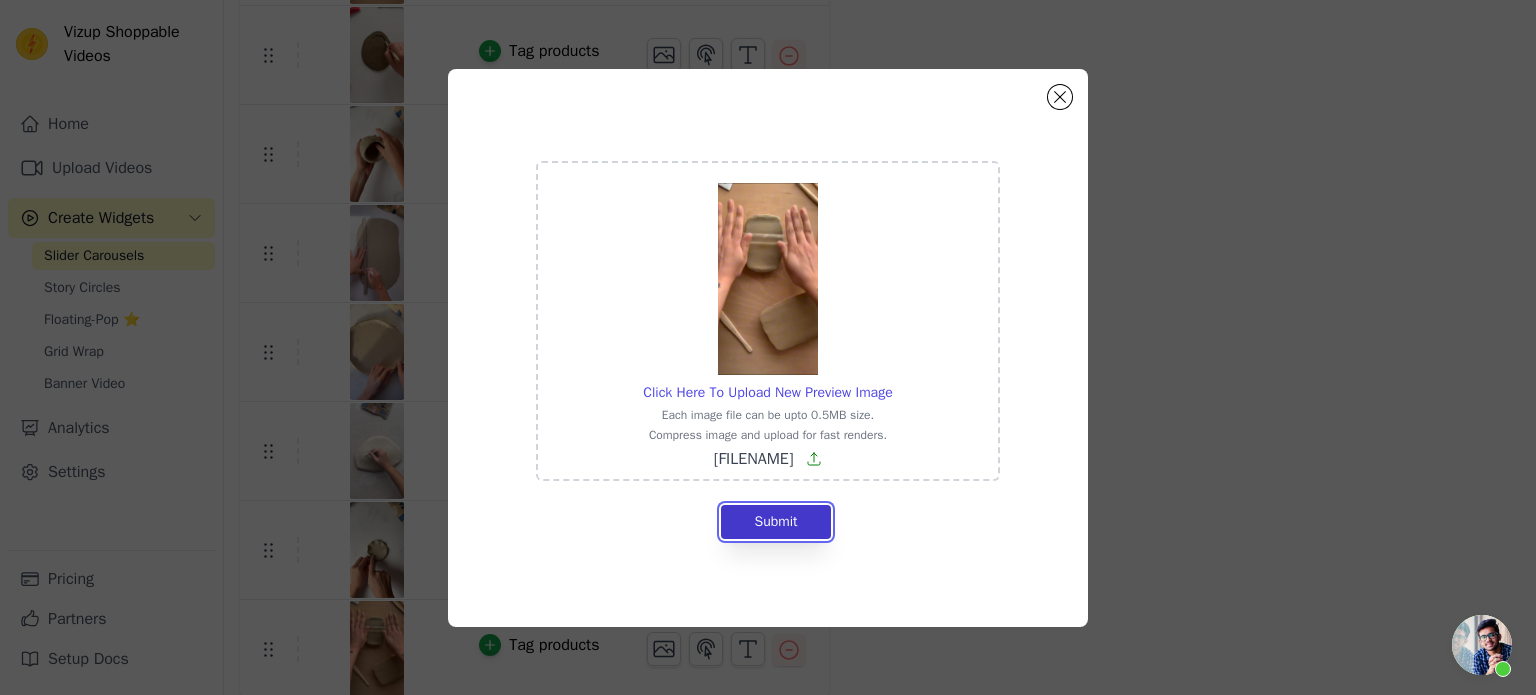 click on "Submit" at bounding box center [775, 522] 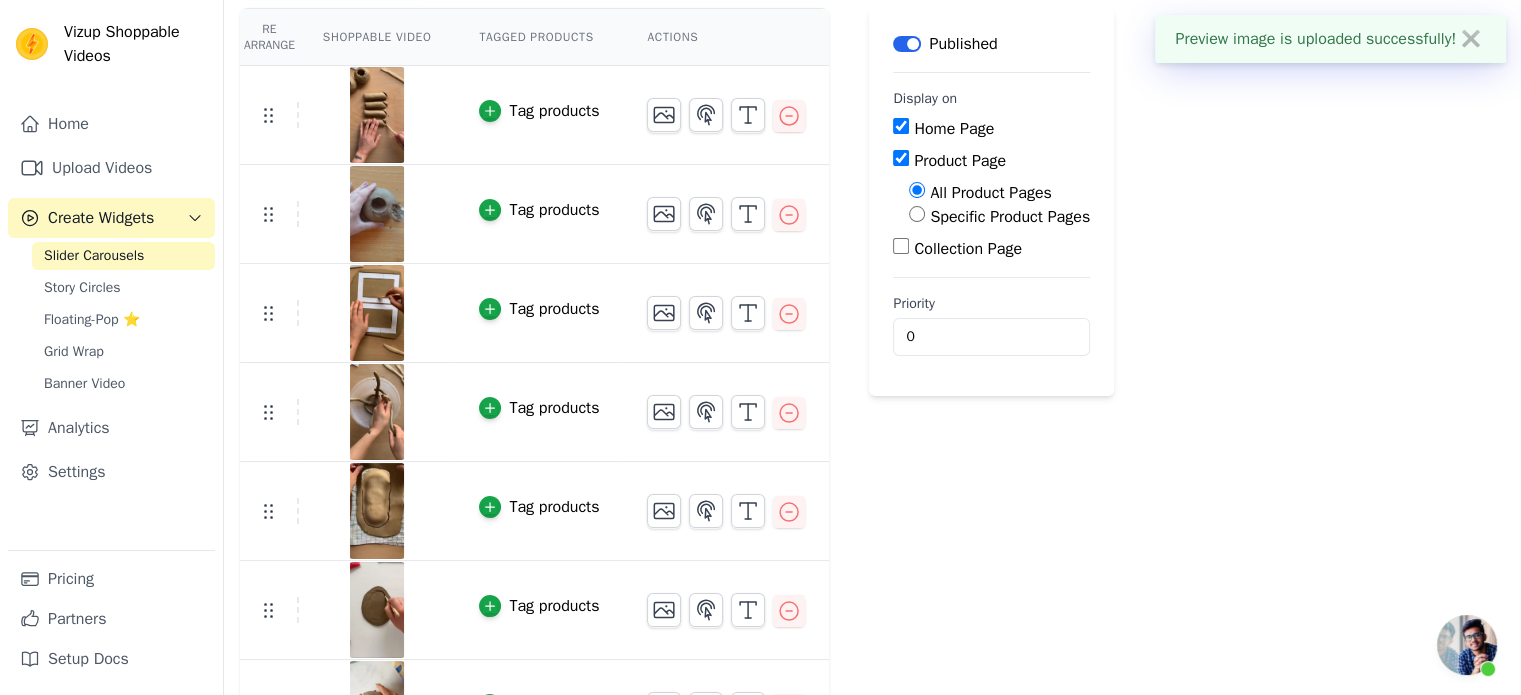 scroll, scrollTop: 0, scrollLeft: 0, axis: both 